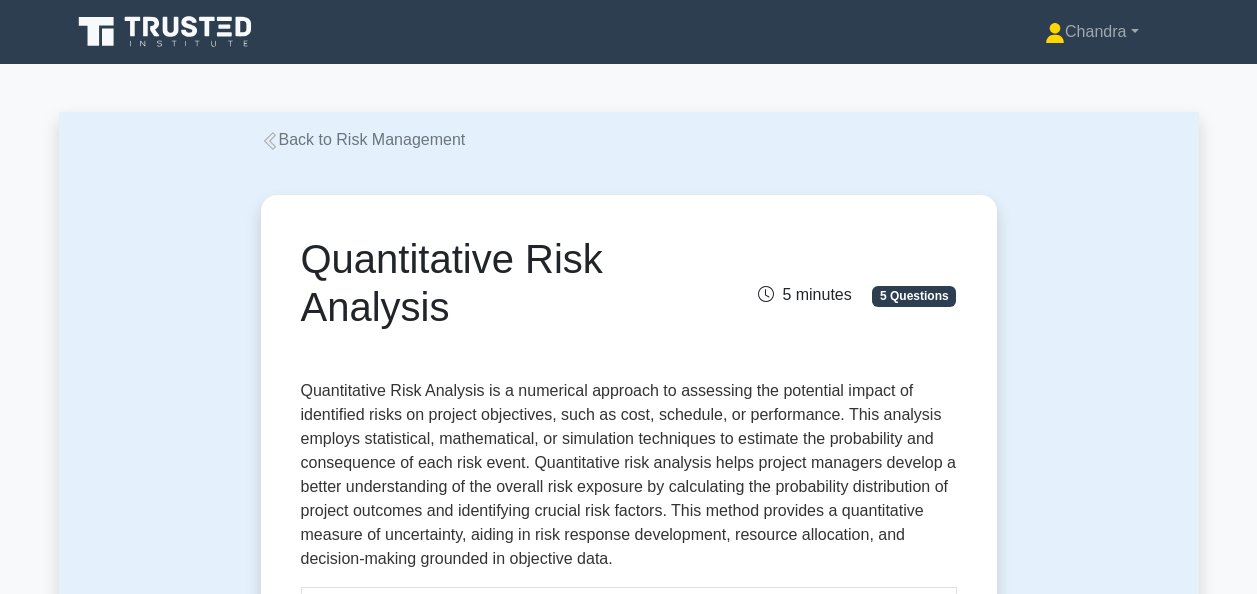 scroll, scrollTop: 400, scrollLeft: 0, axis: vertical 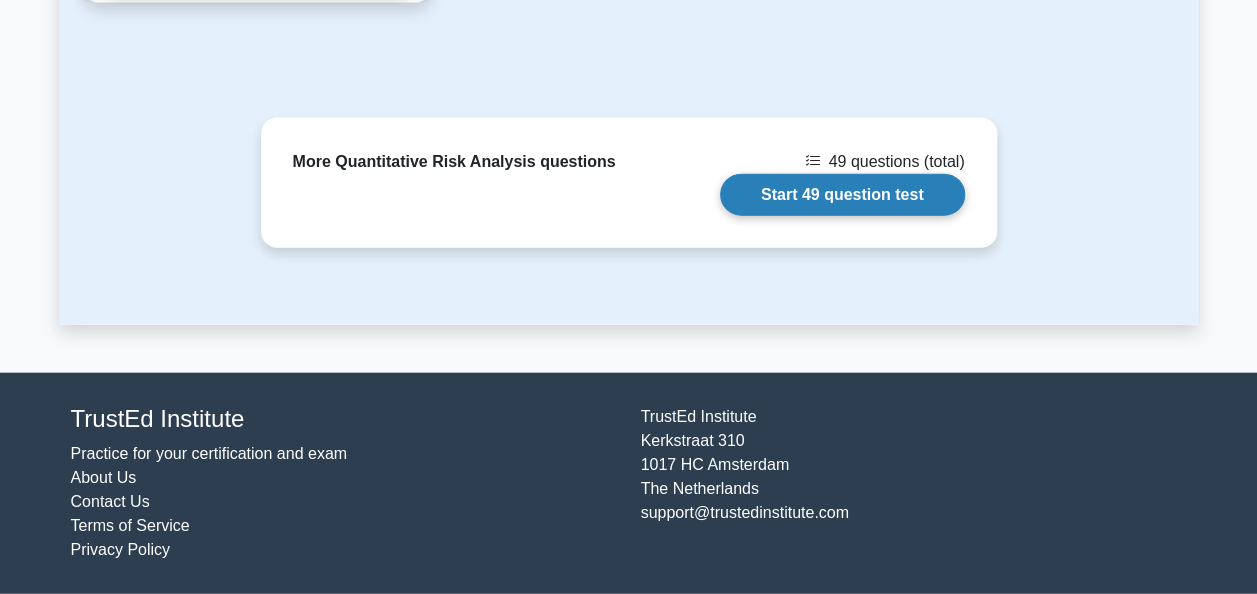 click on "Start 49 question test" at bounding box center [842, 195] 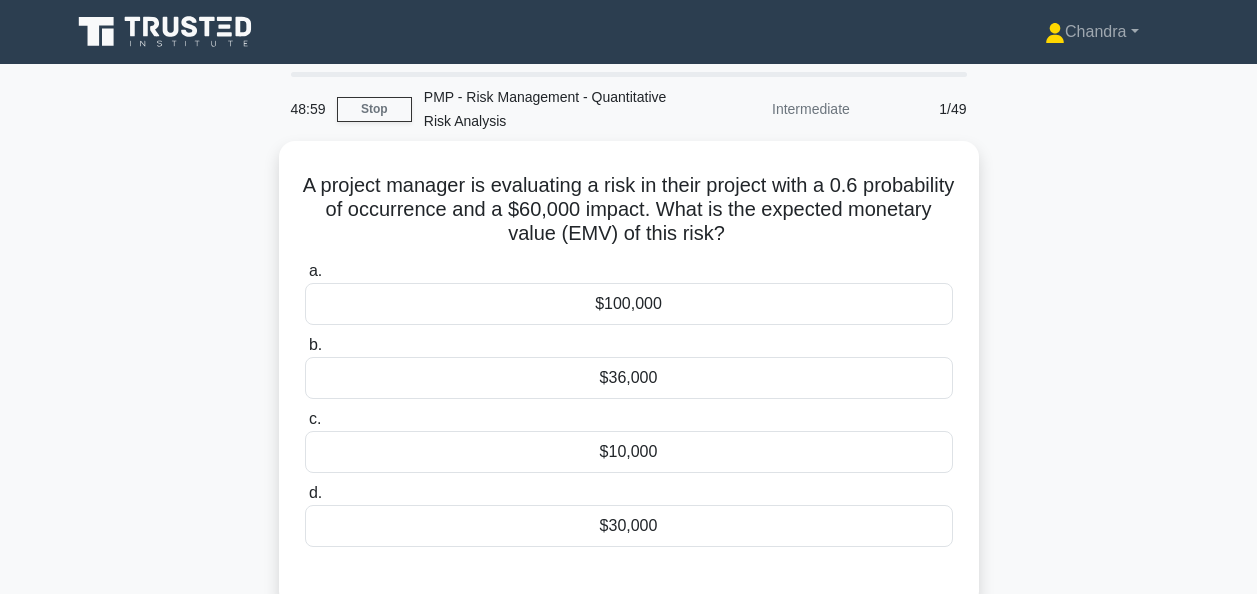 scroll, scrollTop: 0, scrollLeft: 0, axis: both 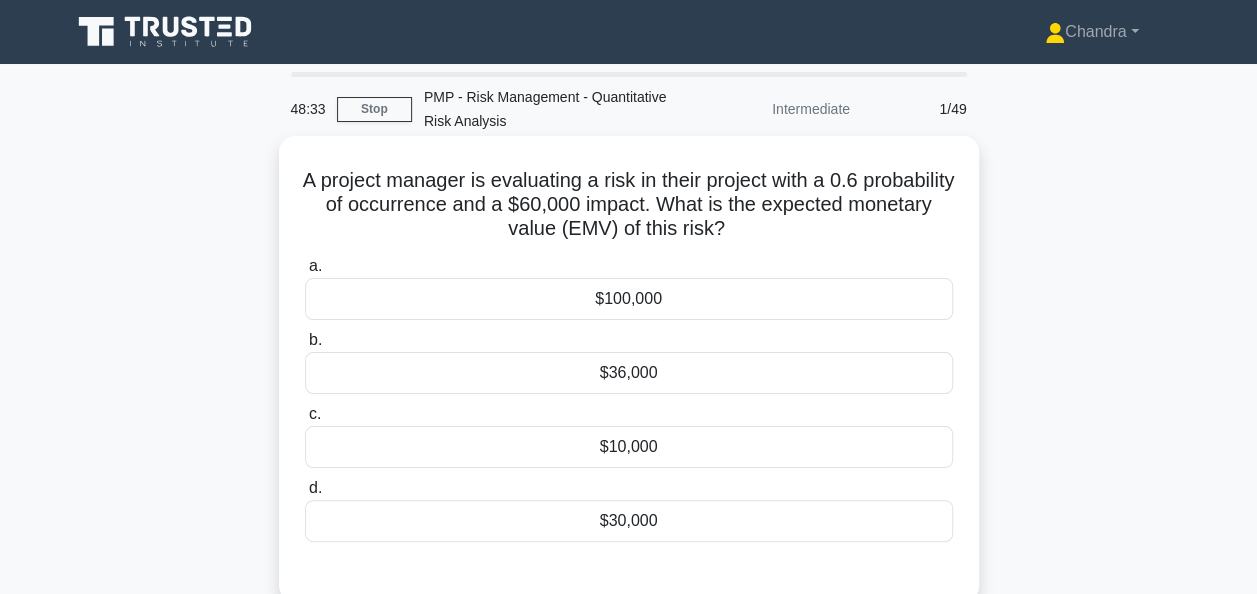 click on "$100,000" at bounding box center [629, 299] 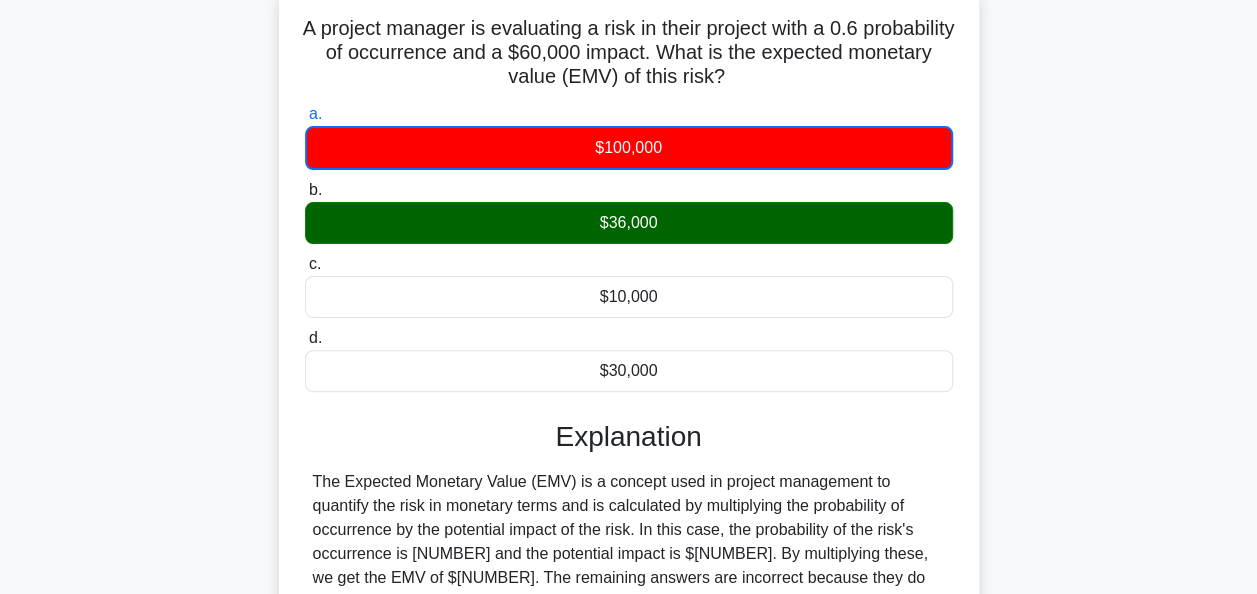 scroll, scrollTop: 486, scrollLeft: 0, axis: vertical 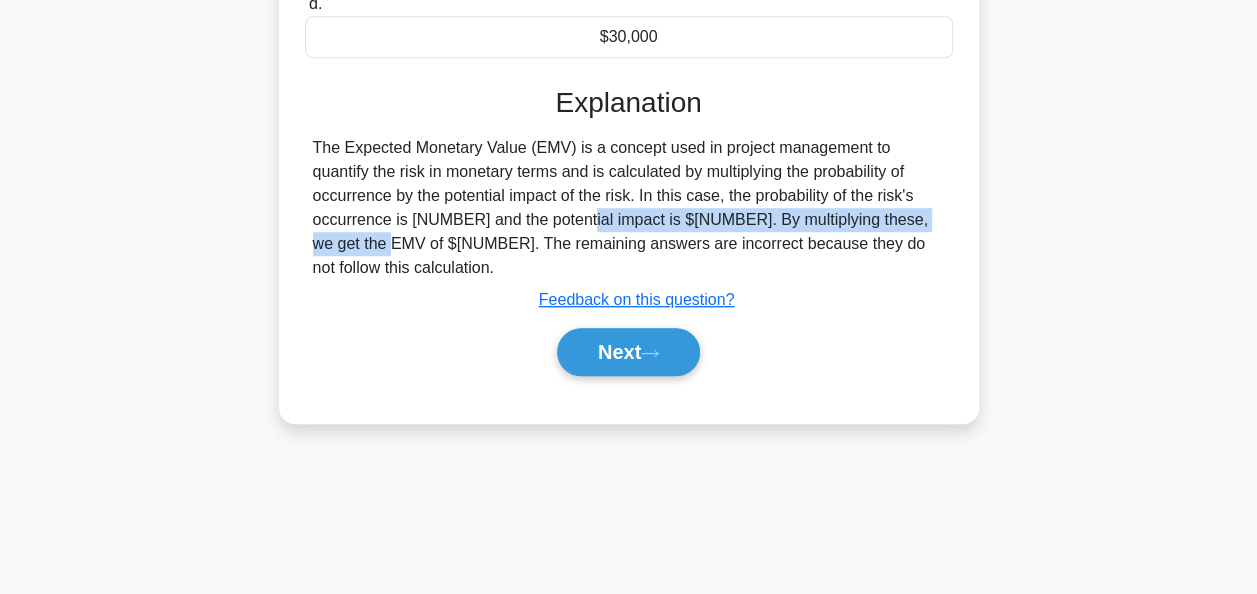 drag, startPoint x: 452, startPoint y: 224, endPoint x: 854, endPoint y: 228, distance: 402.0199 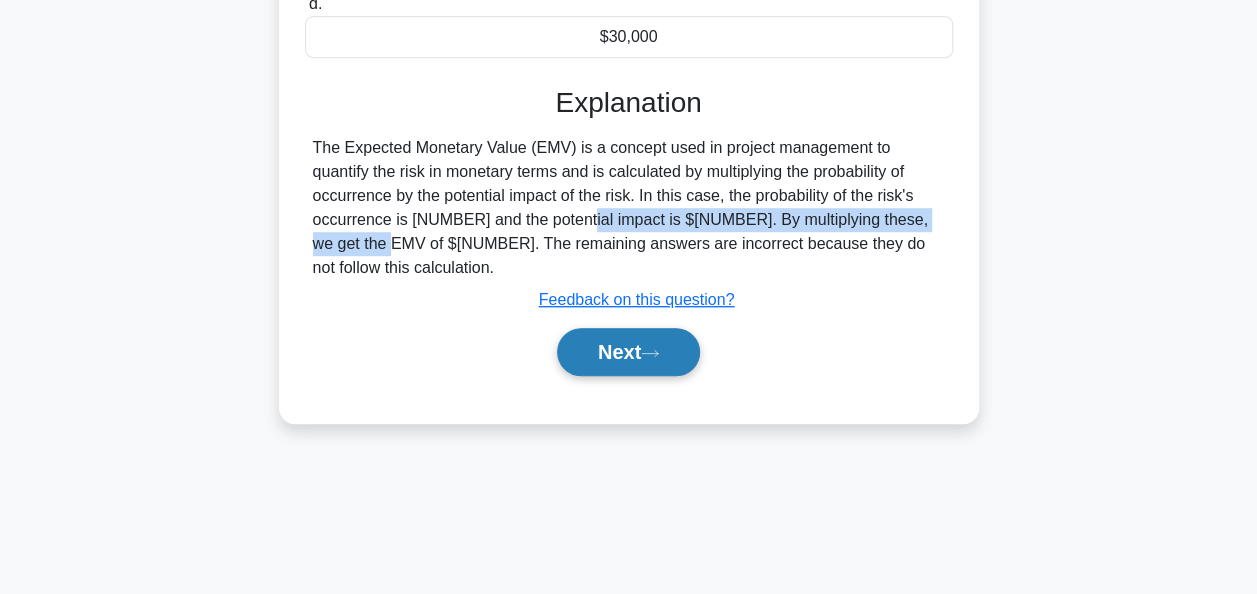click on "Next" at bounding box center (628, 352) 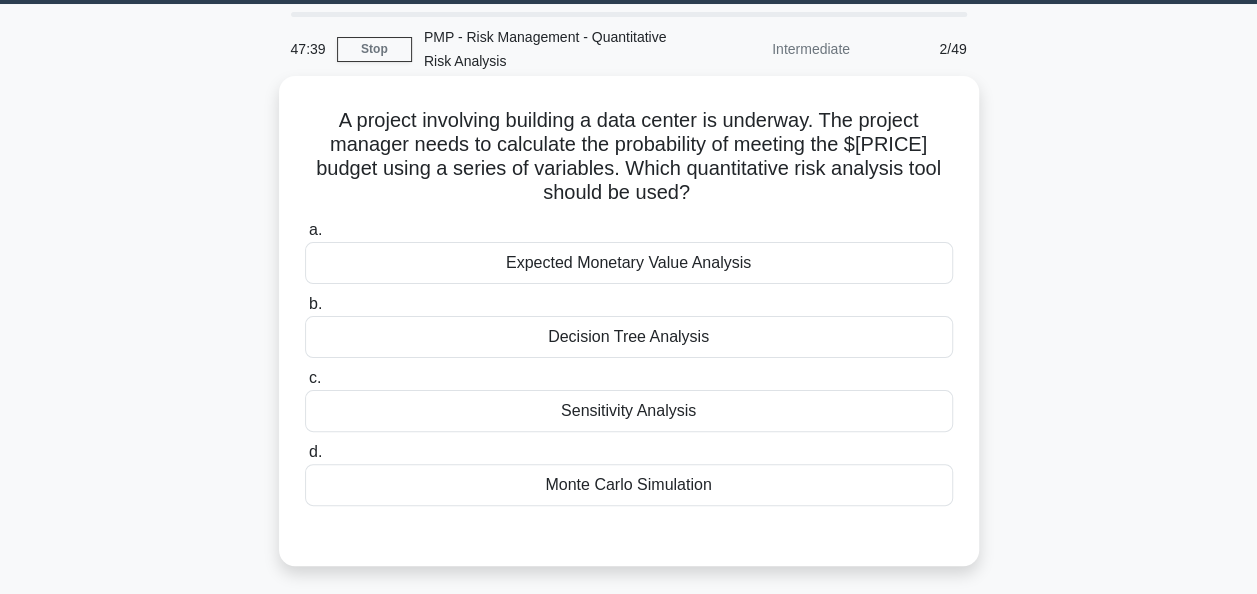 scroll, scrollTop: 100, scrollLeft: 0, axis: vertical 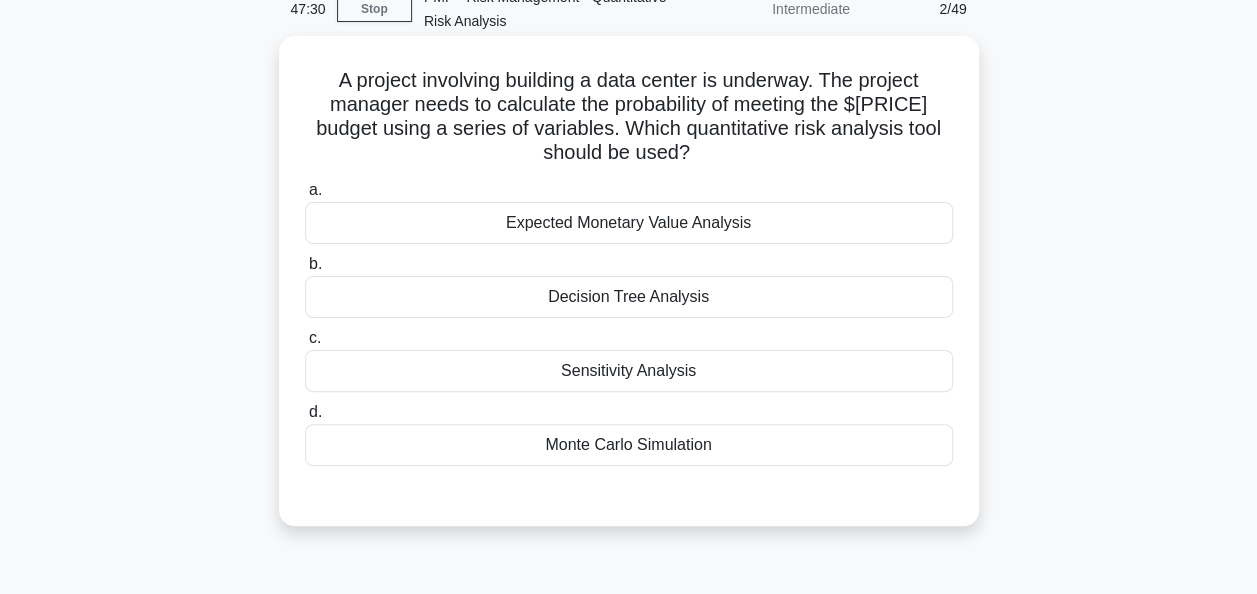 click on "Monte Carlo Simulation" at bounding box center (629, 445) 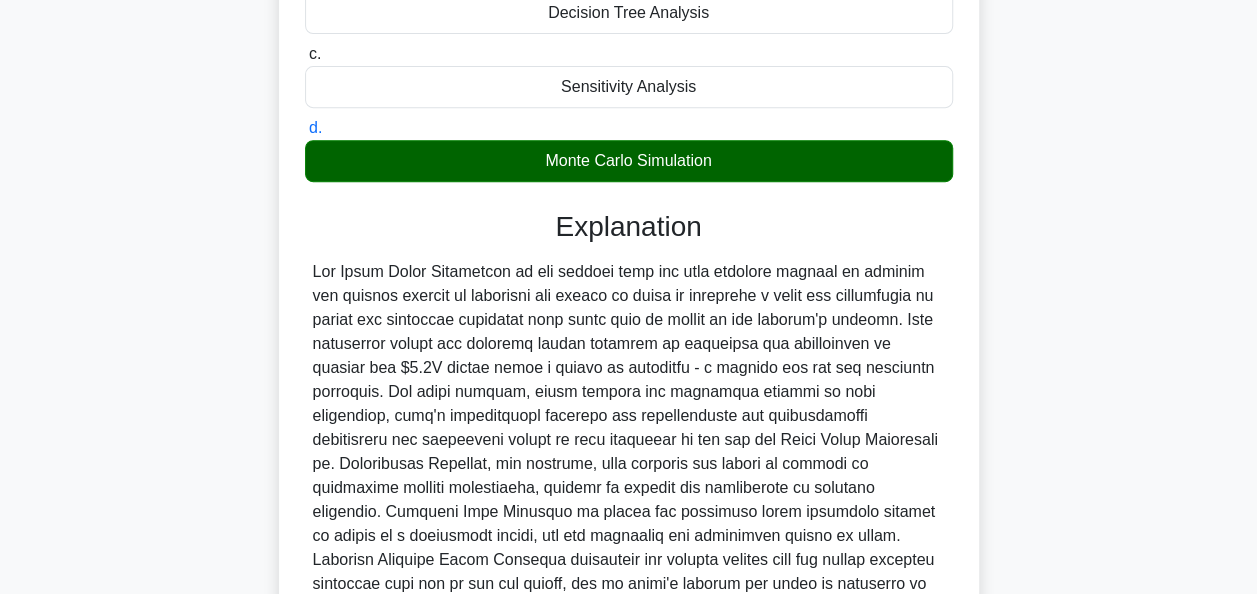 scroll, scrollTop: 564, scrollLeft: 0, axis: vertical 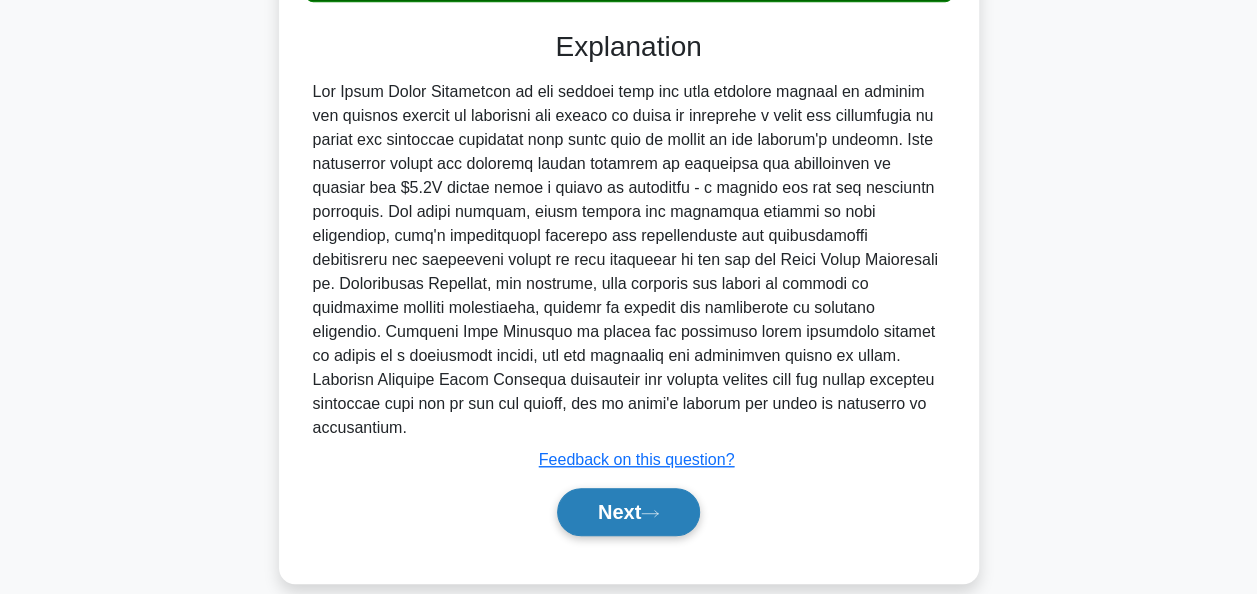 click on "Next" at bounding box center (628, 512) 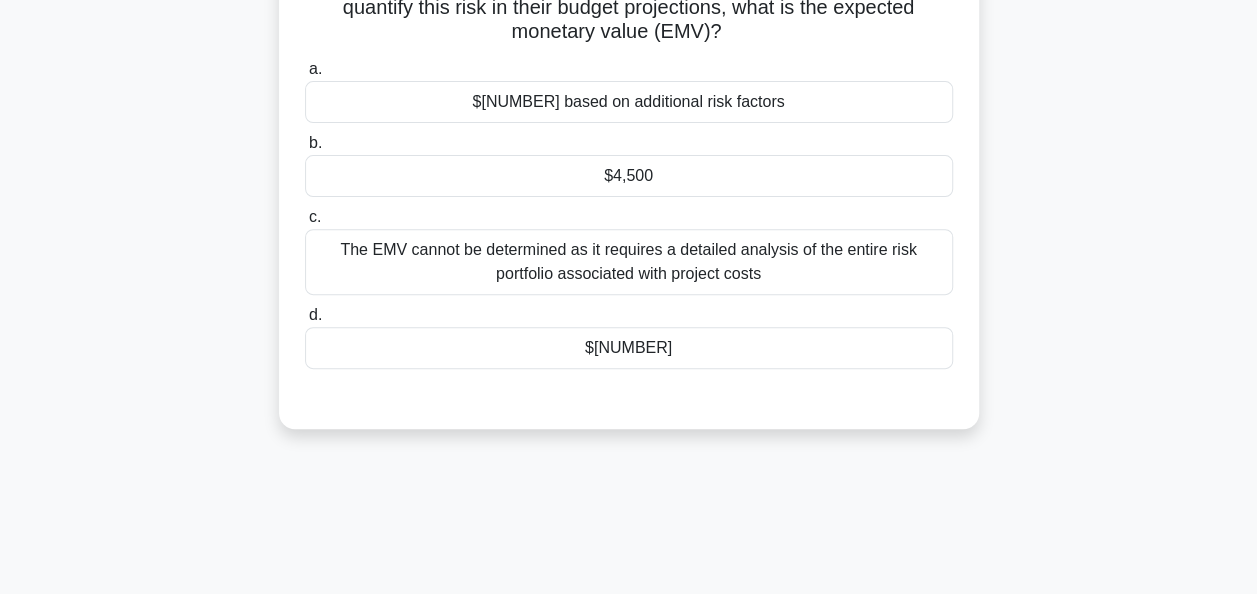 scroll, scrollTop: 200, scrollLeft: 0, axis: vertical 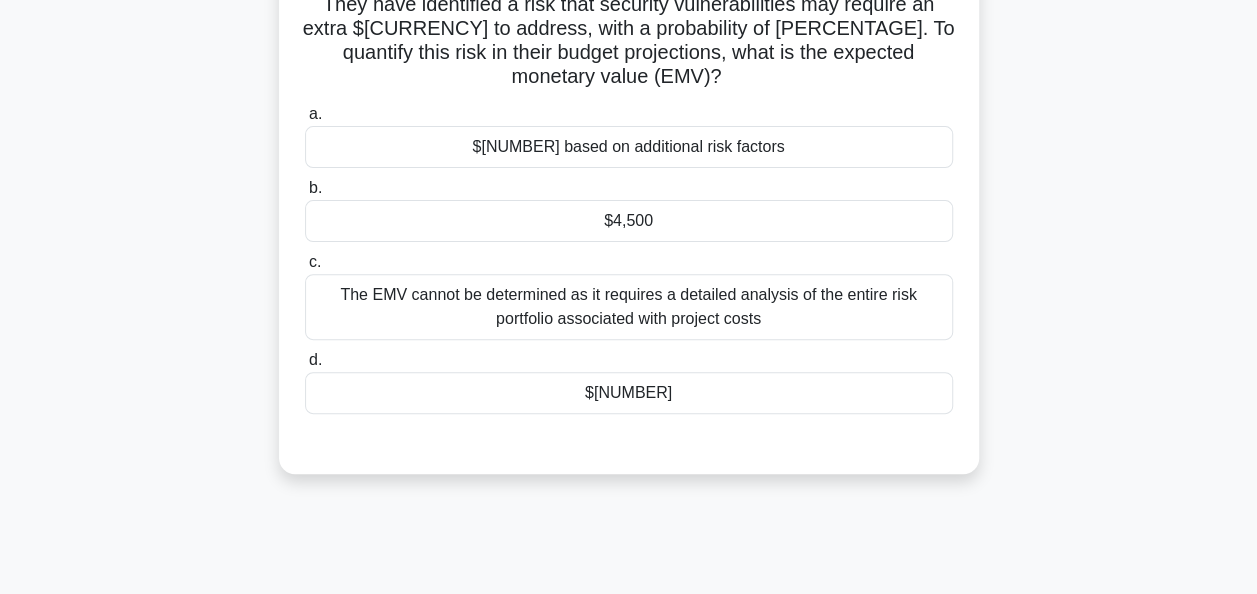 click on "$[NUMBER]" at bounding box center [629, 393] 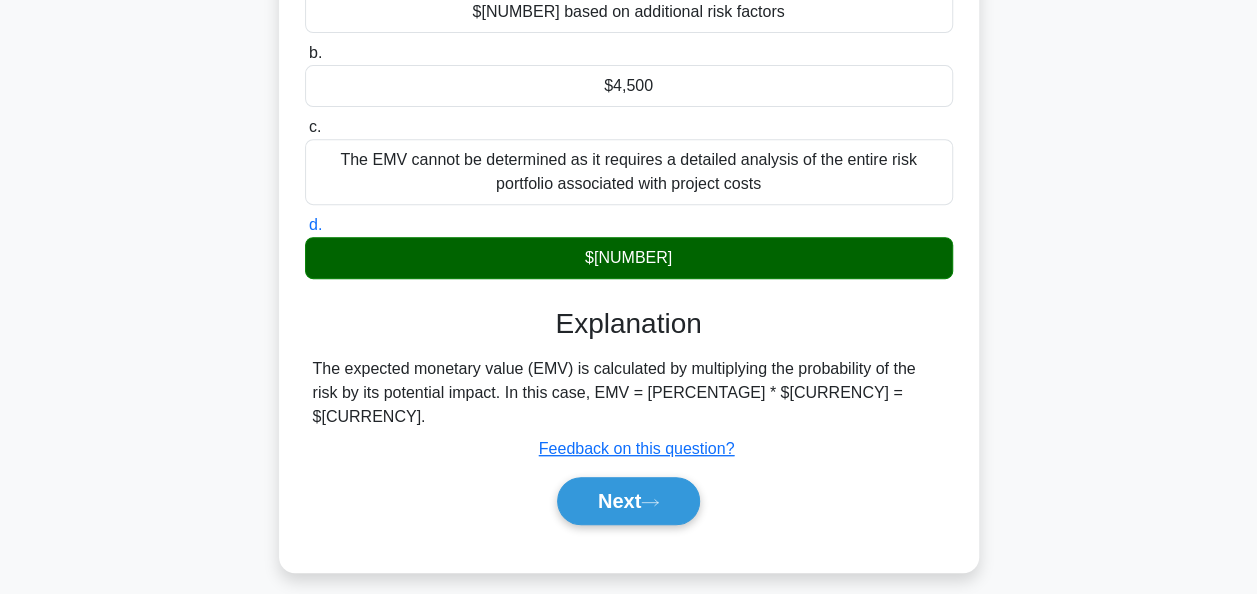 scroll, scrollTop: 486, scrollLeft: 0, axis: vertical 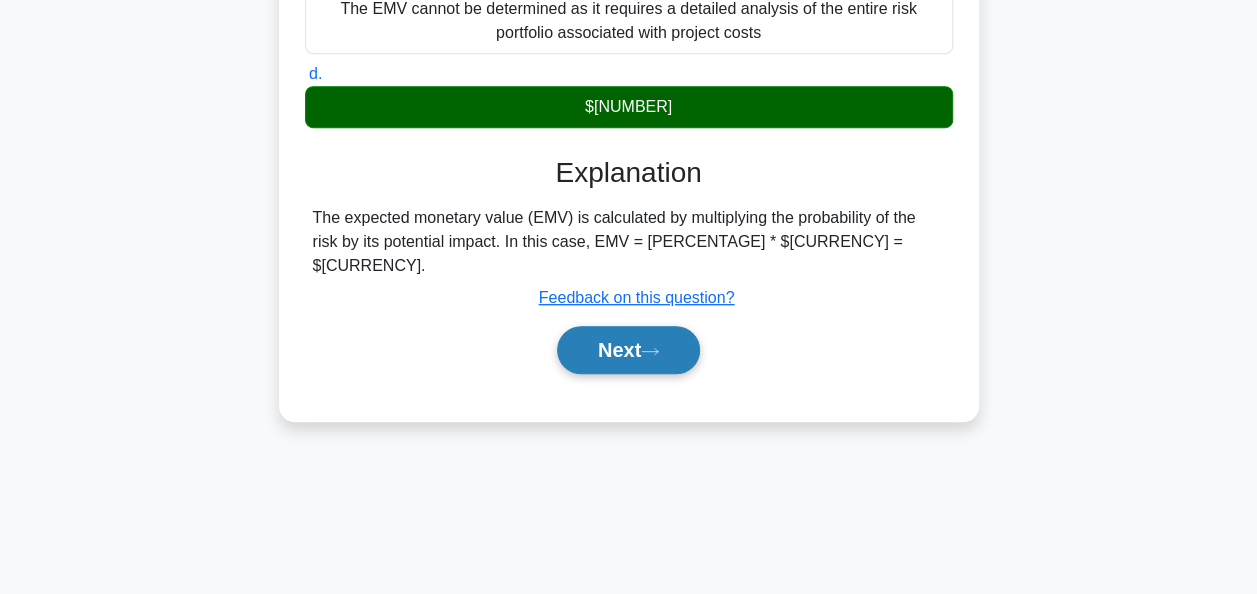 click on "Next" at bounding box center (628, 350) 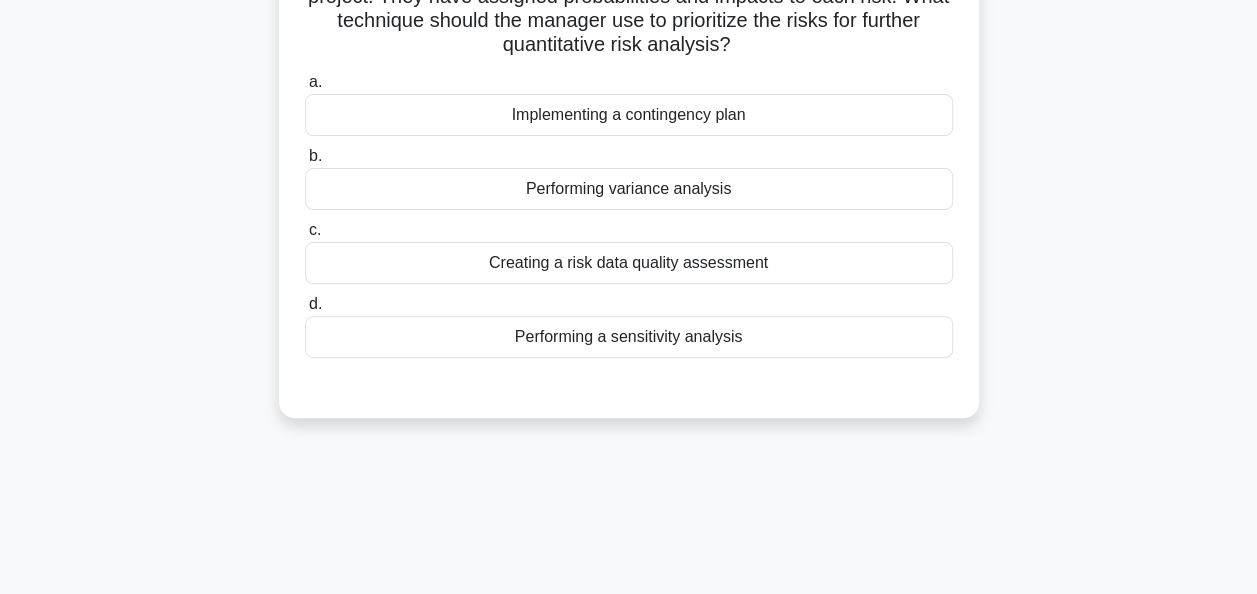 scroll, scrollTop: 86, scrollLeft: 0, axis: vertical 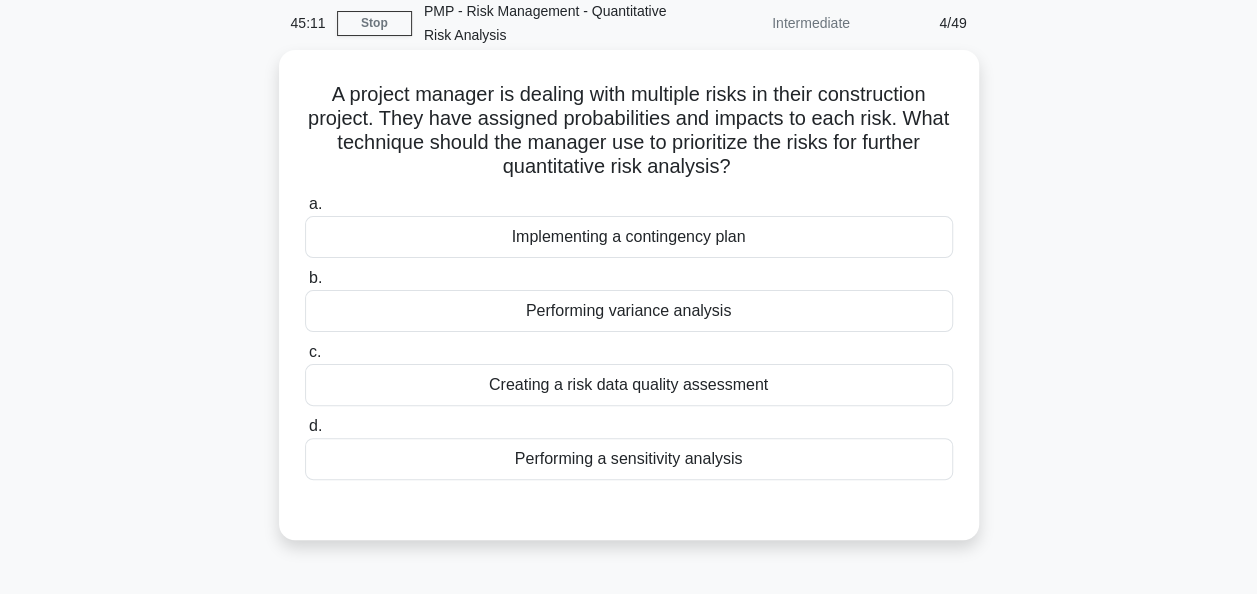 click on "Performing a sensitivity analysis" at bounding box center (629, 459) 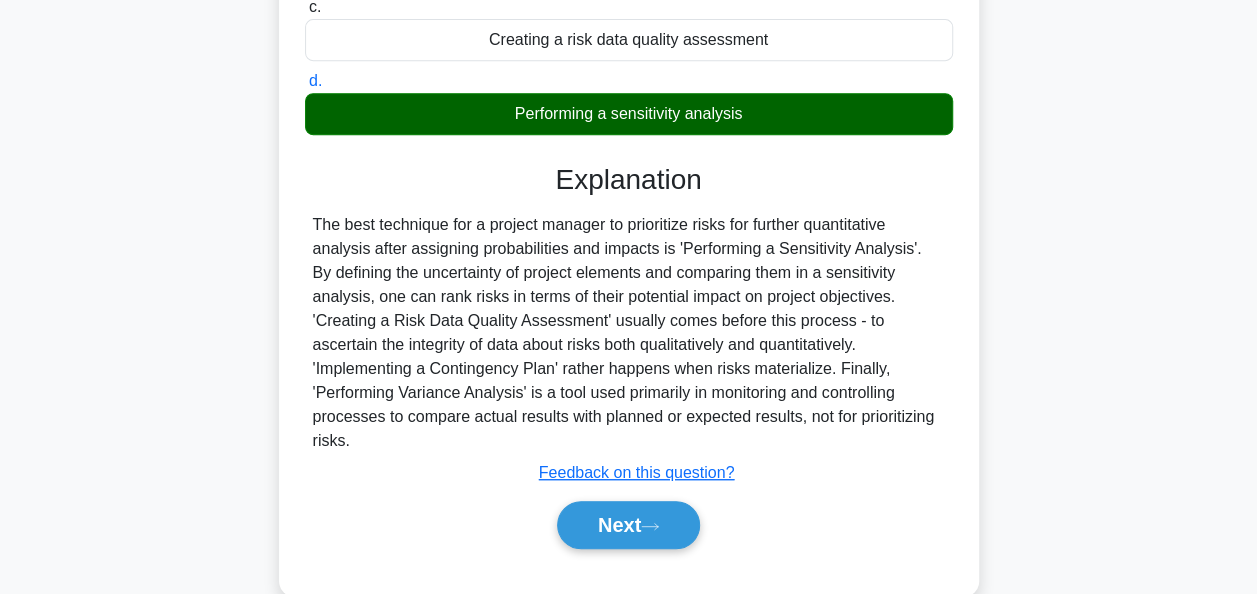 scroll, scrollTop: 486, scrollLeft: 0, axis: vertical 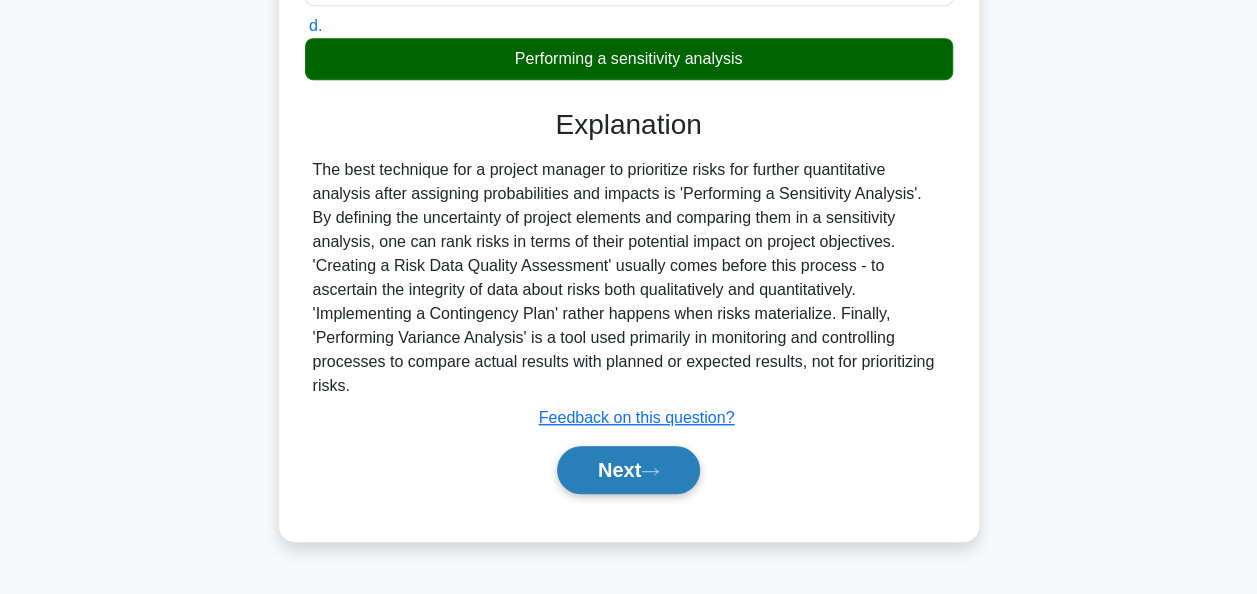 click on "Next" at bounding box center [628, 470] 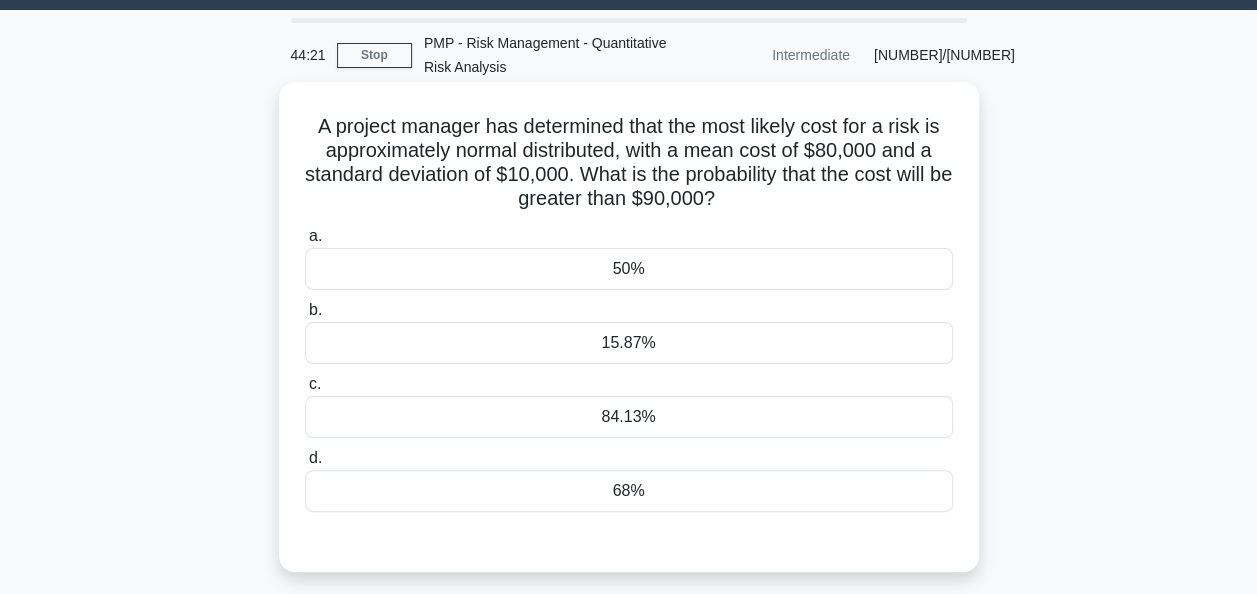 scroll, scrollTop: 100, scrollLeft: 0, axis: vertical 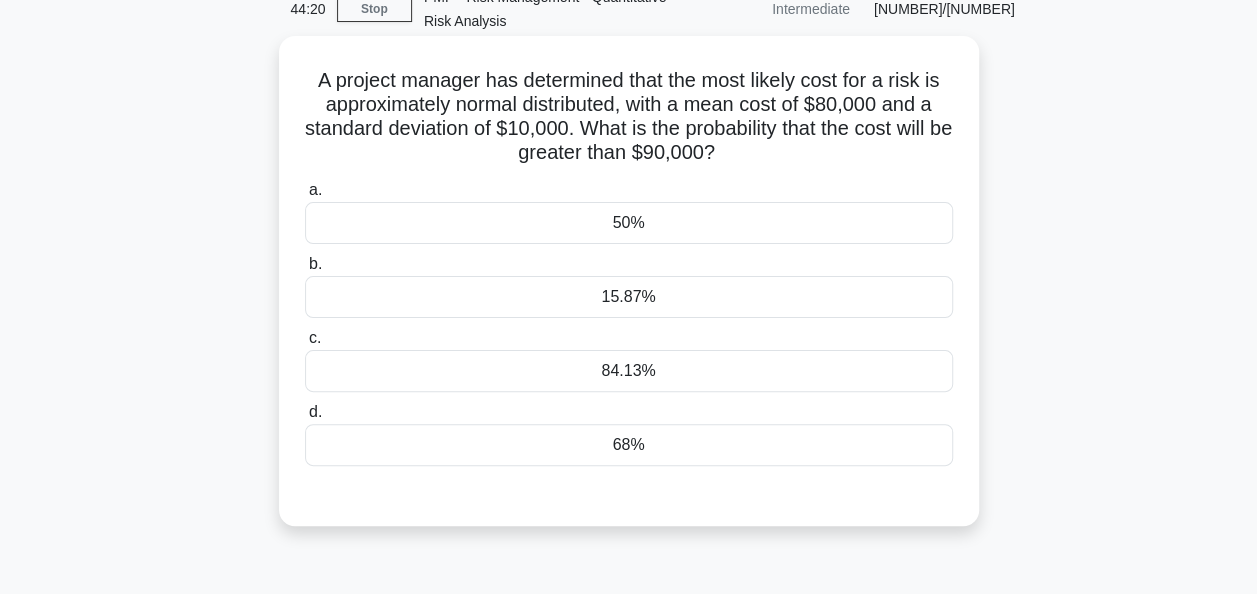 click on "84.13%" at bounding box center (629, 371) 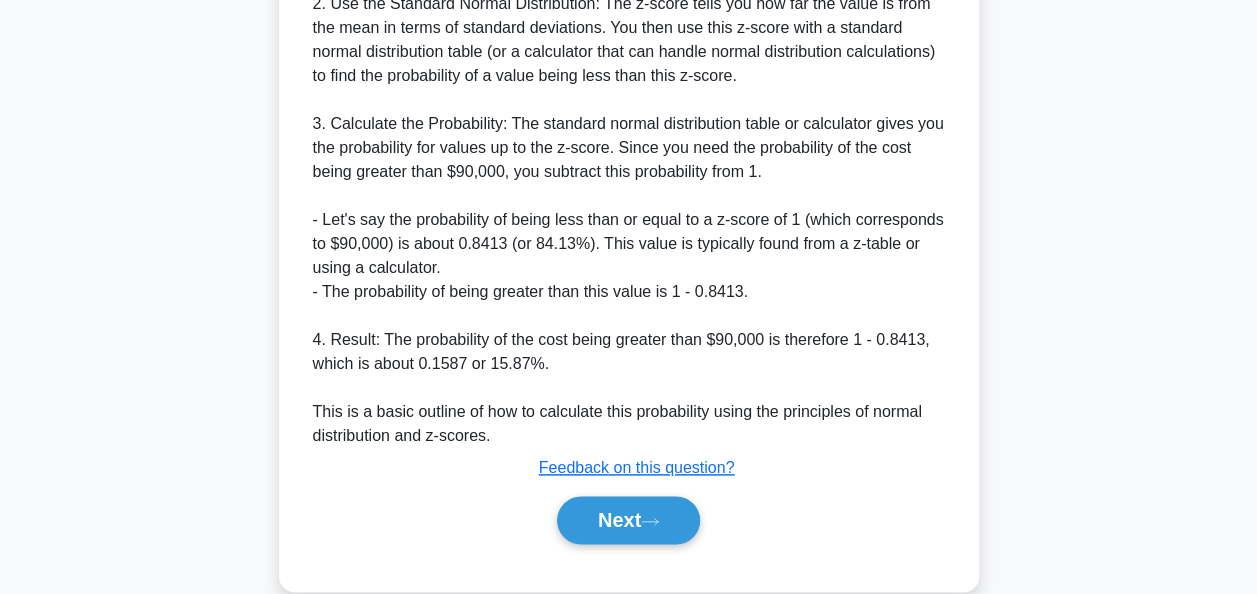 scroll, scrollTop: 1023, scrollLeft: 0, axis: vertical 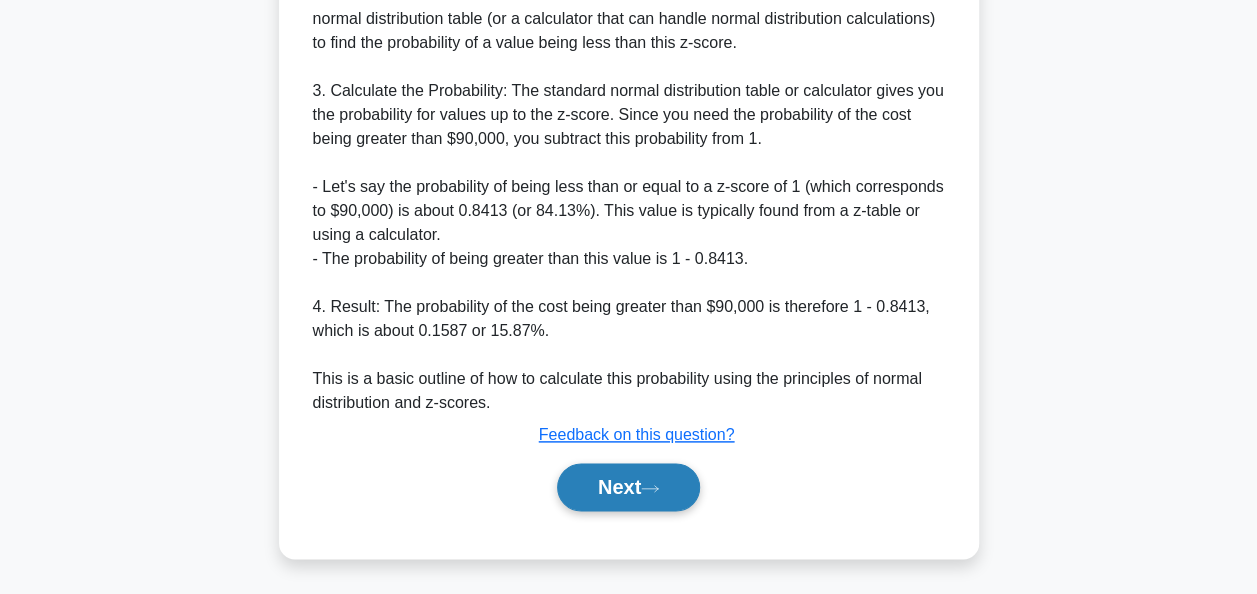 click on "Next" at bounding box center [628, 487] 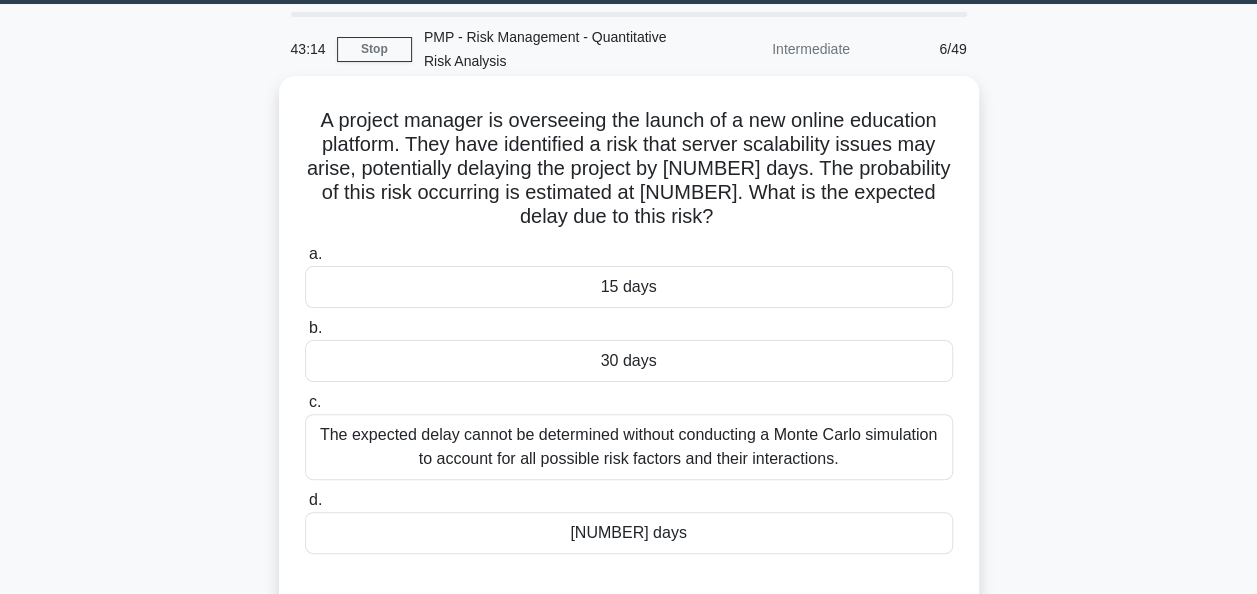 scroll, scrollTop: 100, scrollLeft: 0, axis: vertical 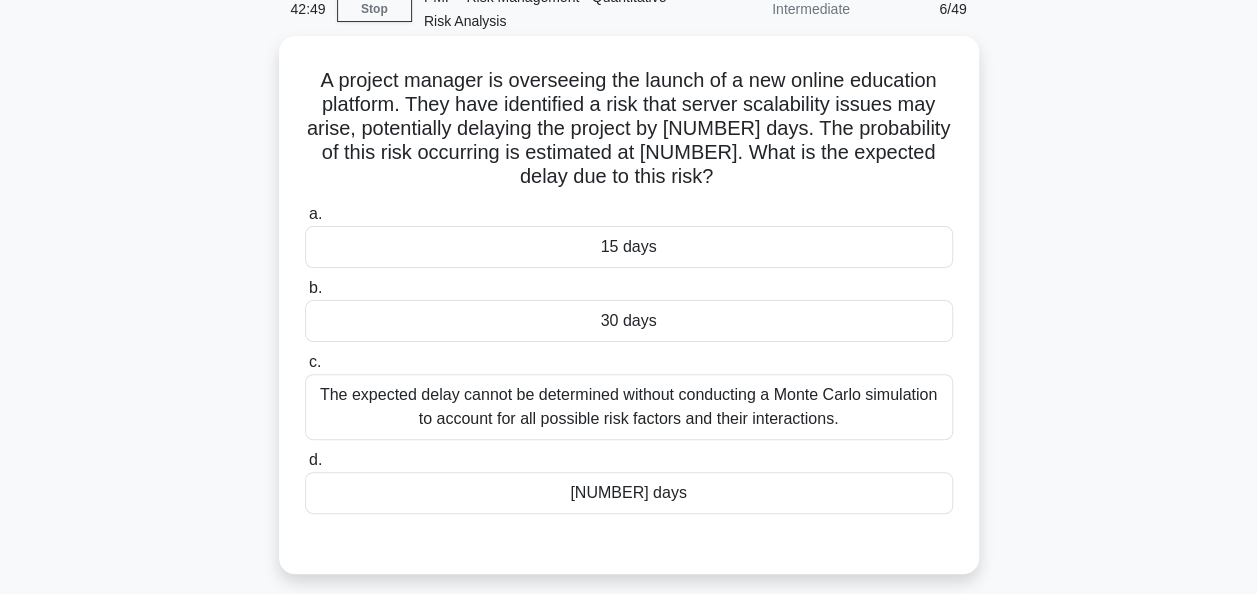click on "[NUMBER] days" at bounding box center (629, 493) 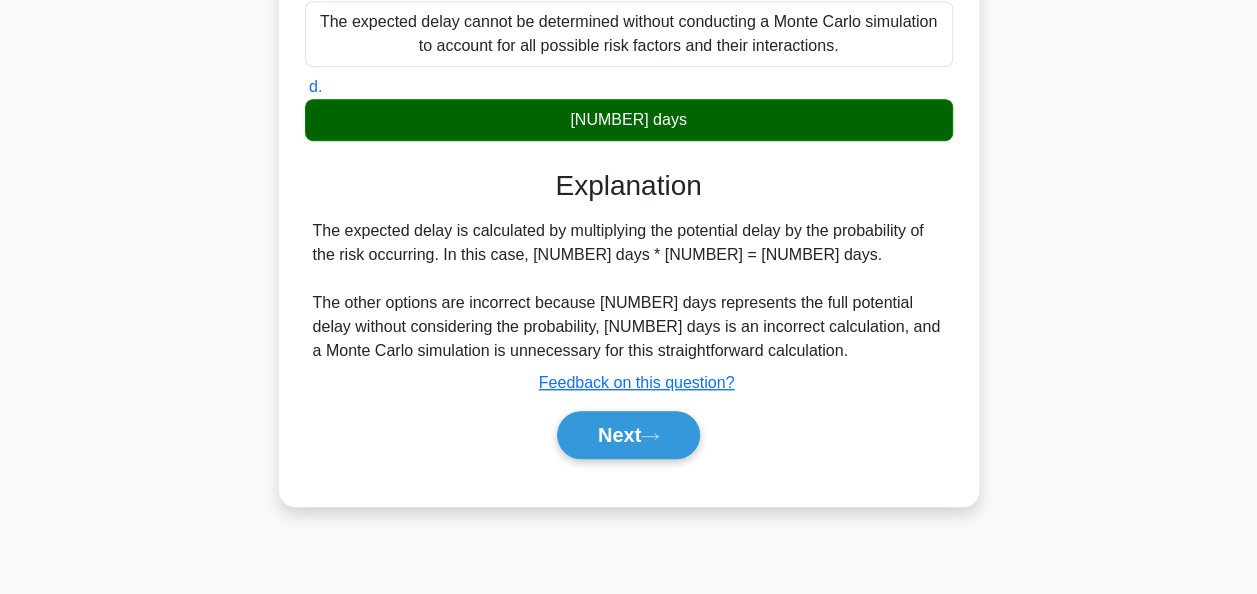 scroll, scrollTop: 486, scrollLeft: 0, axis: vertical 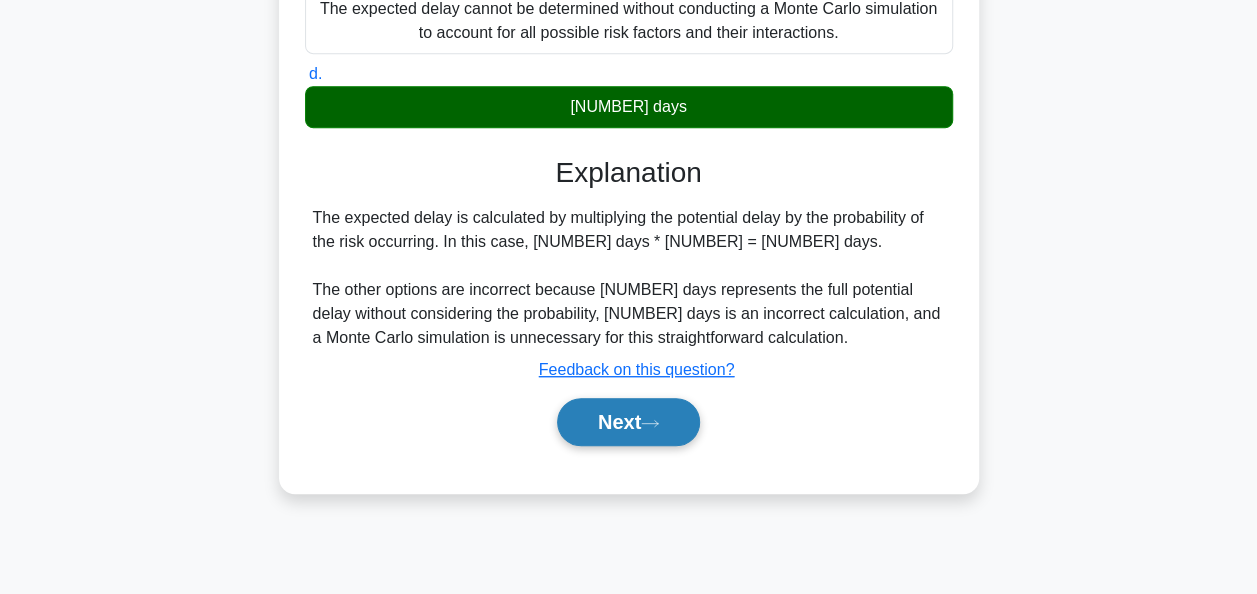 click on "Next" at bounding box center [628, 422] 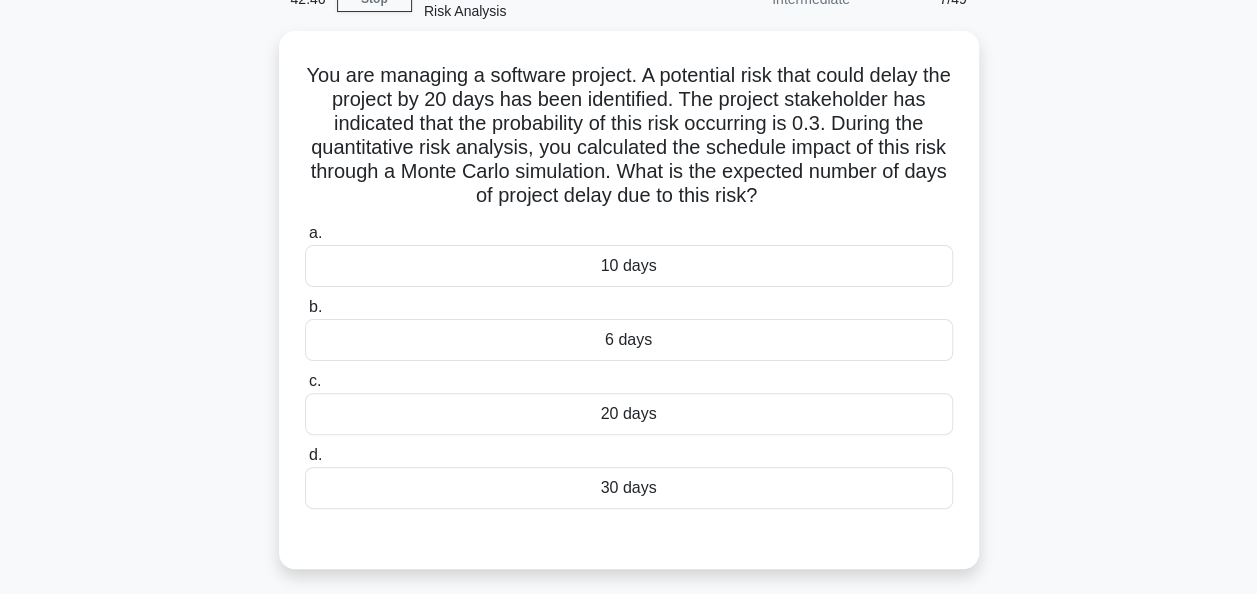 scroll, scrollTop: 0, scrollLeft: 0, axis: both 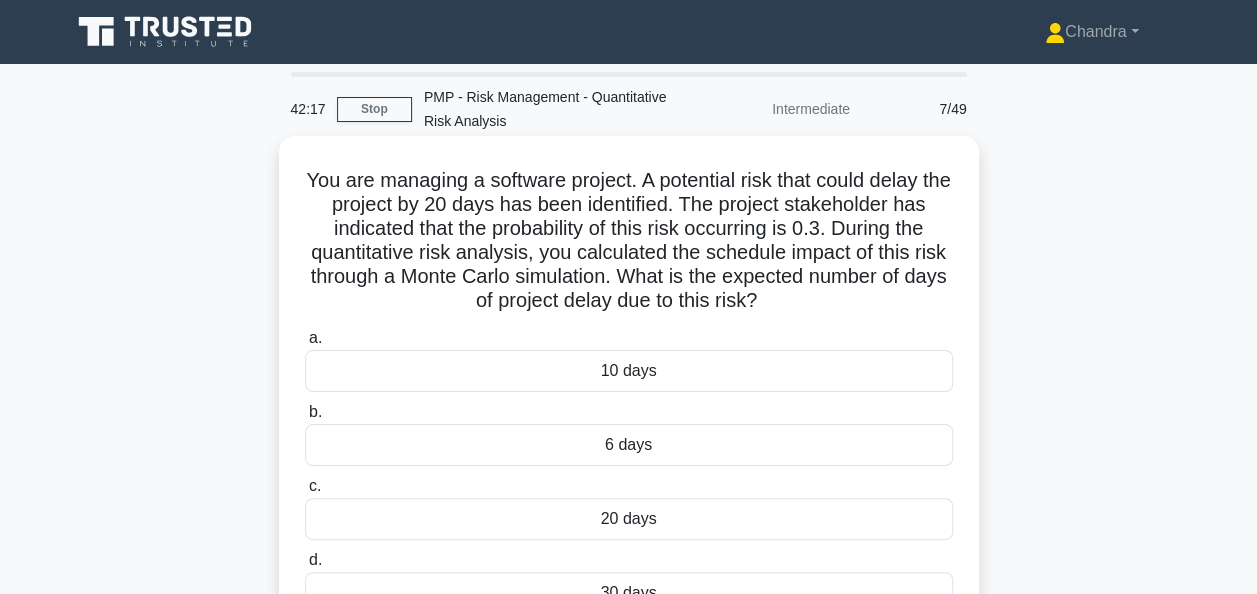 click on "6 days" at bounding box center (629, 445) 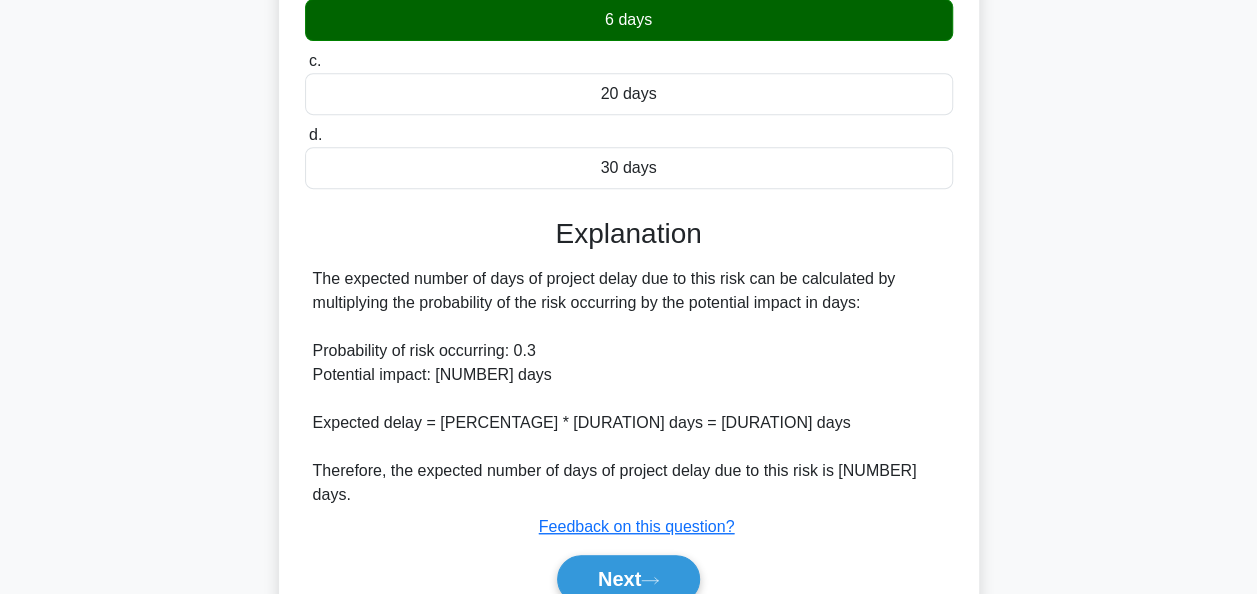 scroll, scrollTop: 492, scrollLeft: 0, axis: vertical 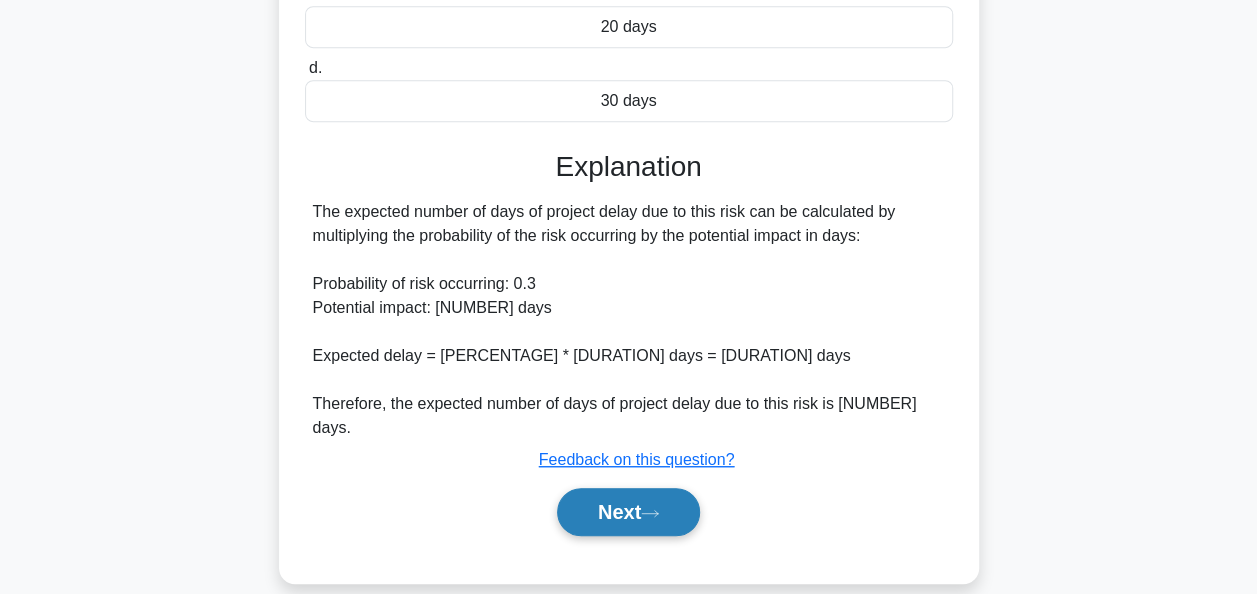 click on "Next" at bounding box center [628, 512] 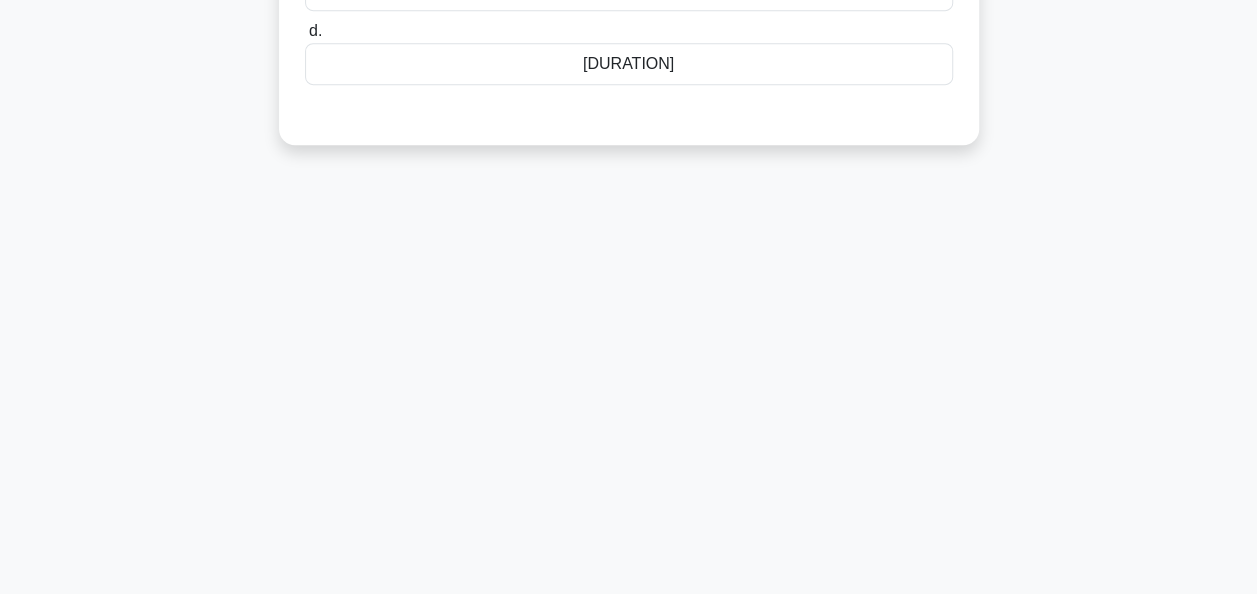 scroll, scrollTop: 0, scrollLeft: 0, axis: both 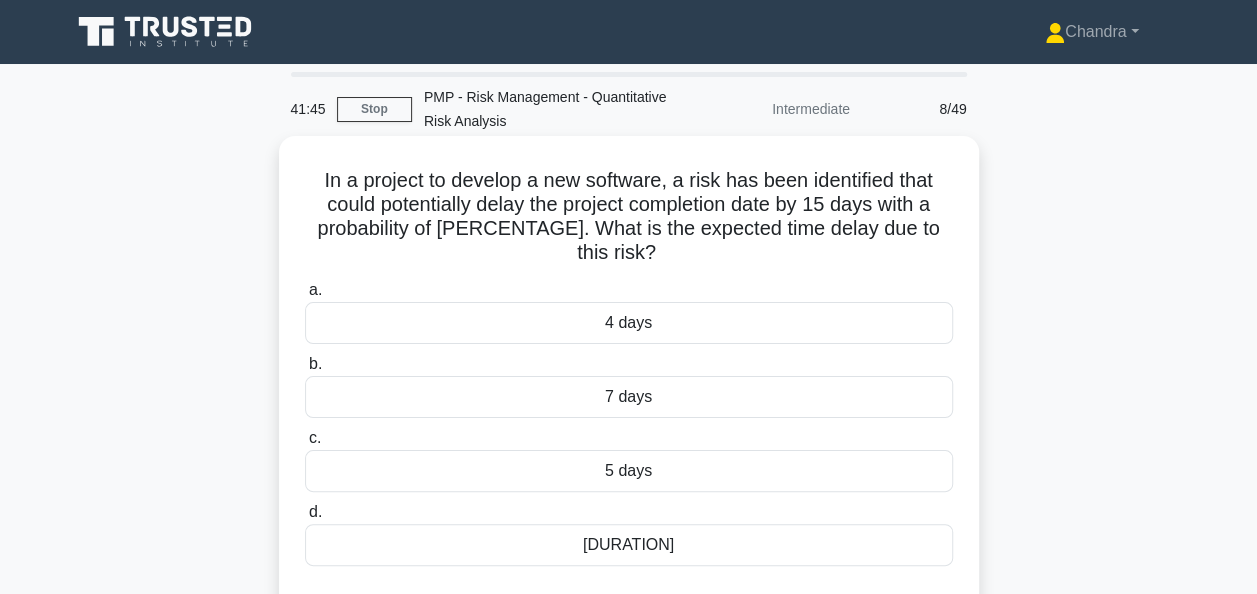 click on "[DURATION]" at bounding box center (629, 545) 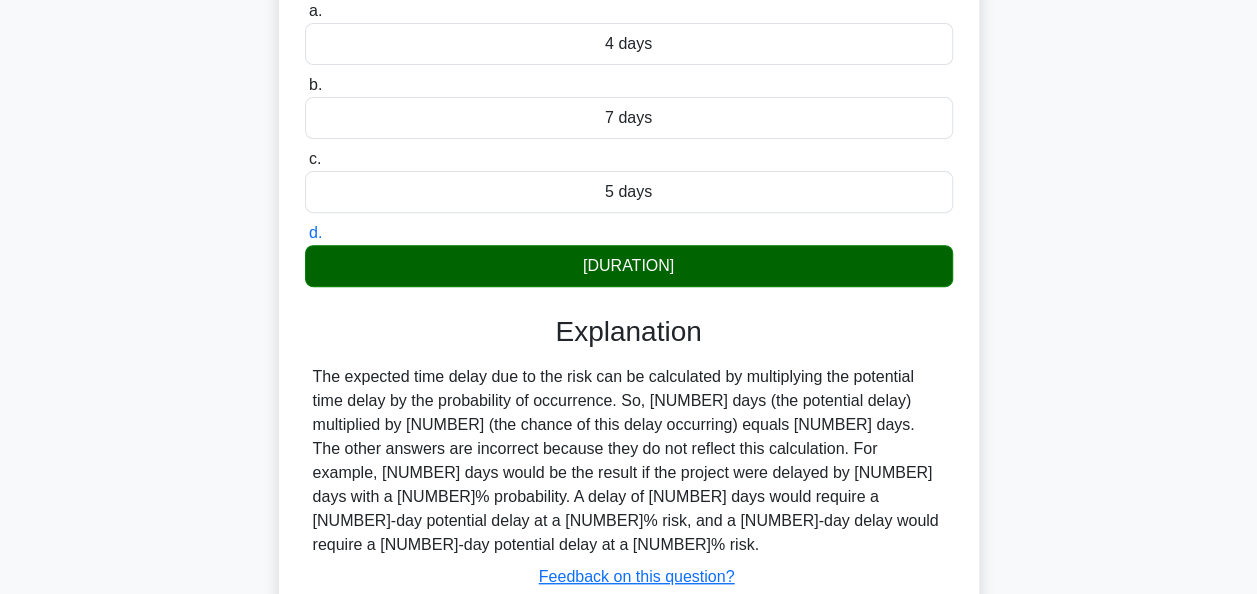 scroll, scrollTop: 486, scrollLeft: 0, axis: vertical 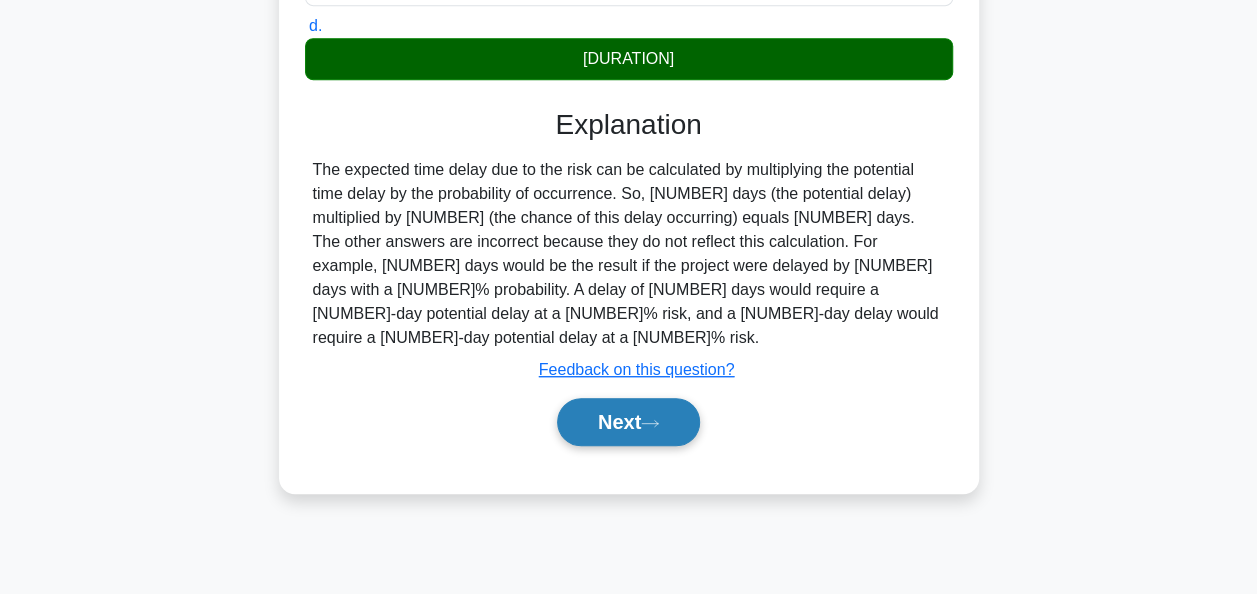 click on "Next" at bounding box center [628, 422] 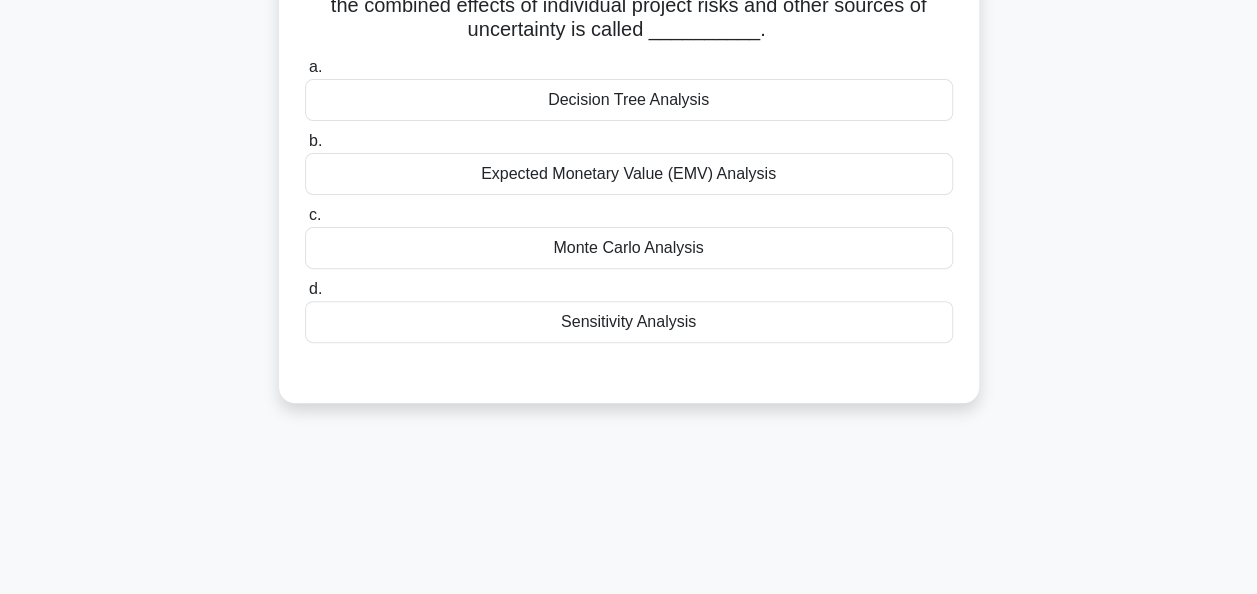 scroll, scrollTop: 0, scrollLeft: 0, axis: both 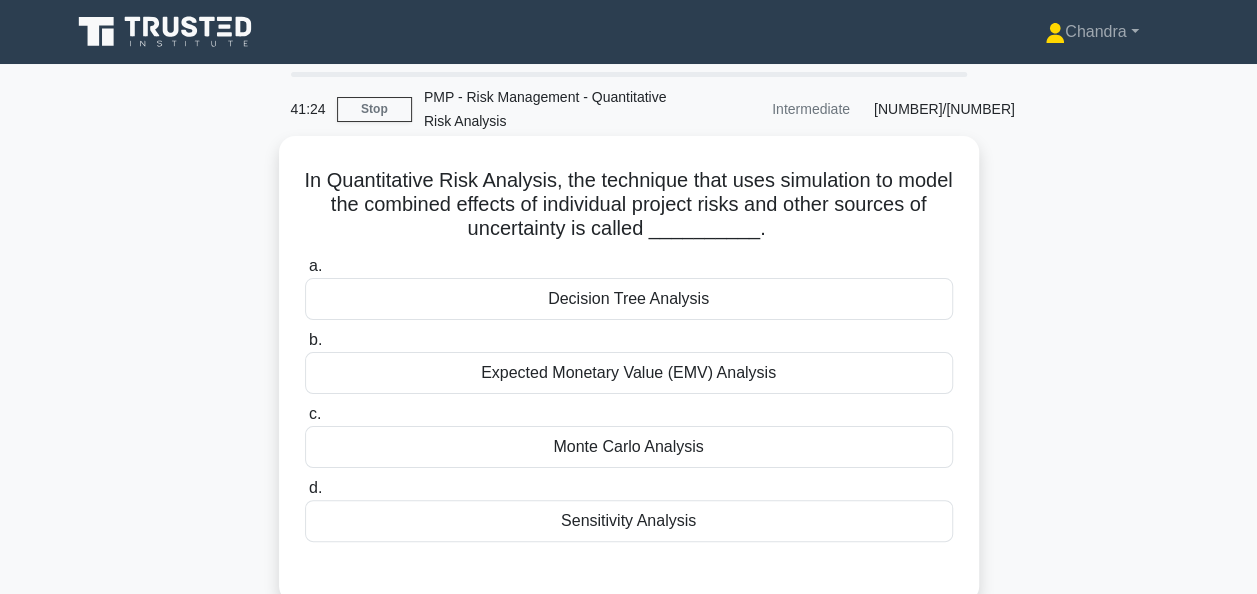 click on "Monte Carlo Analysis" at bounding box center (629, 447) 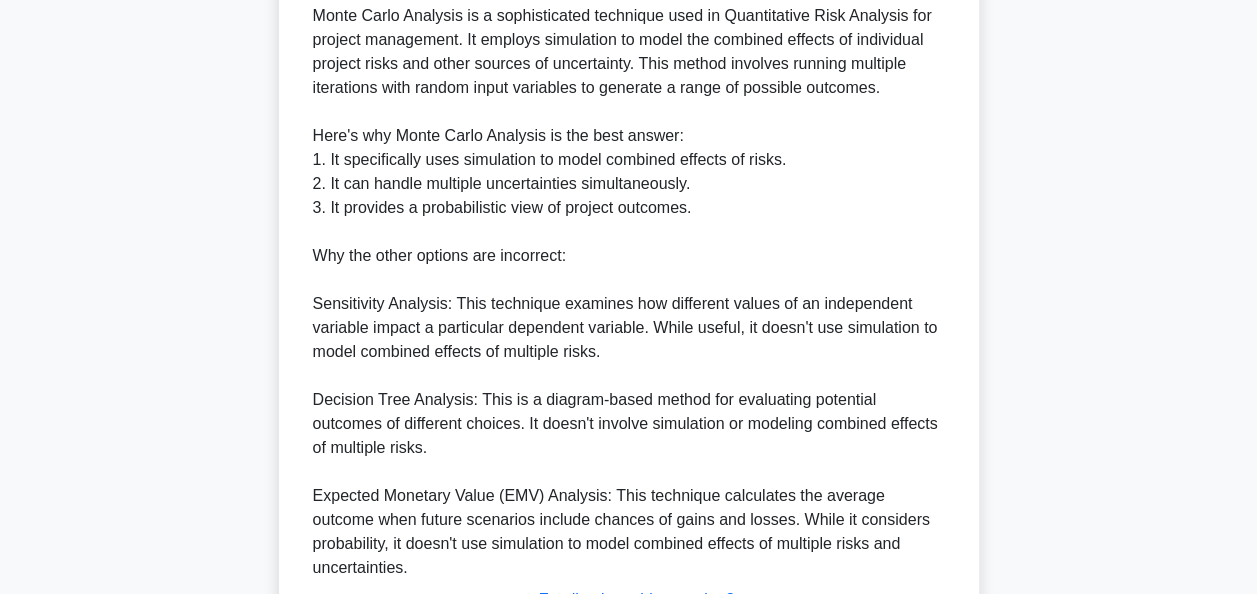 scroll, scrollTop: 804, scrollLeft: 0, axis: vertical 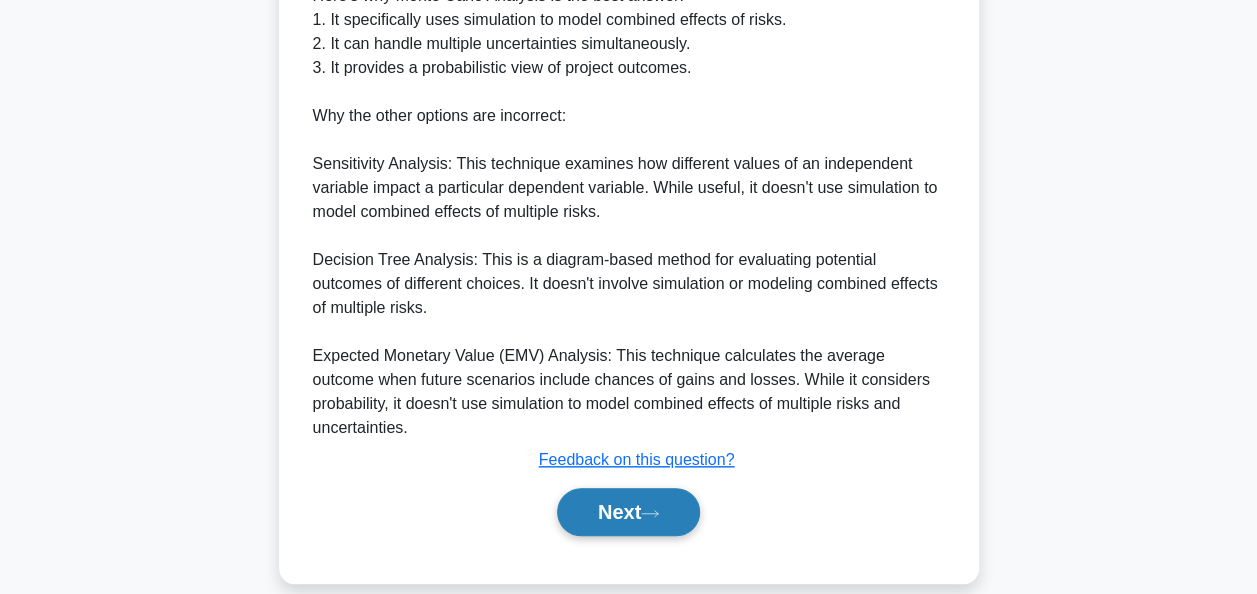 click on "Next" at bounding box center (628, 512) 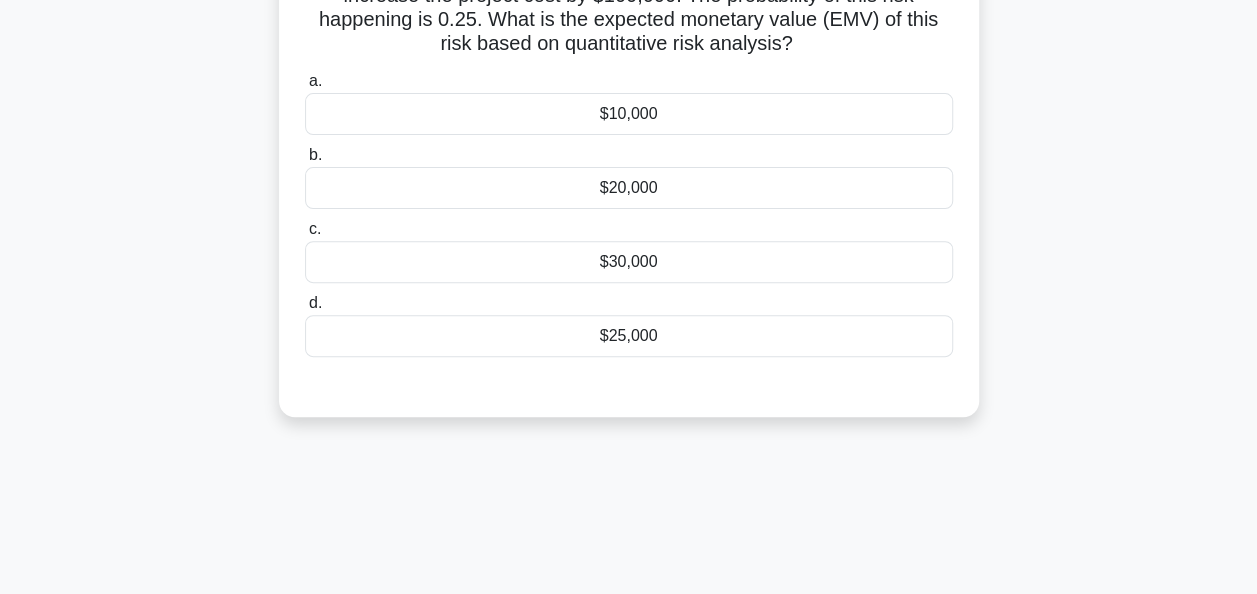 scroll, scrollTop: 86, scrollLeft: 0, axis: vertical 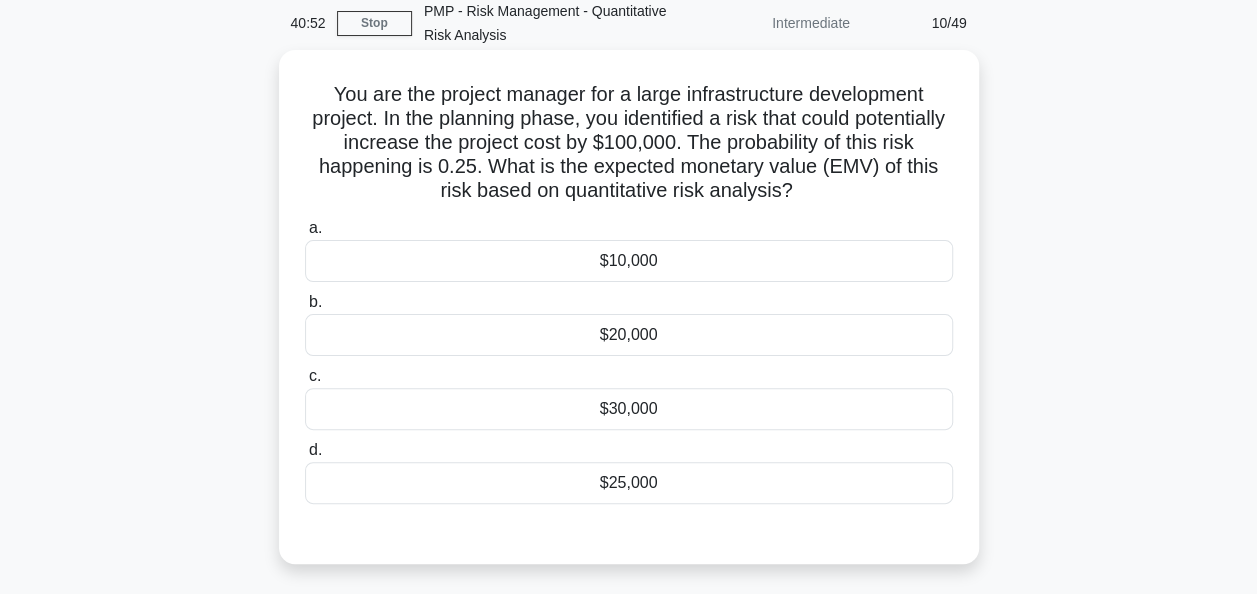 click on "$25,000" at bounding box center [629, 483] 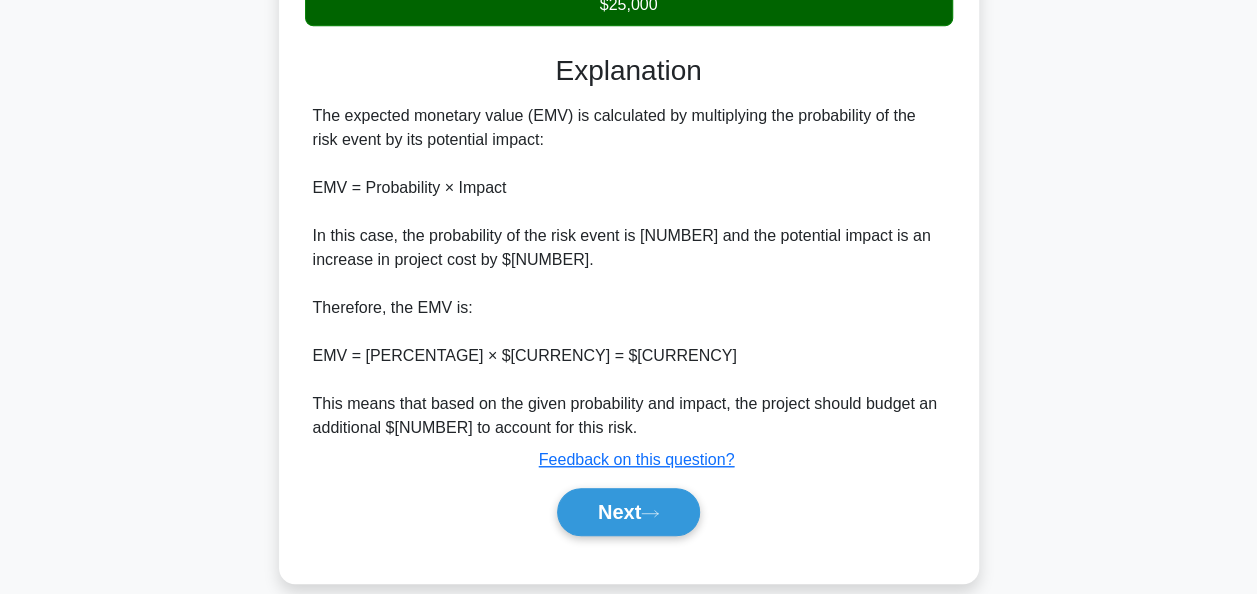 scroll, scrollTop: 588, scrollLeft: 0, axis: vertical 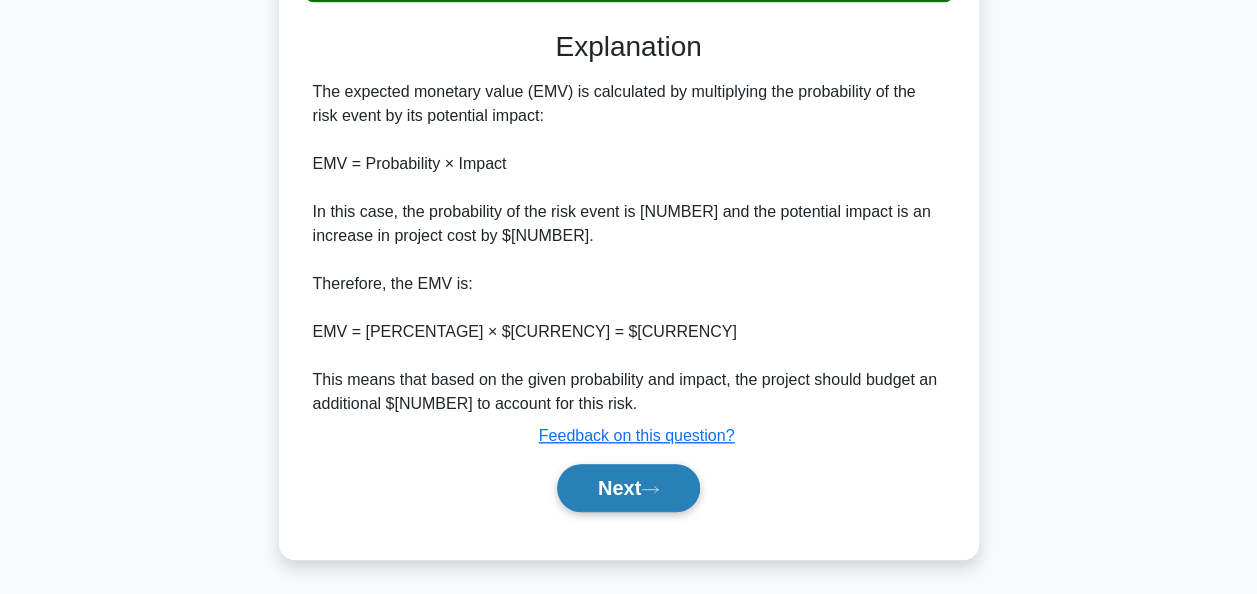 click on "Next" at bounding box center (628, 488) 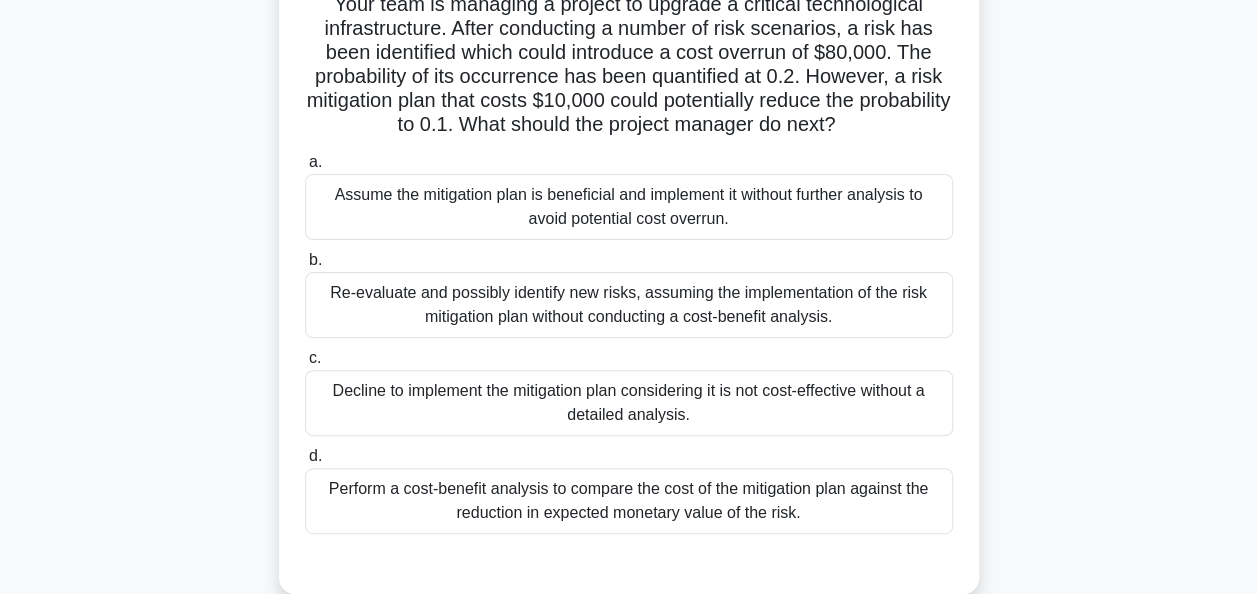 scroll, scrollTop: 200, scrollLeft: 0, axis: vertical 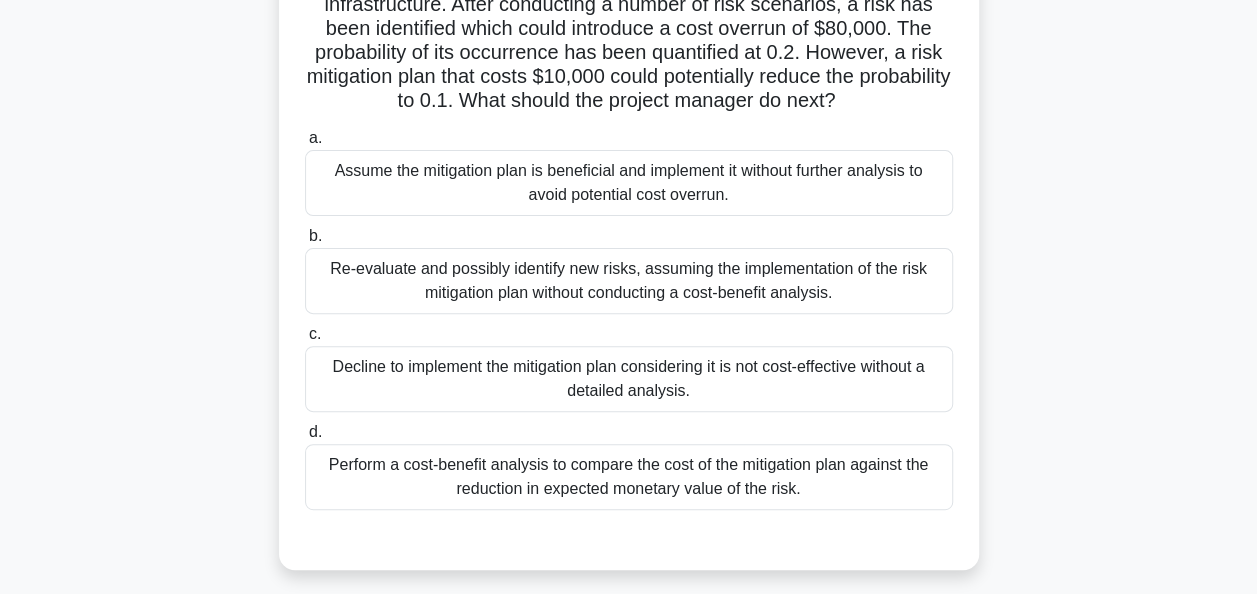 click on "Perform a cost-benefit analysis to compare the cost of the mitigation plan against the reduction in expected monetary value of the risk." at bounding box center (629, 477) 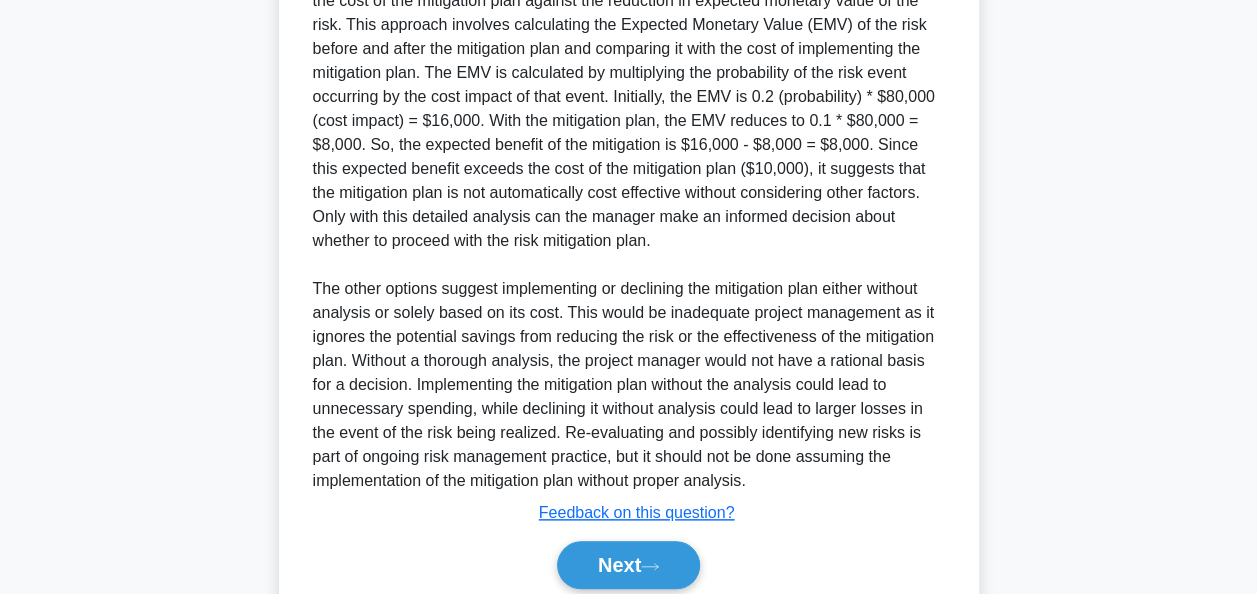 scroll, scrollTop: 900, scrollLeft: 0, axis: vertical 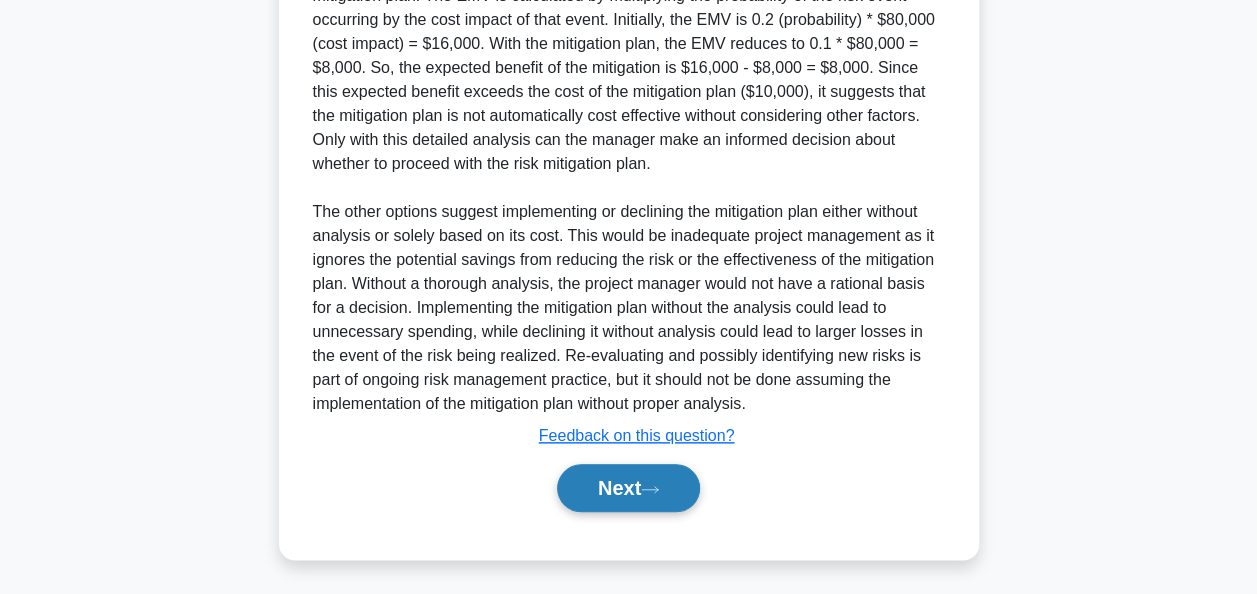 click on "Next" at bounding box center (628, 488) 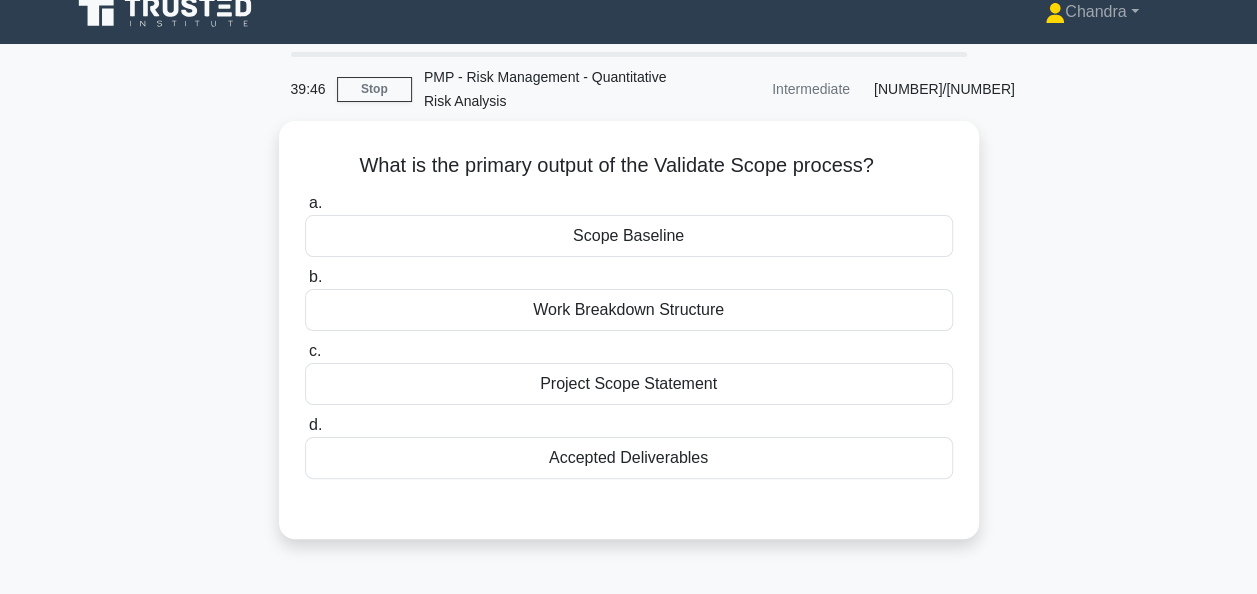 scroll, scrollTop: 0, scrollLeft: 0, axis: both 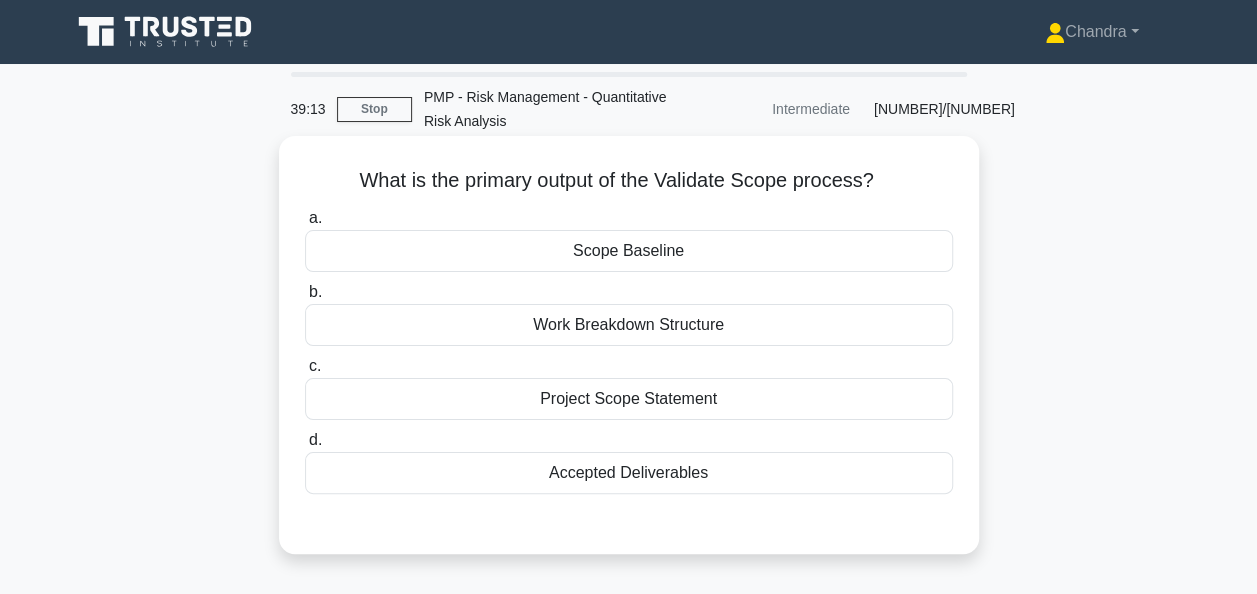 click on "Accepted Deliverables" at bounding box center [629, 473] 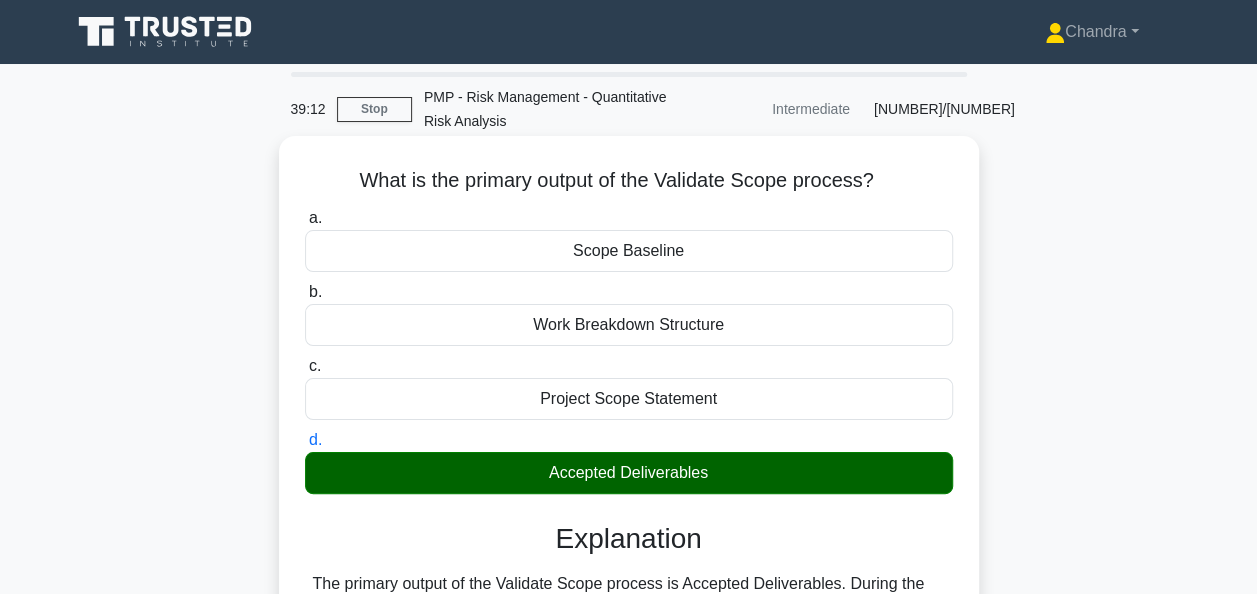 scroll, scrollTop: 486, scrollLeft: 0, axis: vertical 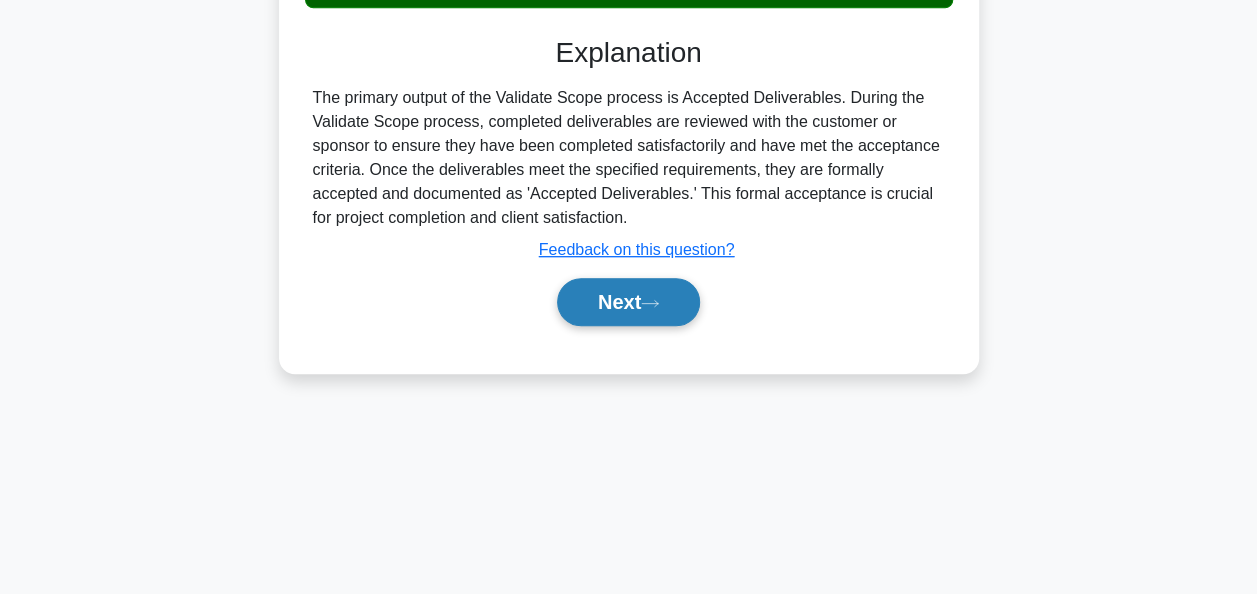 click on "Next" at bounding box center (628, 302) 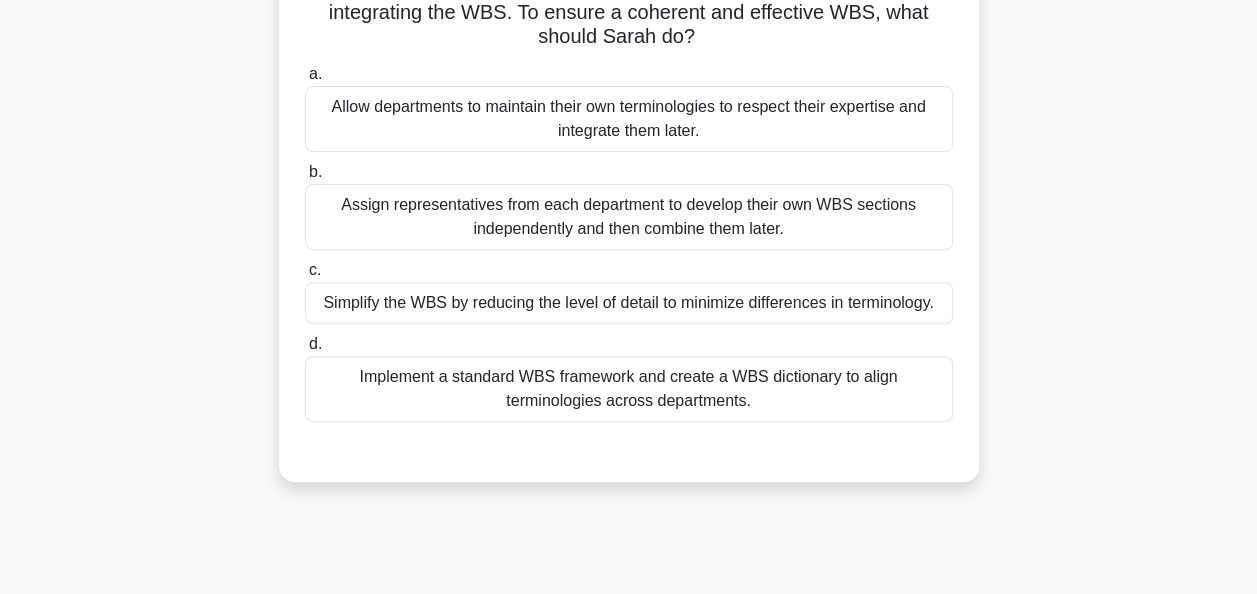 scroll, scrollTop: 300, scrollLeft: 0, axis: vertical 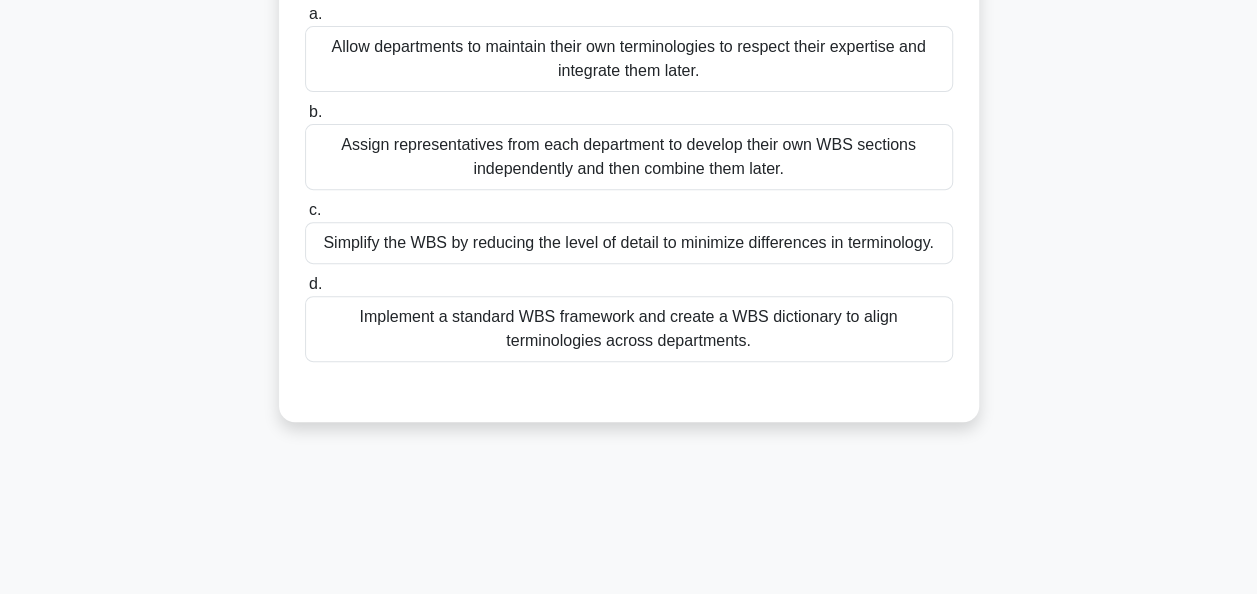 click on "Implement a standard WBS framework and create a WBS dictionary to align terminologies across departments." at bounding box center (629, 329) 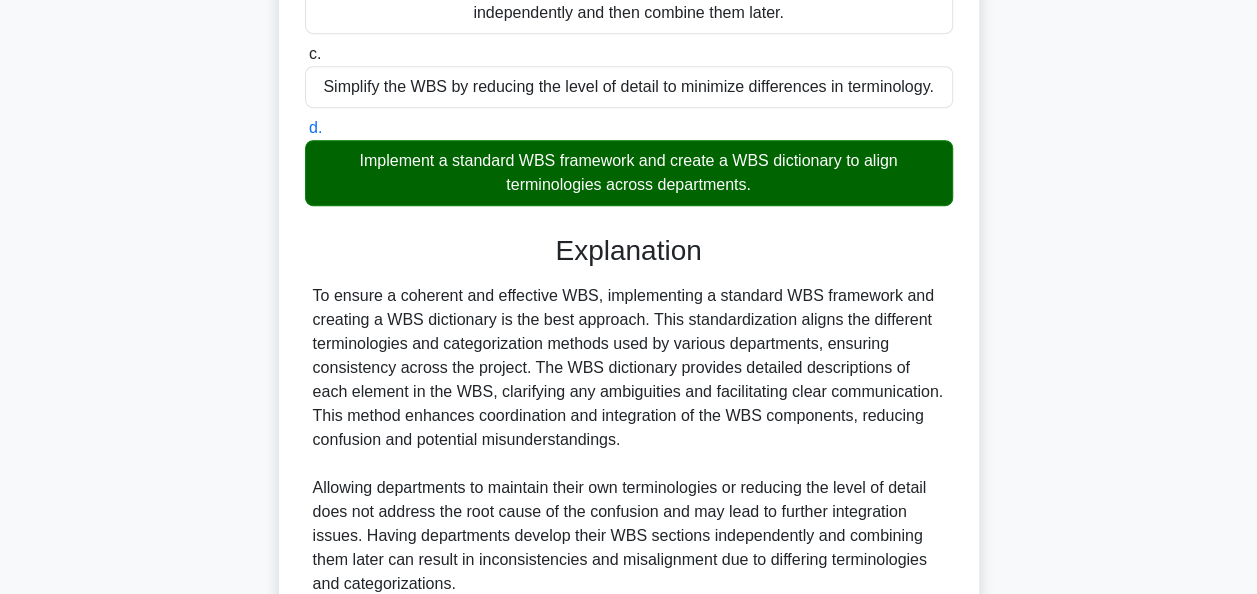 scroll, scrollTop: 636, scrollLeft: 0, axis: vertical 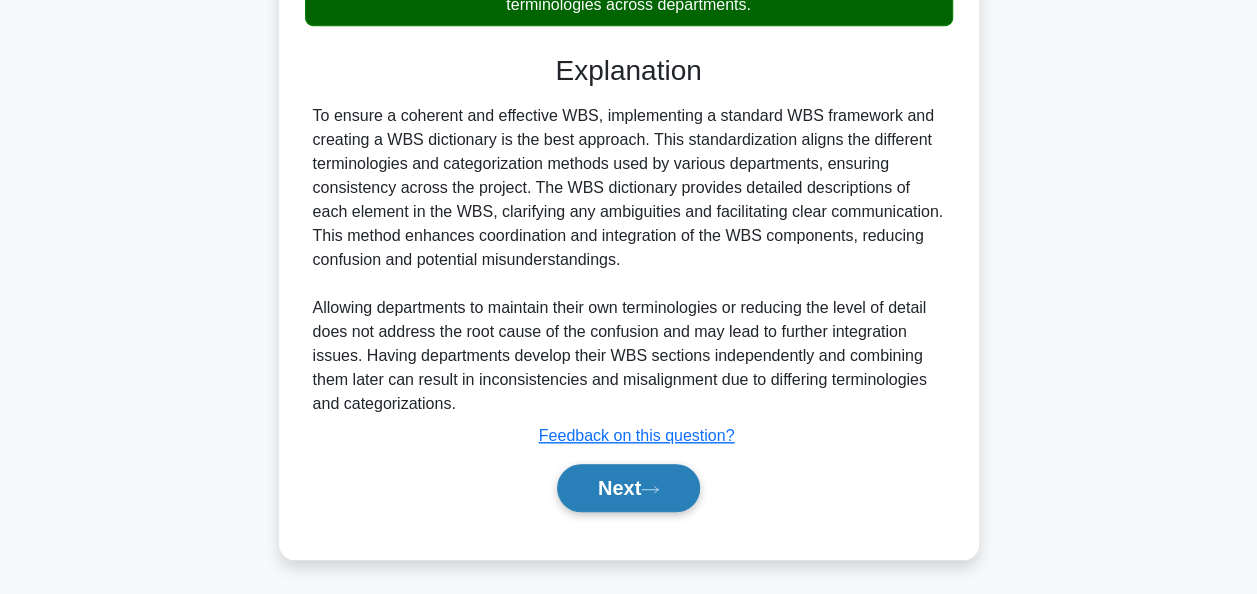 click on "Next" at bounding box center [628, 488] 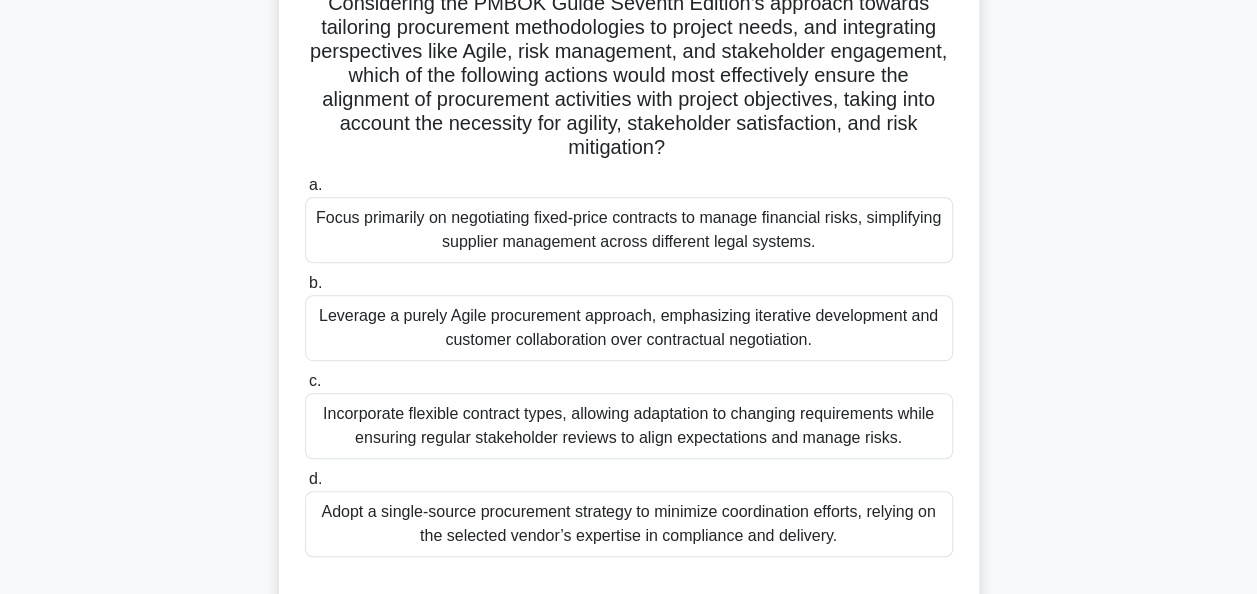 scroll, scrollTop: 400, scrollLeft: 0, axis: vertical 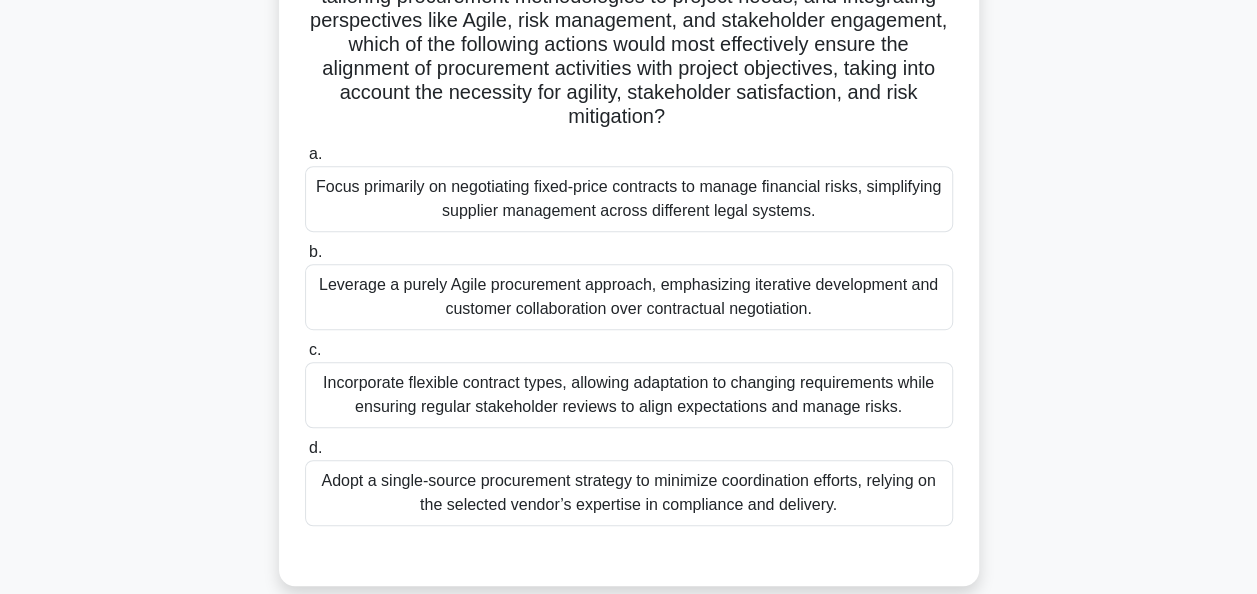 click on "Incorporate flexible contract types, allowing adaptation to changing requirements while ensuring regular stakeholder reviews to align expectations and manage risks." at bounding box center (629, 395) 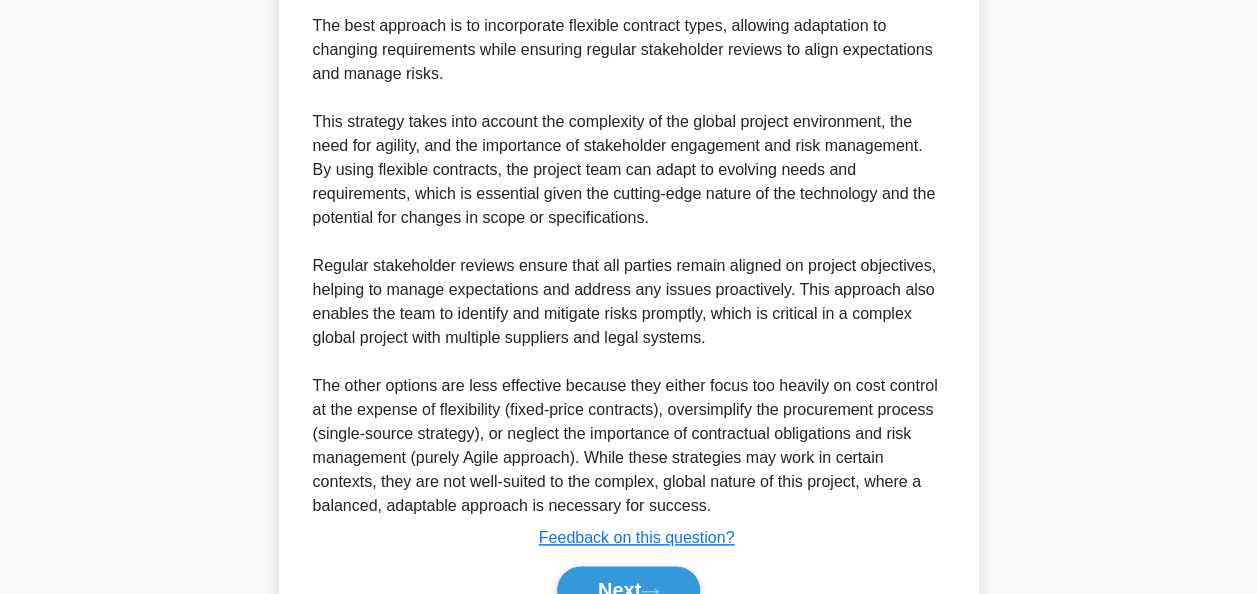 scroll, scrollTop: 1092, scrollLeft: 0, axis: vertical 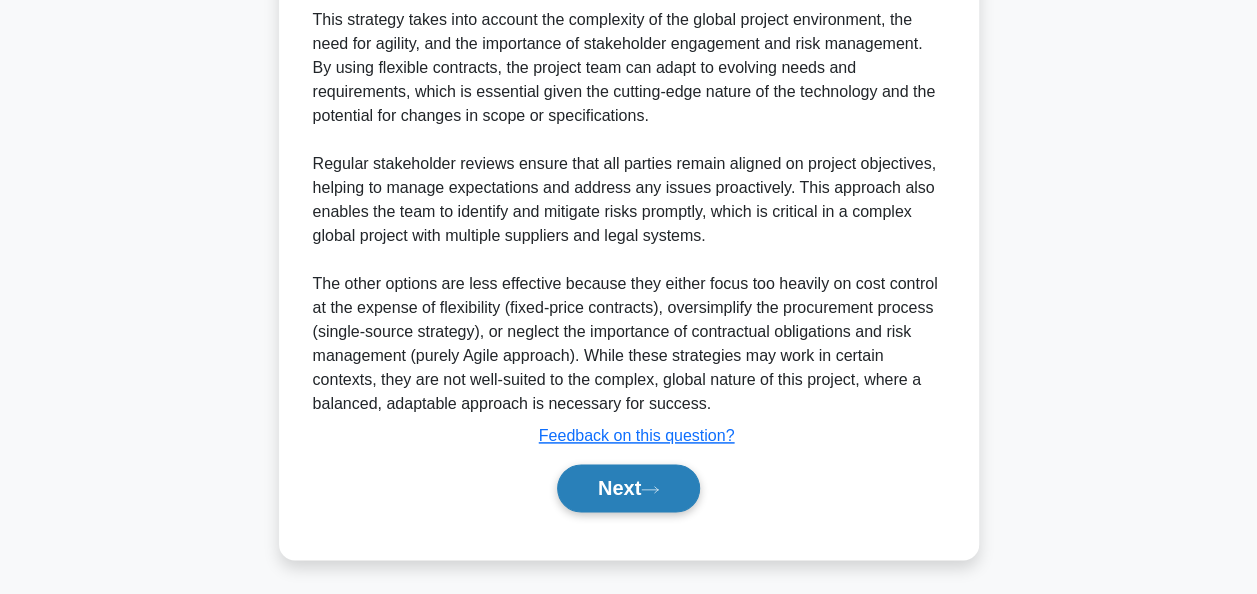click on "Next" at bounding box center (628, 488) 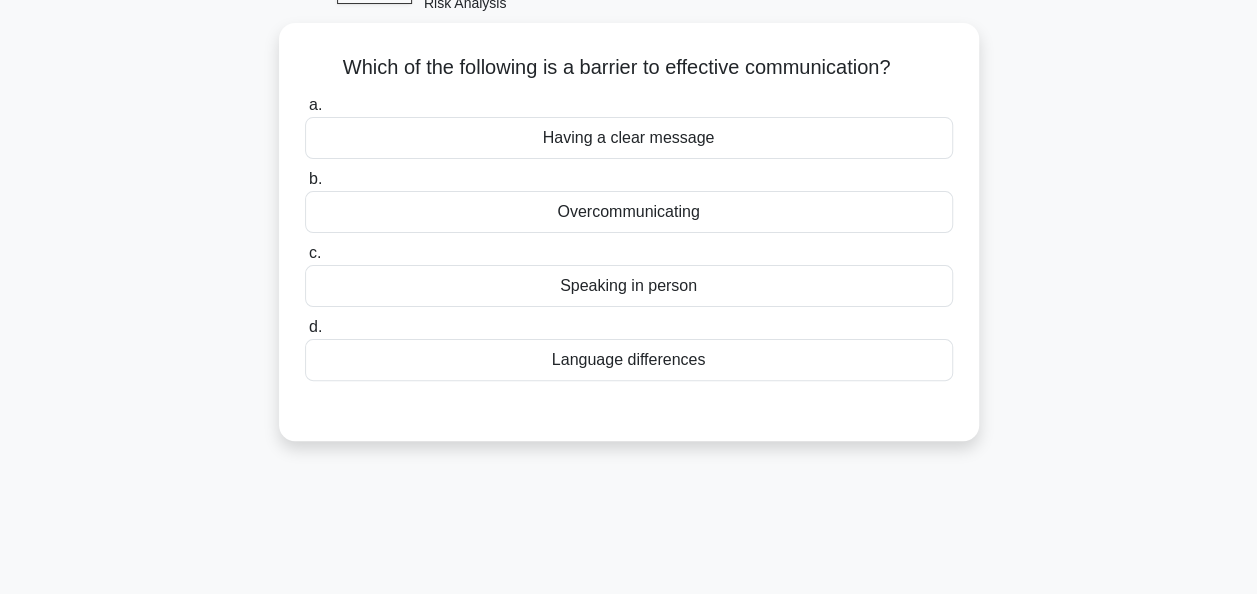 scroll, scrollTop: 0, scrollLeft: 0, axis: both 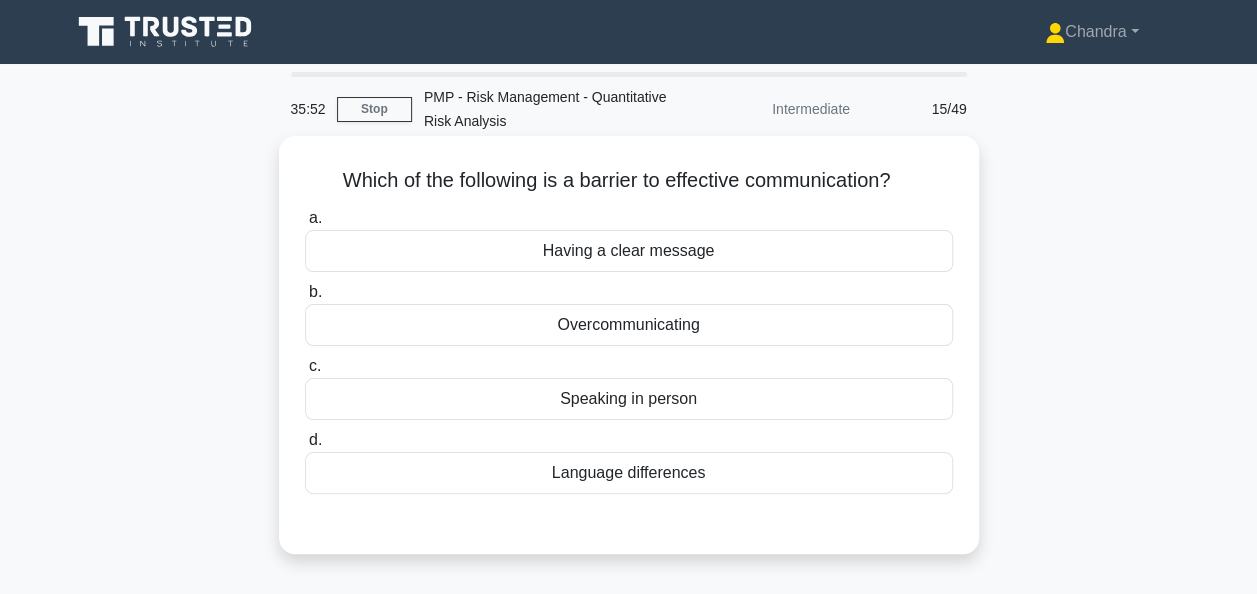 click on "Language differences" at bounding box center [629, 473] 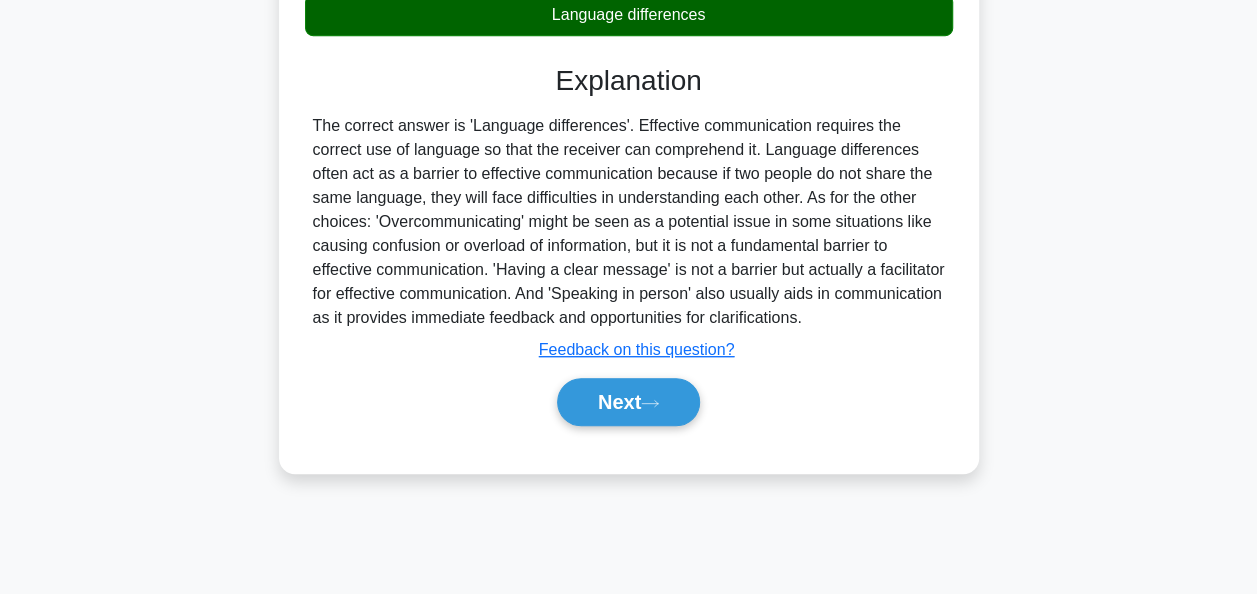 scroll, scrollTop: 486, scrollLeft: 0, axis: vertical 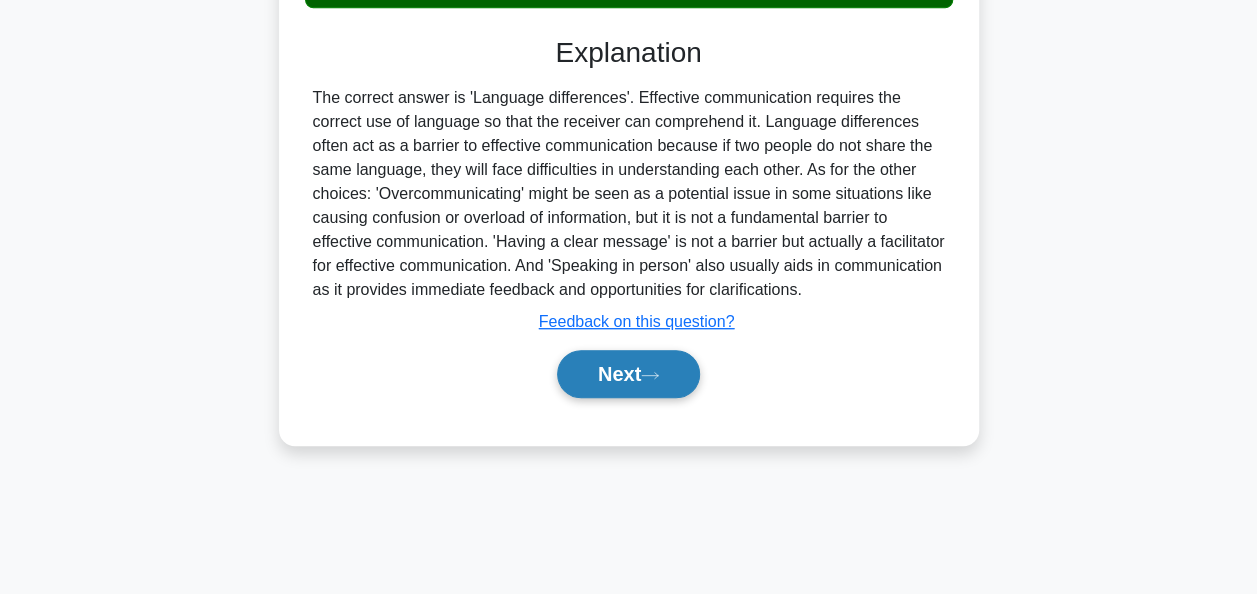 click on "Next" at bounding box center (628, 374) 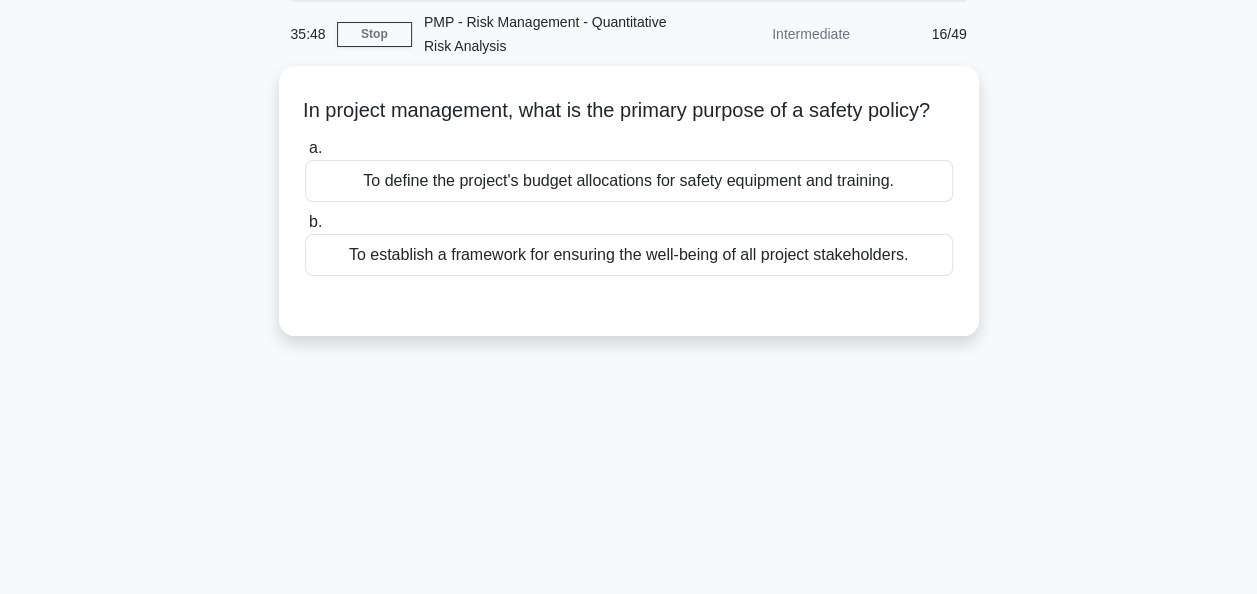 scroll, scrollTop: 0, scrollLeft: 0, axis: both 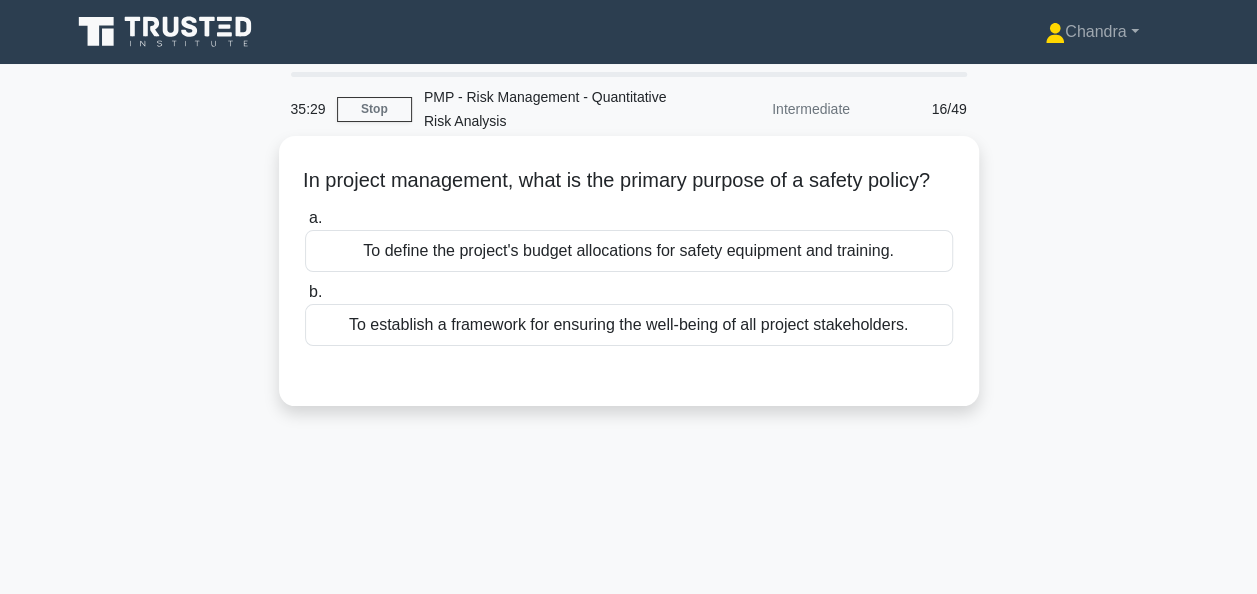 click on "To establish a framework for ensuring the well-being of all project stakeholders." at bounding box center [629, 325] 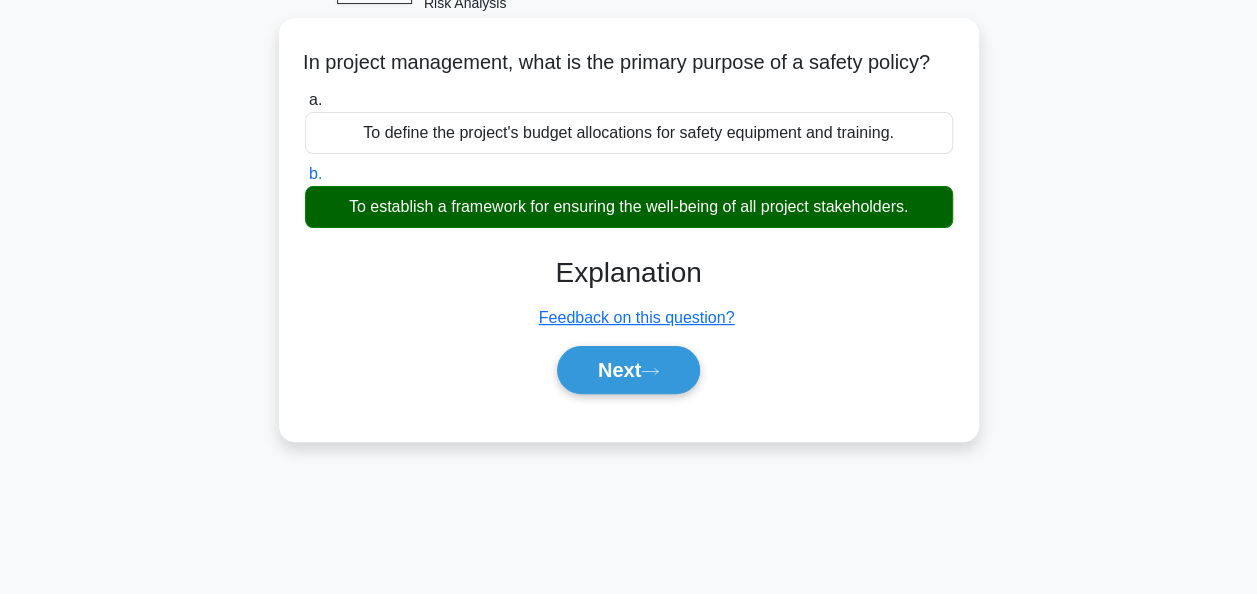 scroll, scrollTop: 300, scrollLeft: 0, axis: vertical 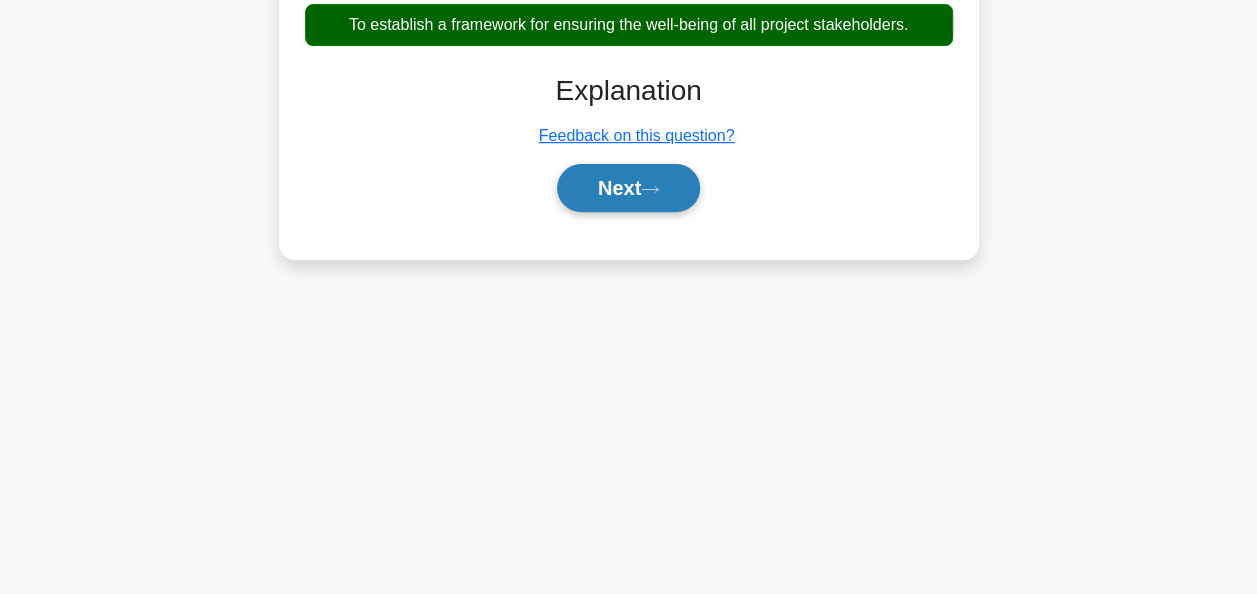 click on "Next" at bounding box center (628, 188) 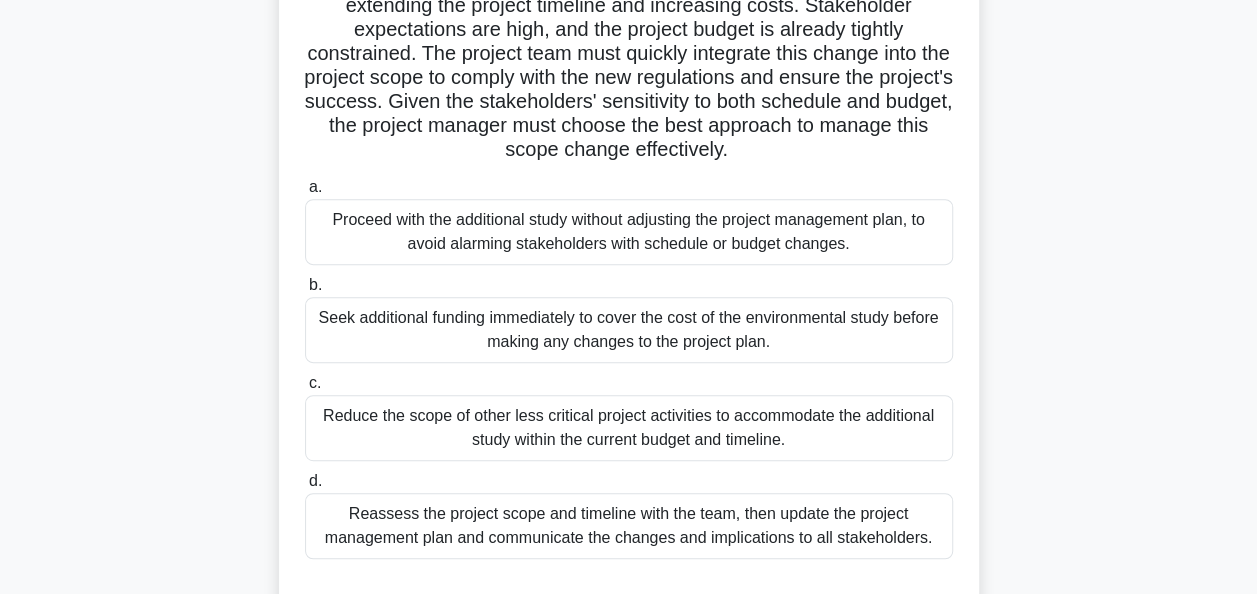 scroll, scrollTop: 400, scrollLeft: 0, axis: vertical 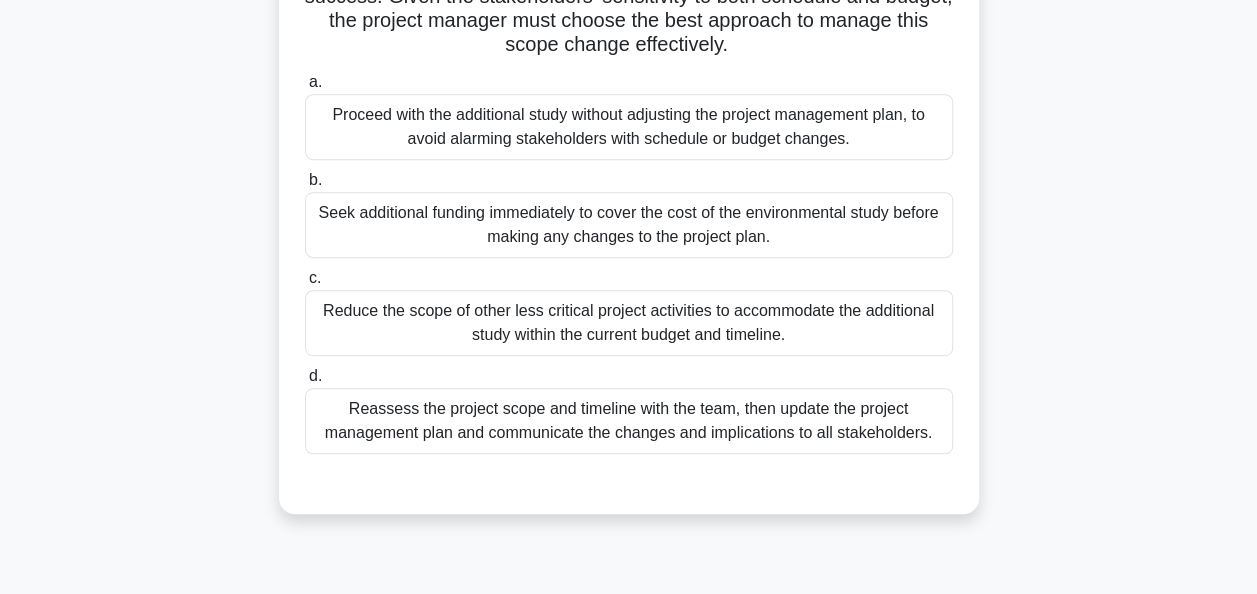 click on "Reassess the project scope and timeline with the team, then update the project management plan and communicate the changes and implications to all stakeholders." at bounding box center [629, 421] 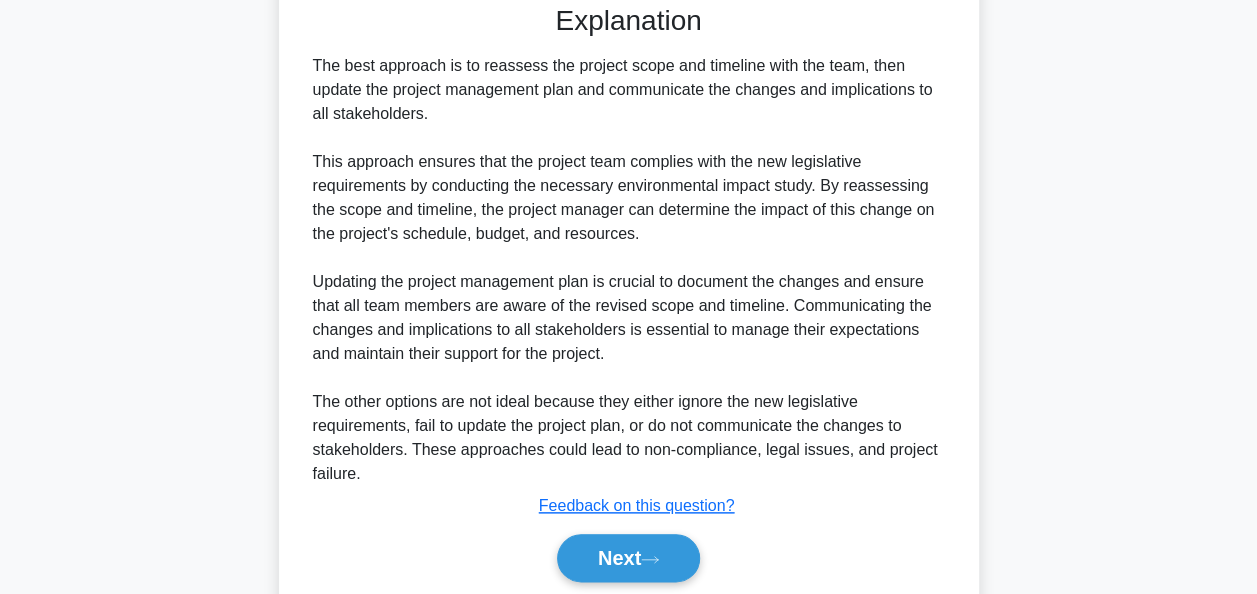 scroll, scrollTop: 948, scrollLeft: 0, axis: vertical 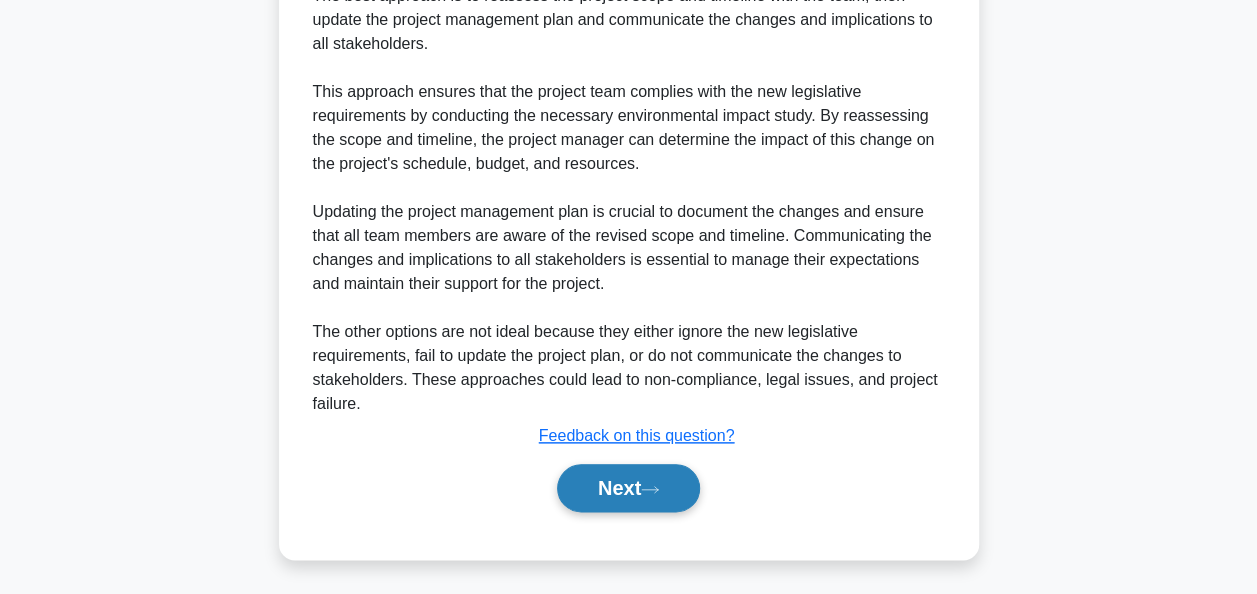 click on "Next" at bounding box center (628, 488) 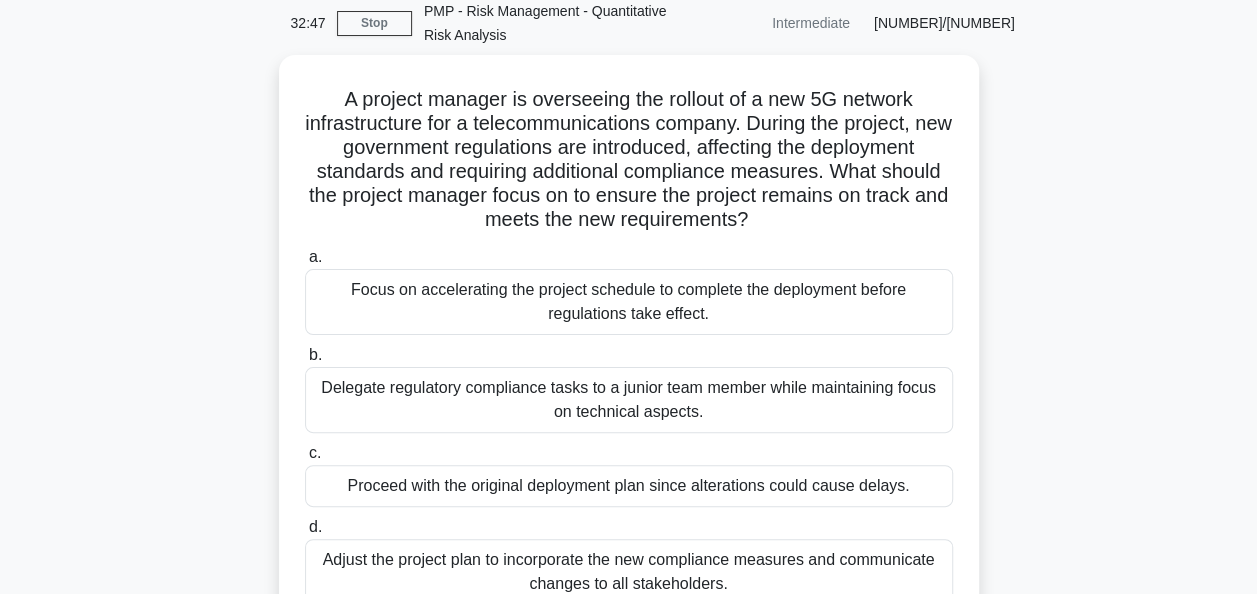 scroll, scrollTop: 186, scrollLeft: 0, axis: vertical 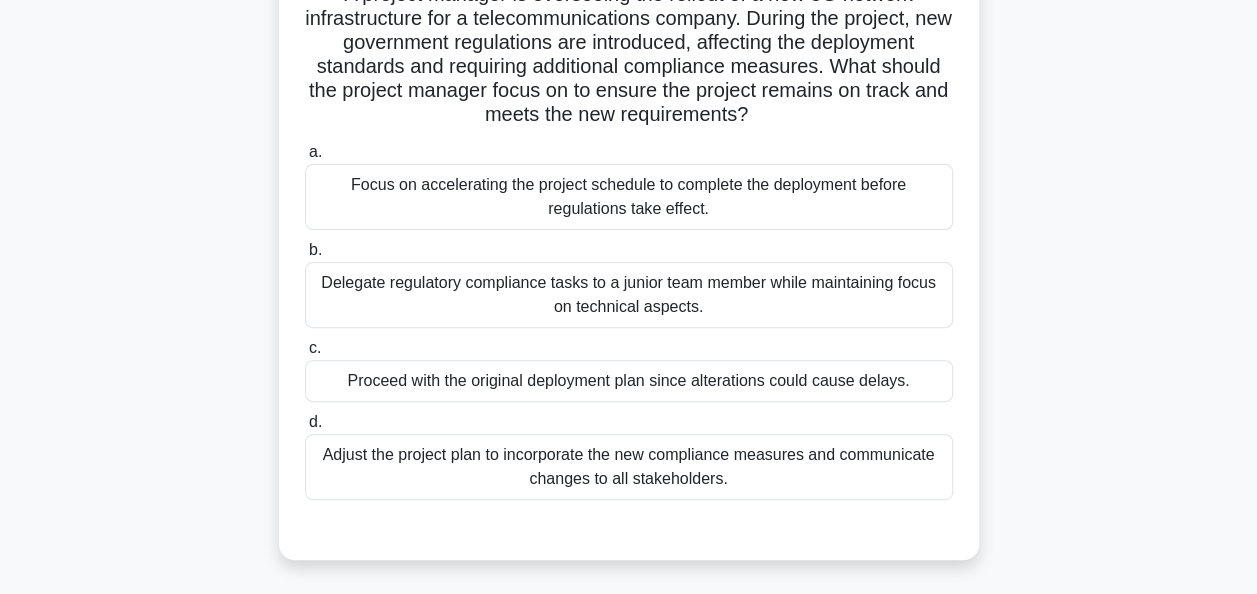 click on "Adjust the project plan to incorporate the new compliance measures and communicate changes to all stakeholders." at bounding box center (629, 467) 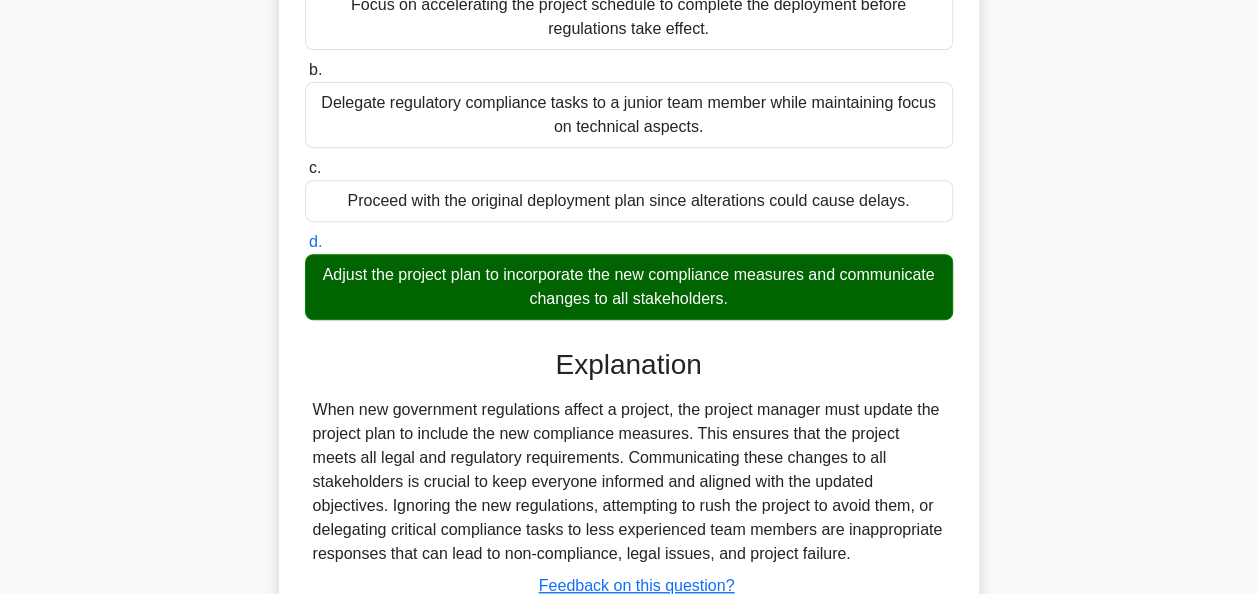 scroll, scrollTop: 516, scrollLeft: 0, axis: vertical 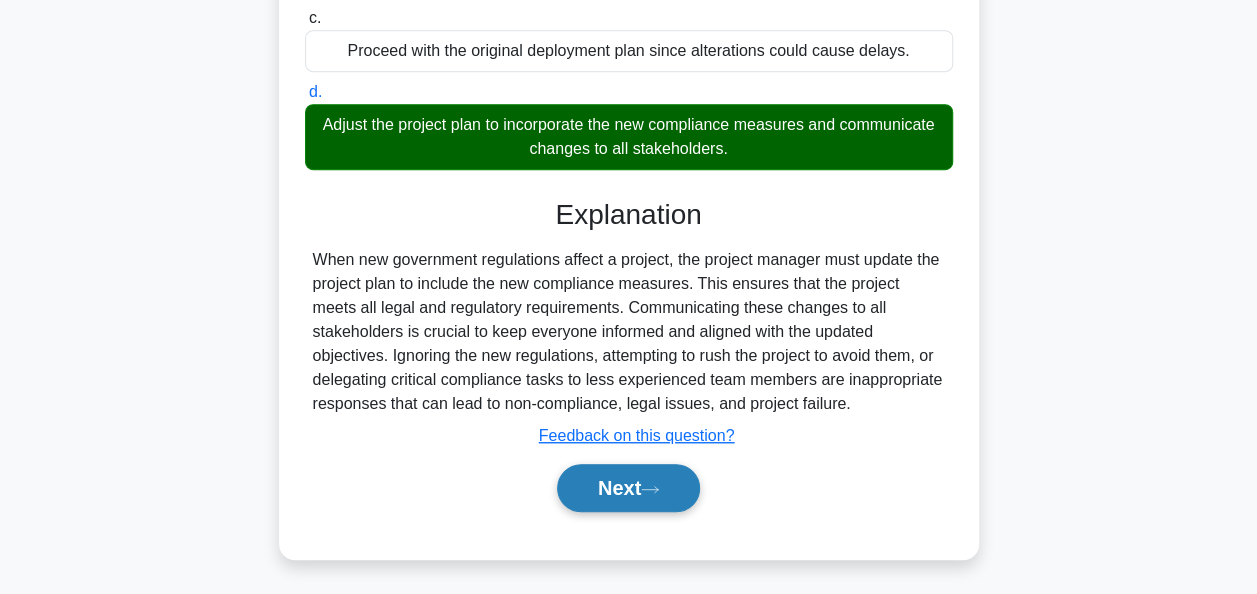 click on "Next" at bounding box center [628, 488] 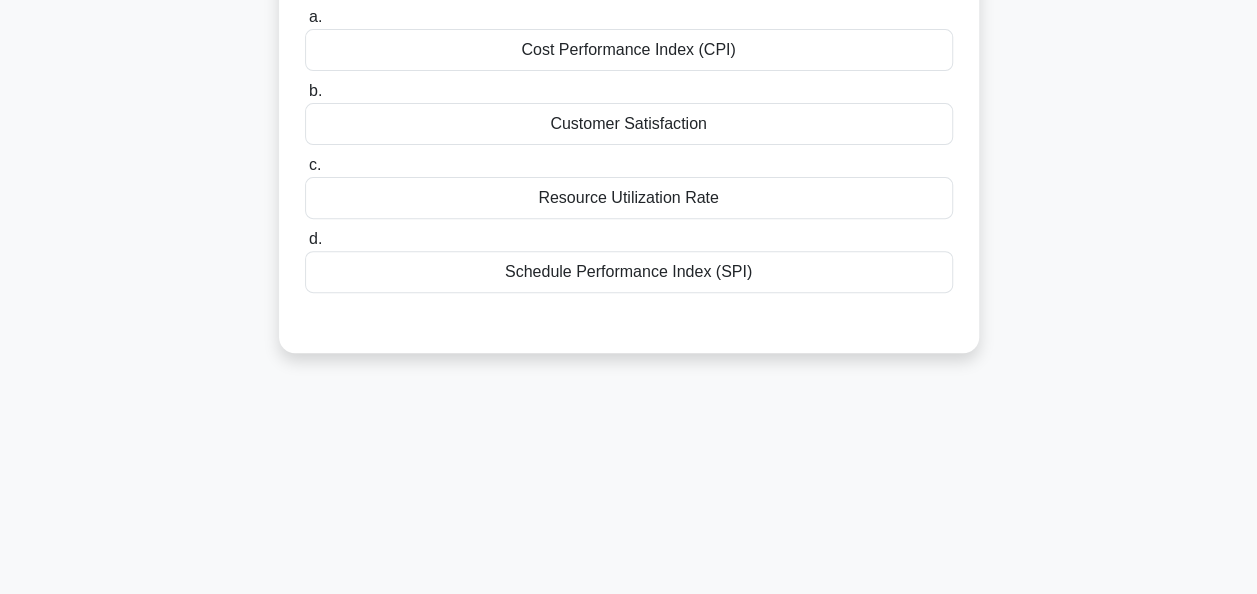 scroll, scrollTop: 0, scrollLeft: 0, axis: both 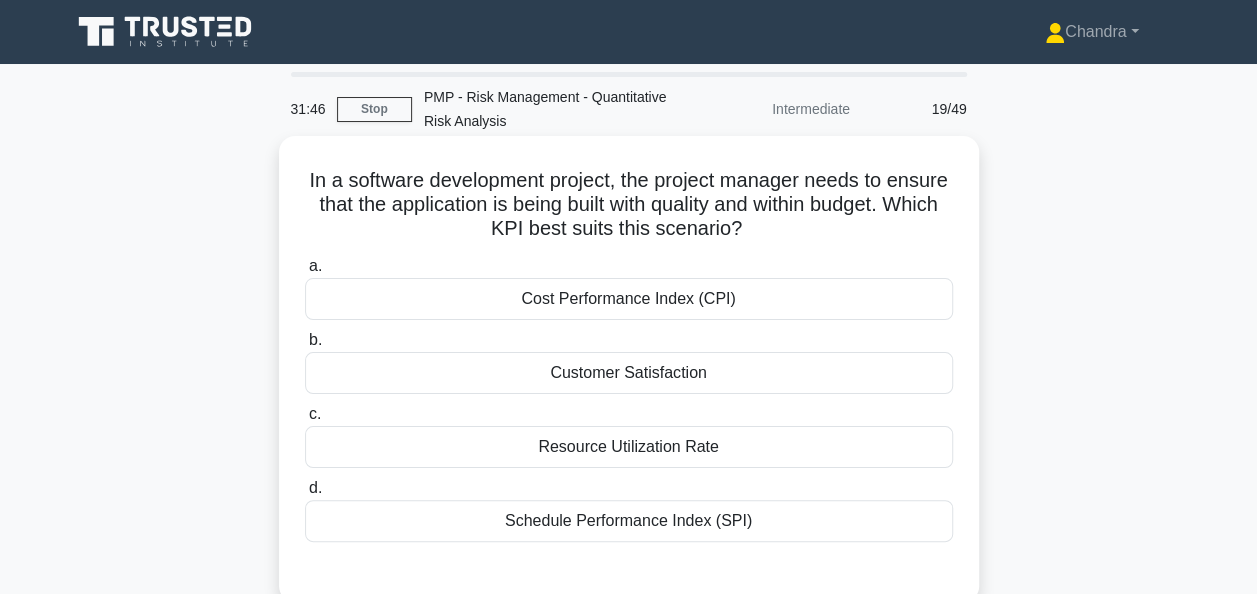 click on "Customer Satisfaction" at bounding box center (629, 373) 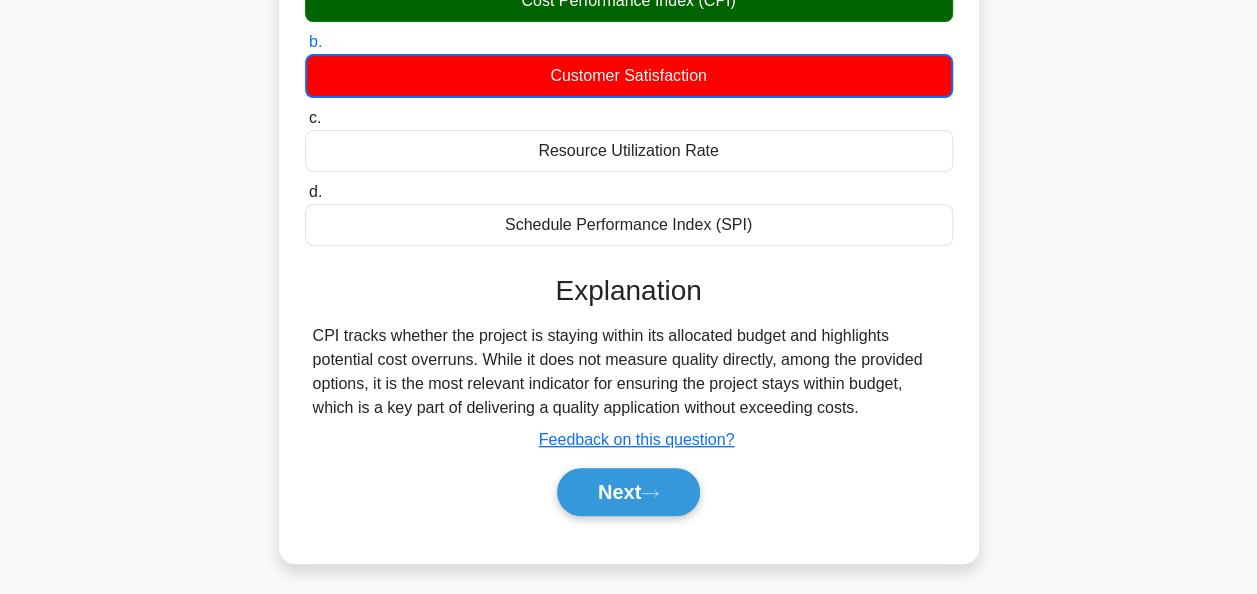 scroll, scrollTop: 400, scrollLeft: 0, axis: vertical 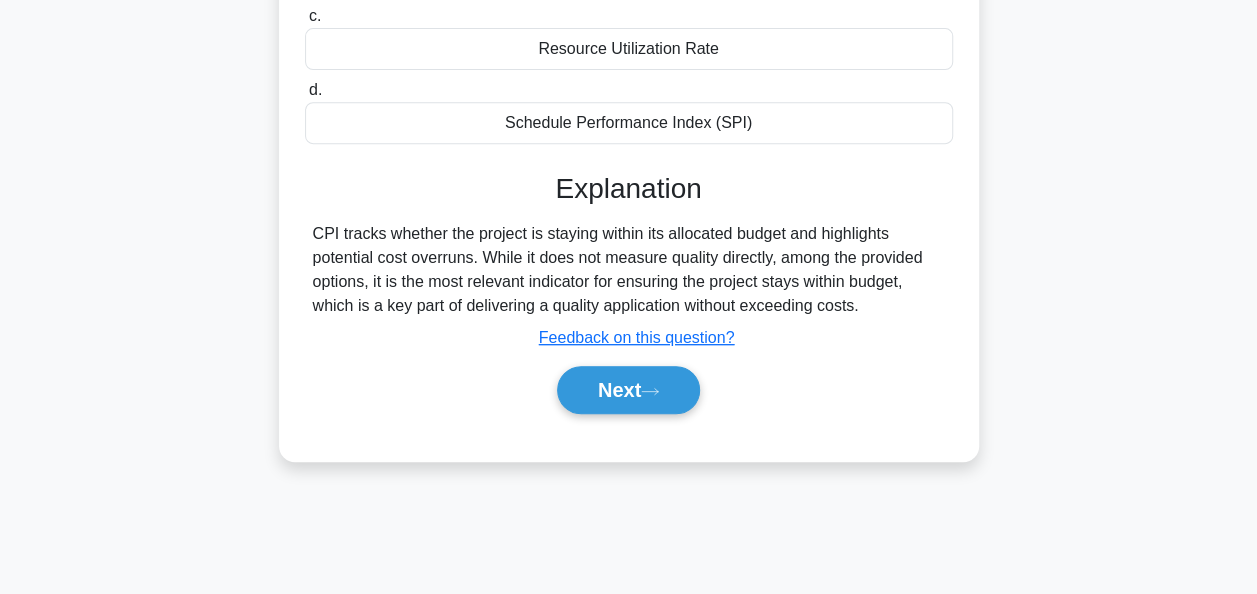 click on "Next" at bounding box center [628, 390] 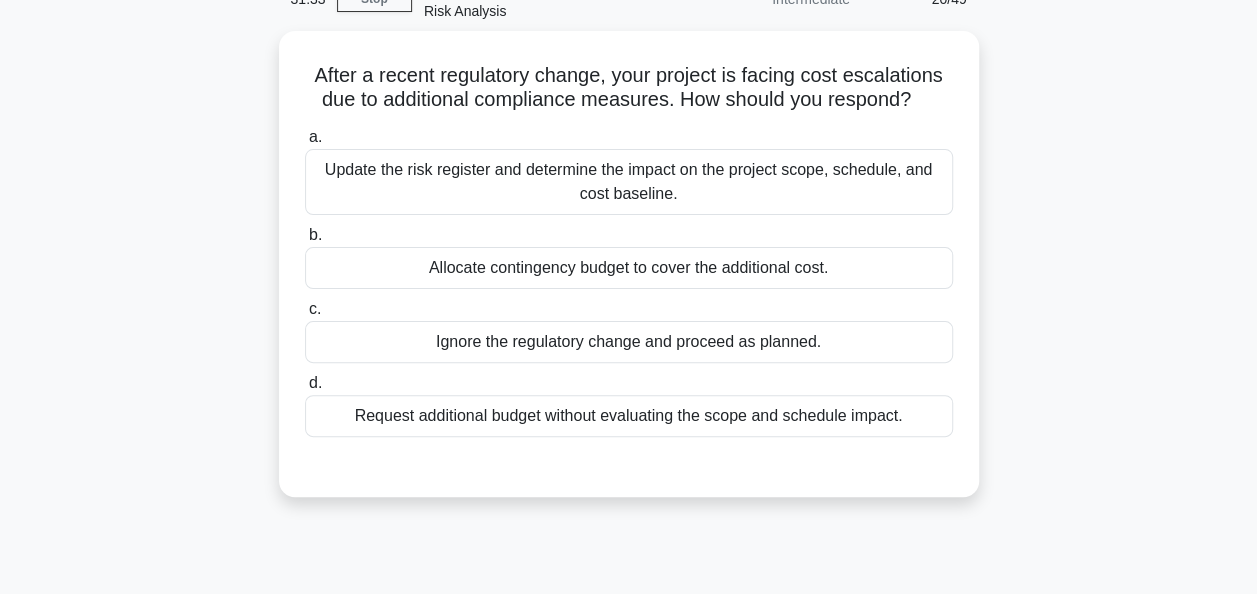scroll, scrollTop: 0, scrollLeft: 0, axis: both 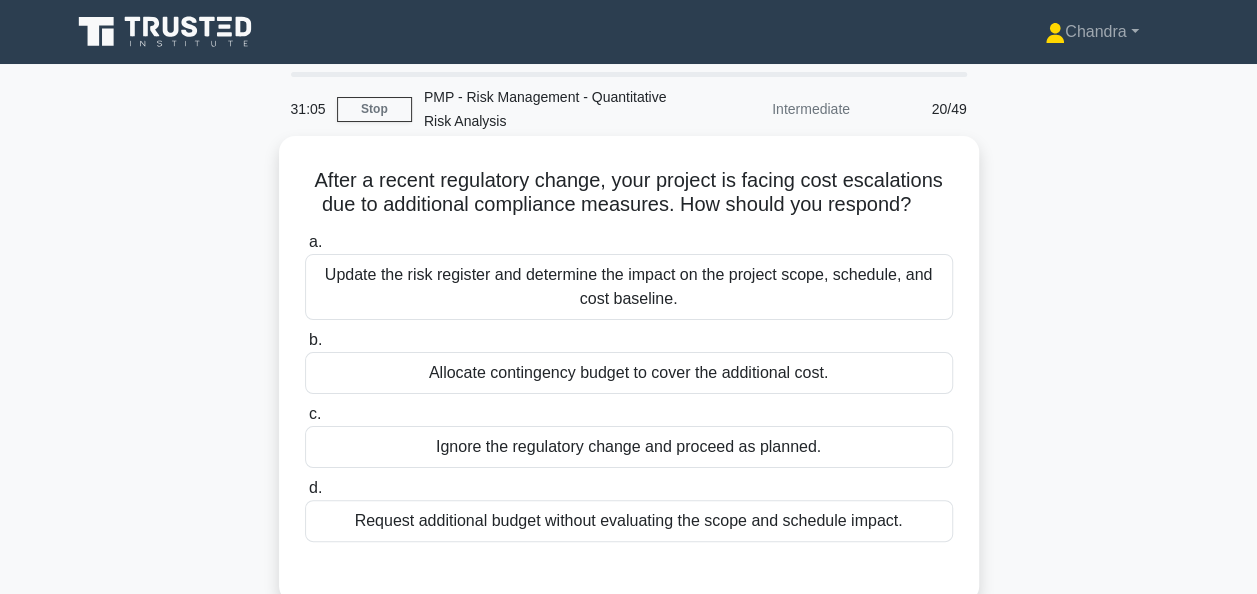 click on "Update the risk register and determine the impact on the project scope, schedule, and cost baseline." at bounding box center (629, 287) 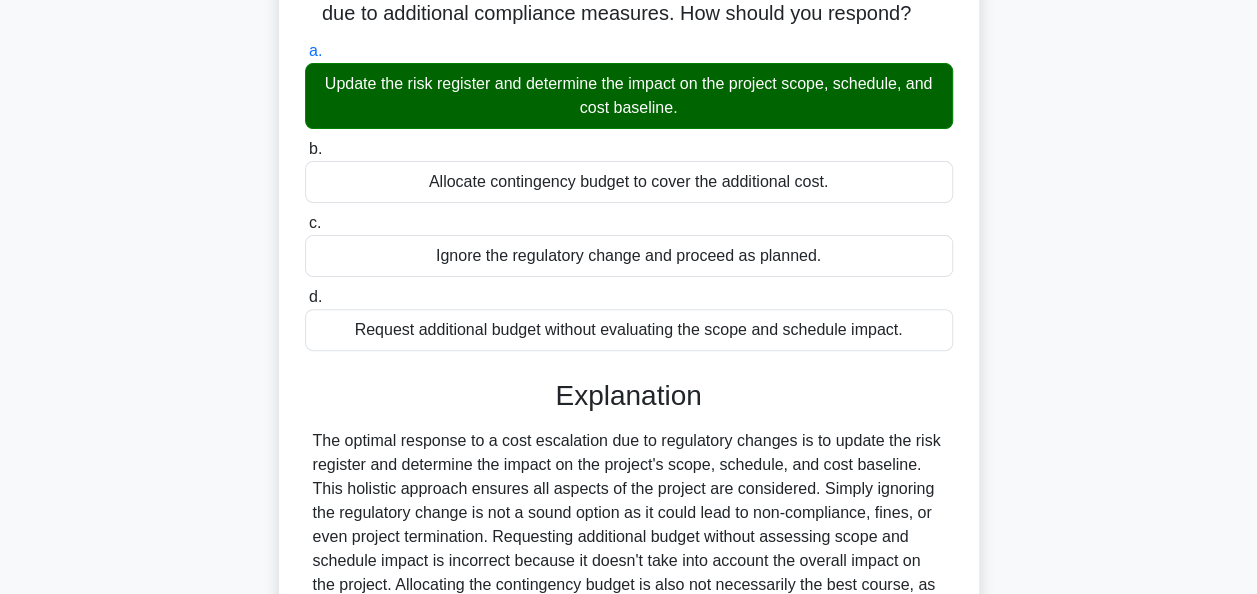 scroll, scrollTop: 486, scrollLeft: 0, axis: vertical 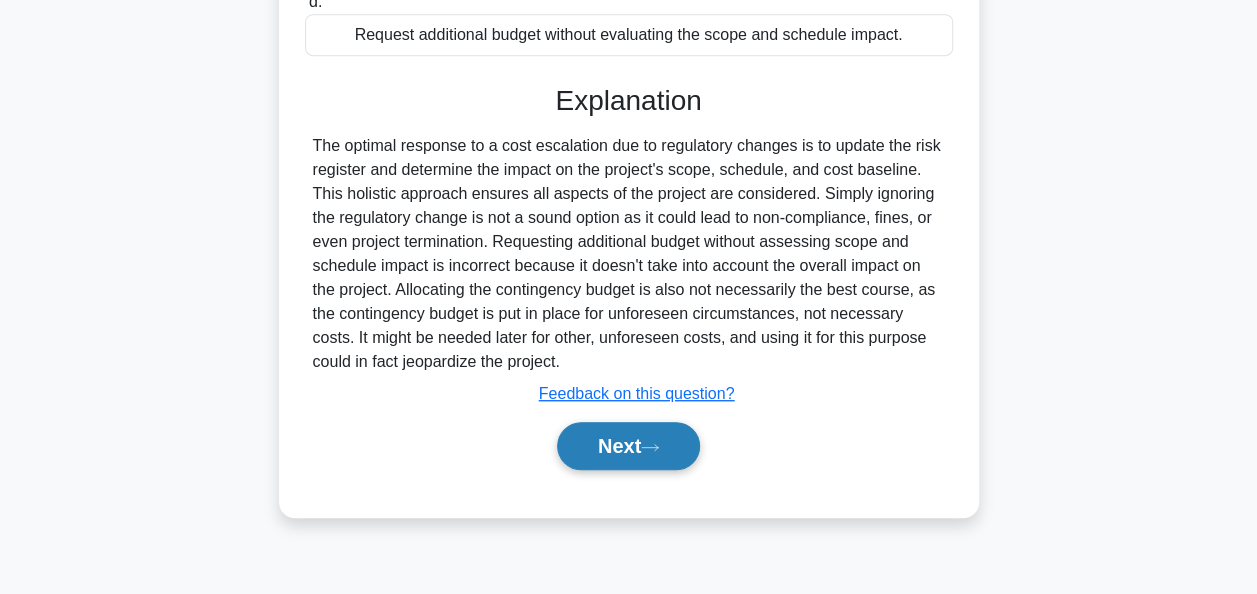 click on "Next" at bounding box center [628, 446] 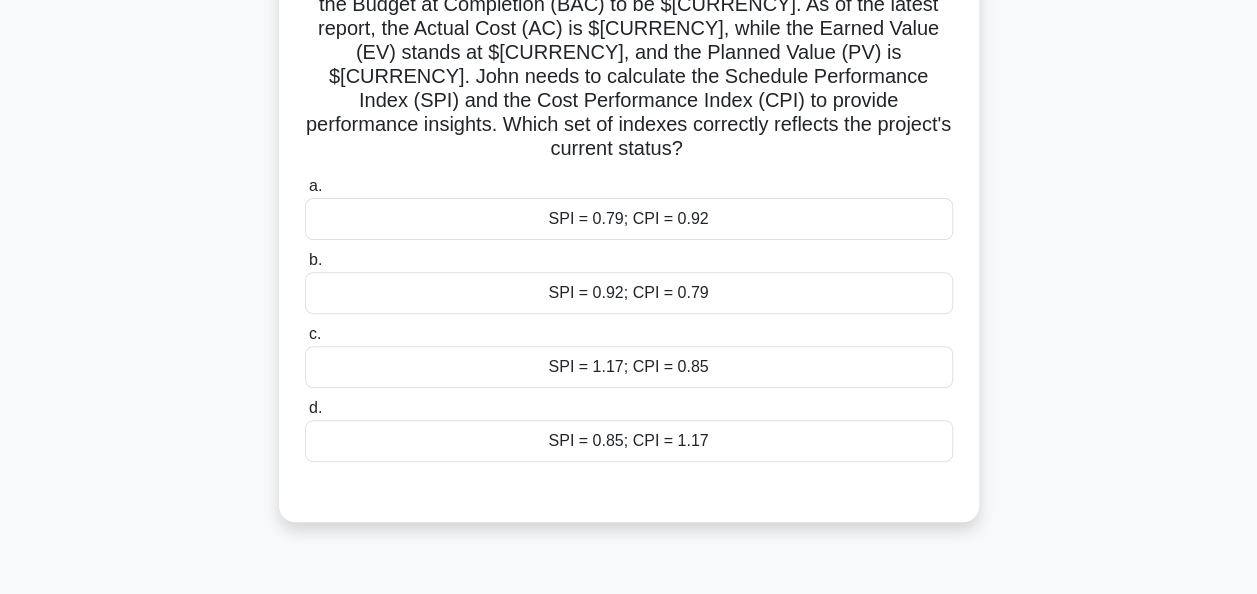 scroll, scrollTop: 100, scrollLeft: 0, axis: vertical 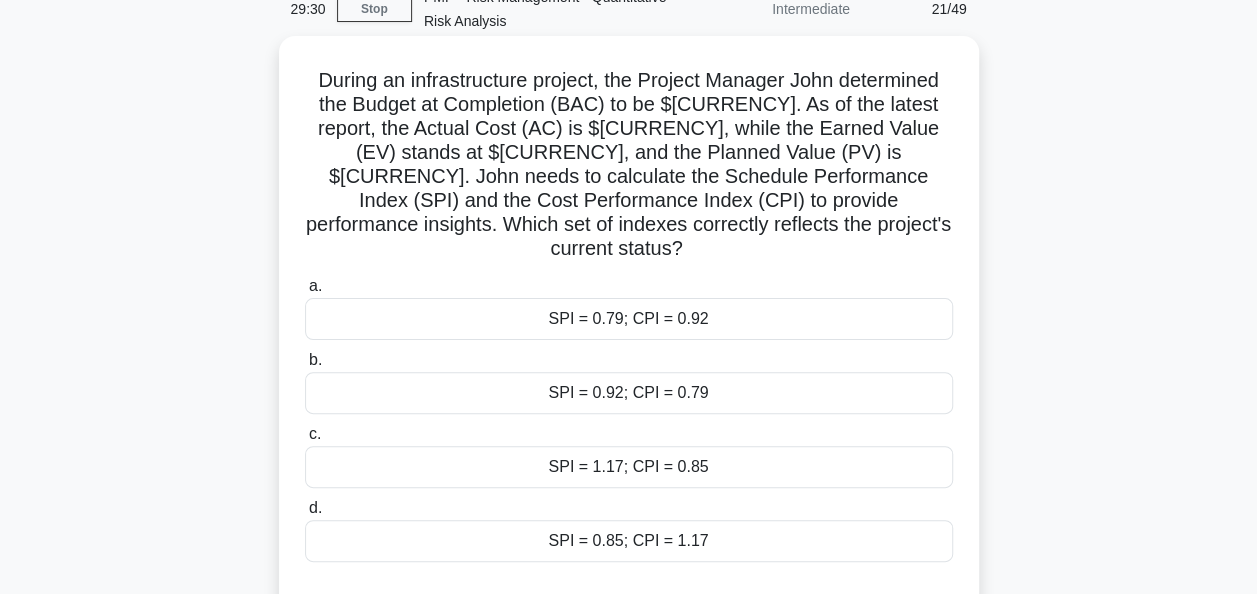 click on "SPI = 0.79; CPI = 0.92" at bounding box center [629, 319] 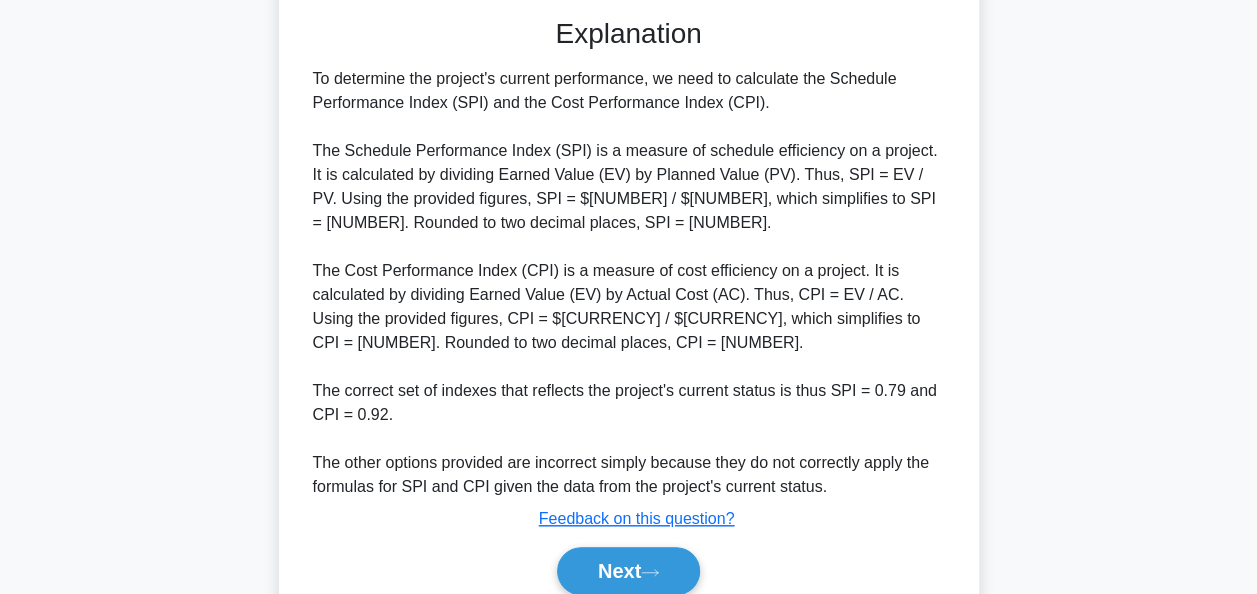 scroll, scrollTop: 732, scrollLeft: 0, axis: vertical 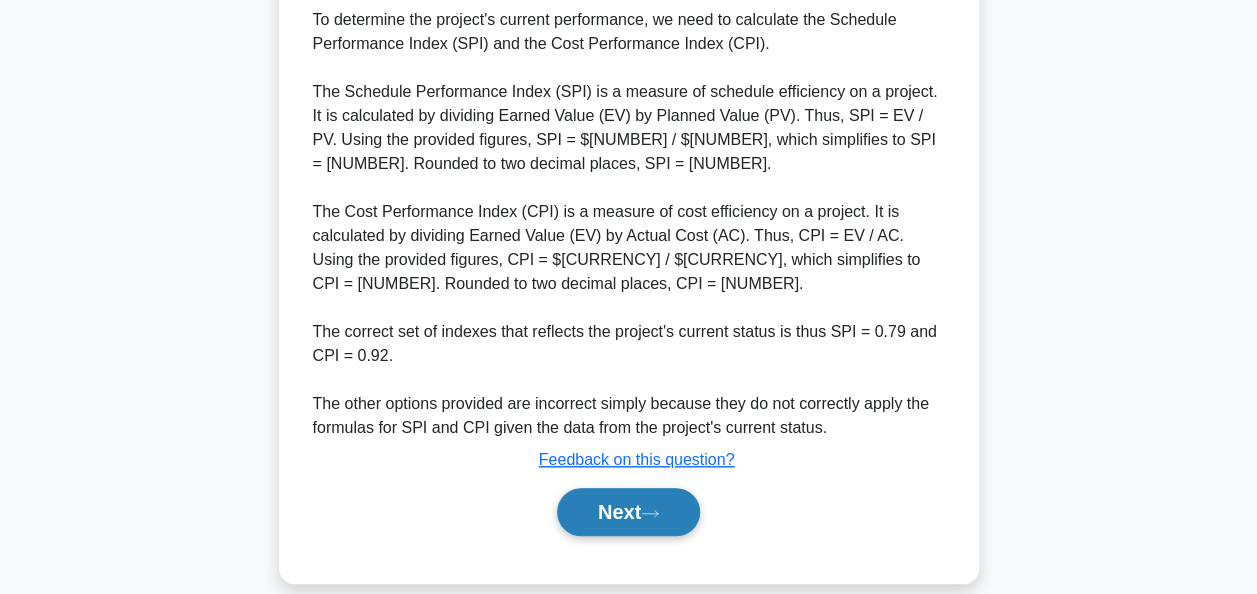 click on "Next" at bounding box center (628, 512) 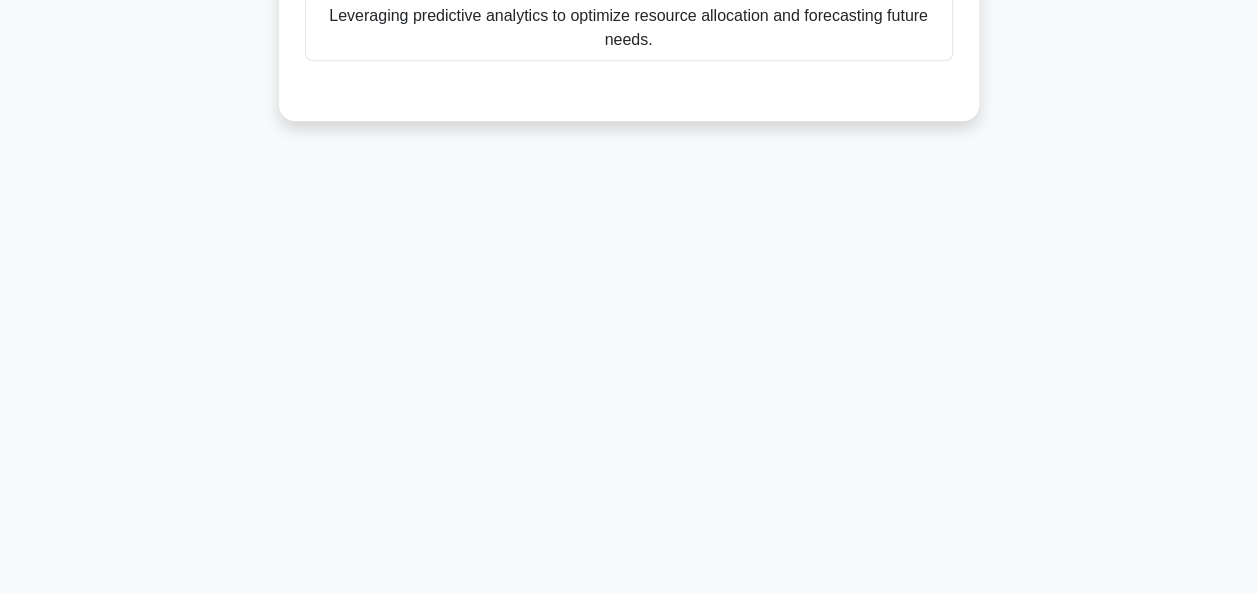 scroll, scrollTop: 86, scrollLeft: 0, axis: vertical 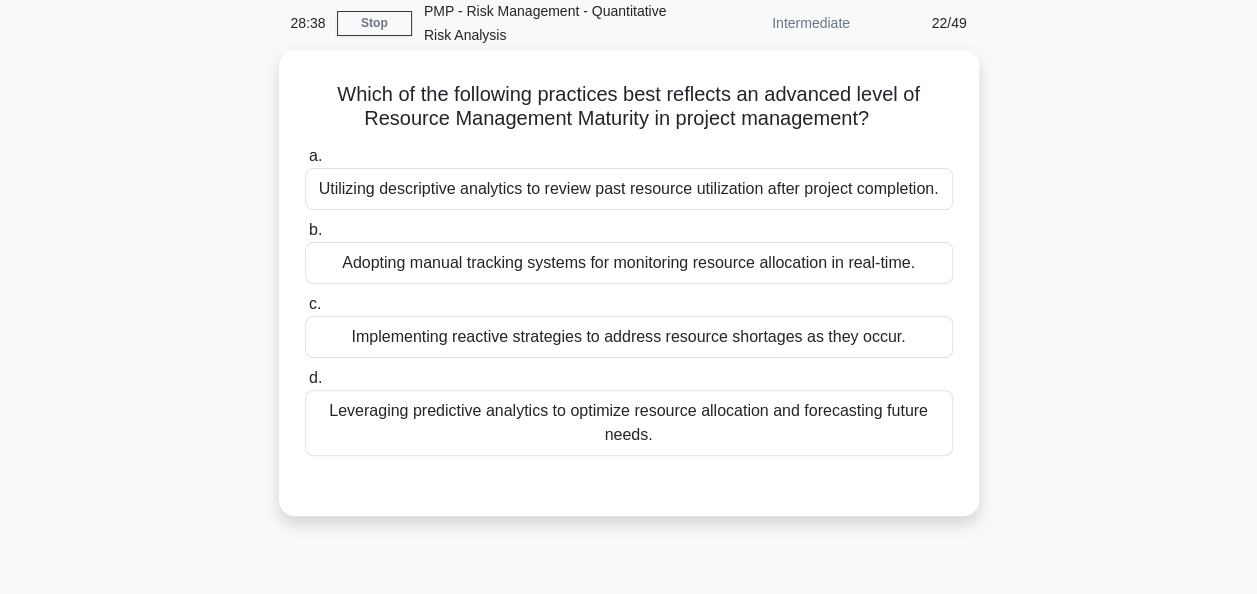 click on "Leveraging predictive analytics to optimize resource allocation and forecasting future needs." at bounding box center (629, 423) 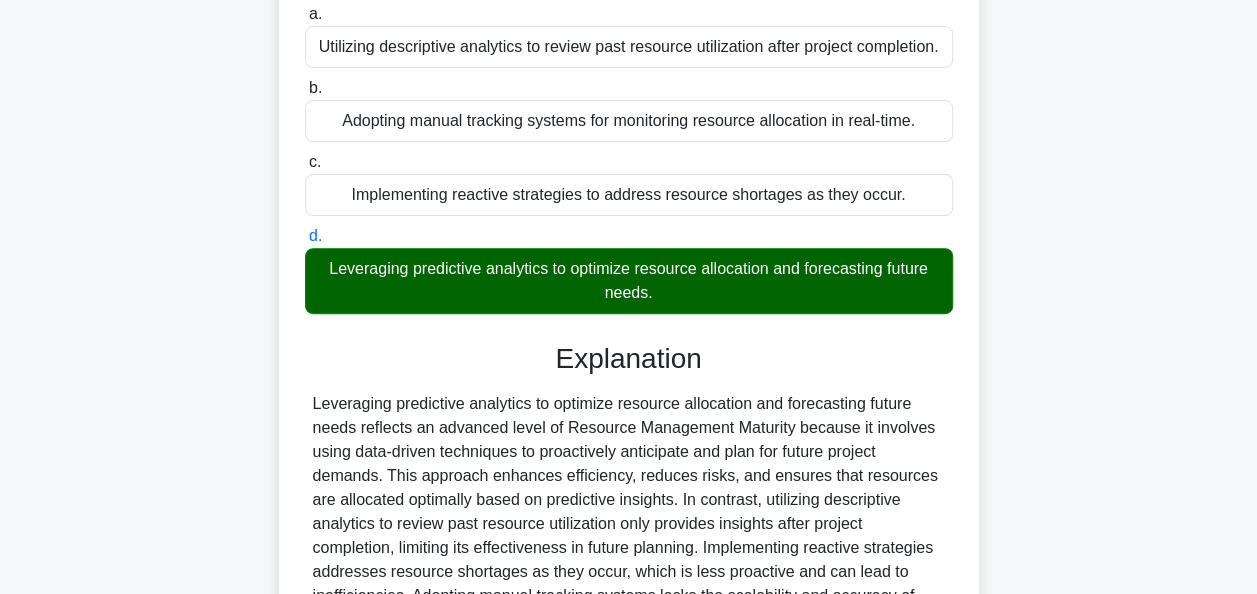 scroll, scrollTop: 486, scrollLeft: 0, axis: vertical 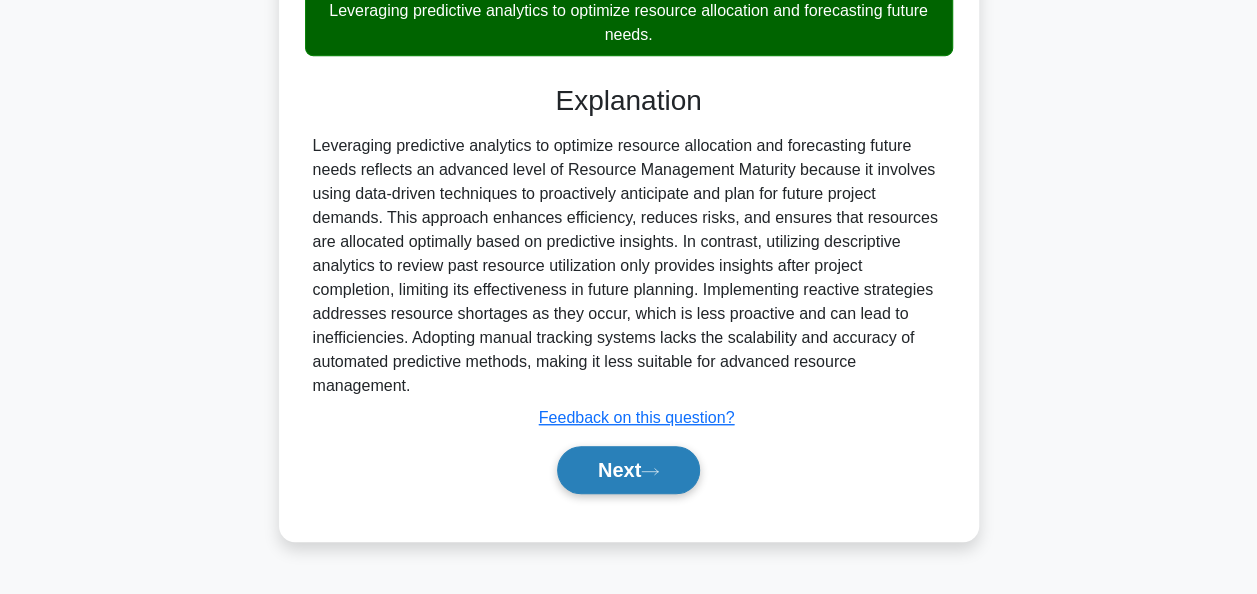 click on "Next" at bounding box center (628, 470) 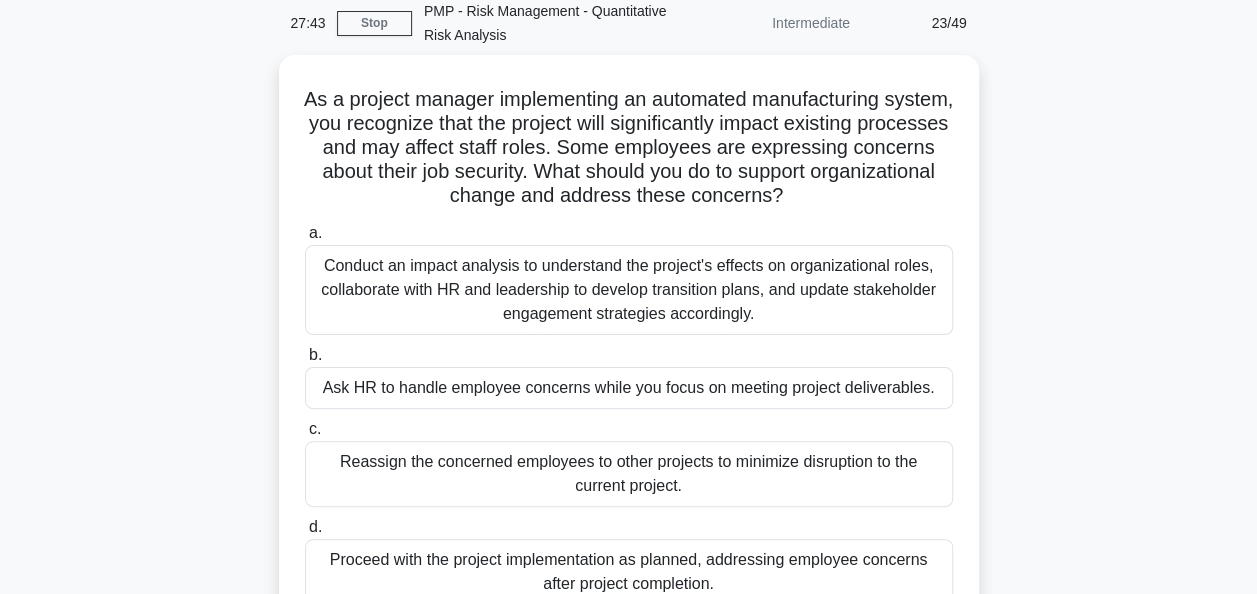 scroll, scrollTop: 186, scrollLeft: 0, axis: vertical 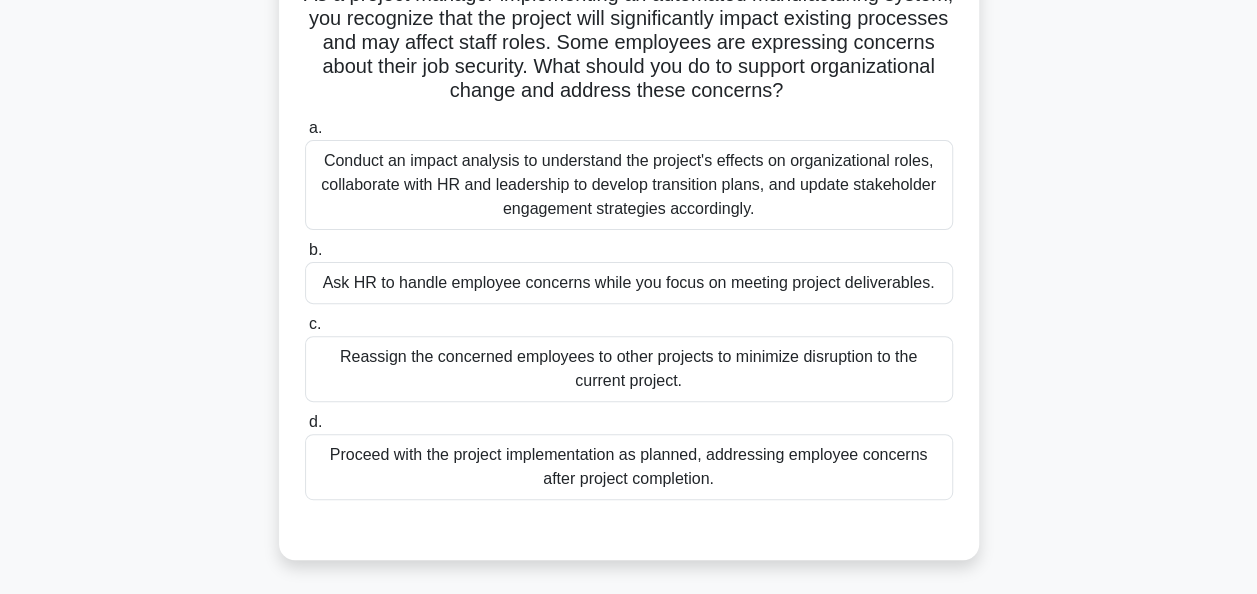 click on "Conduct an impact analysis to understand the project's effects on organizational roles, collaborate with HR and leadership to develop transition plans, and update stakeholder engagement strategies accordingly." at bounding box center [629, 185] 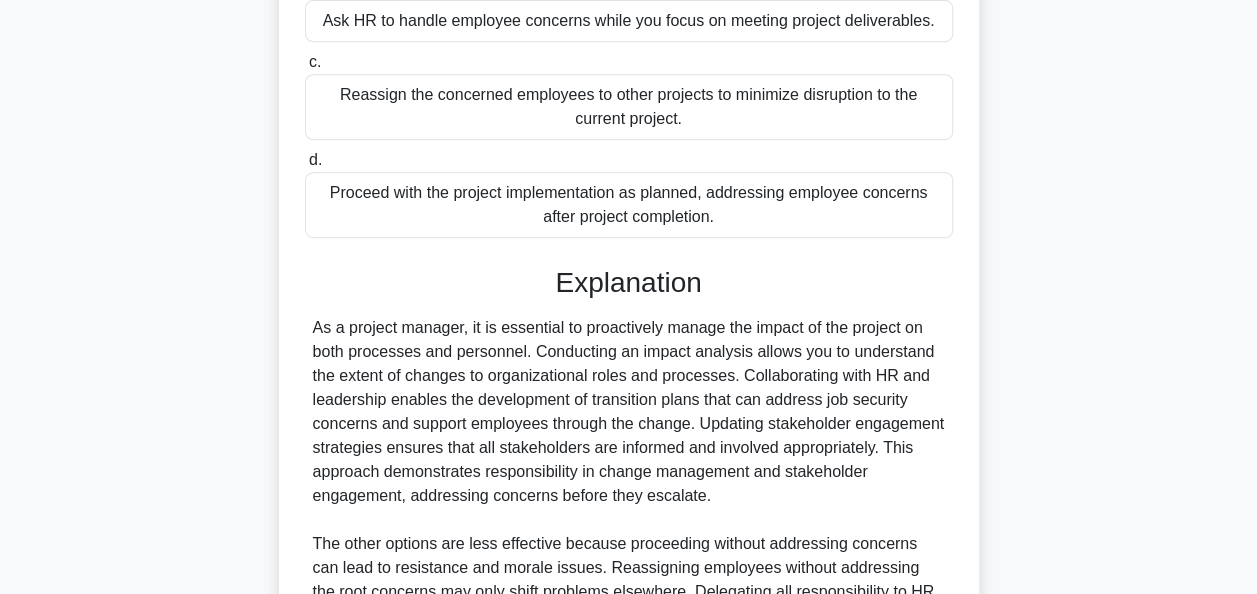 scroll, scrollTop: 684, scrollLeft: 0, axis: vertical 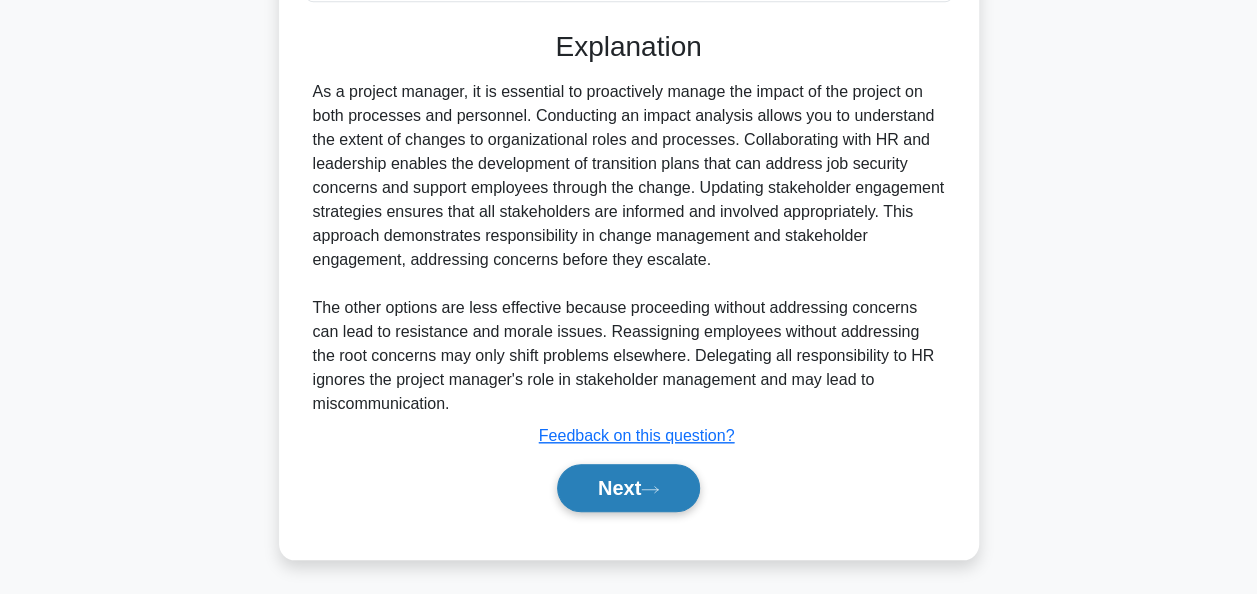 click on "Next" at bounding box center [628, 488] 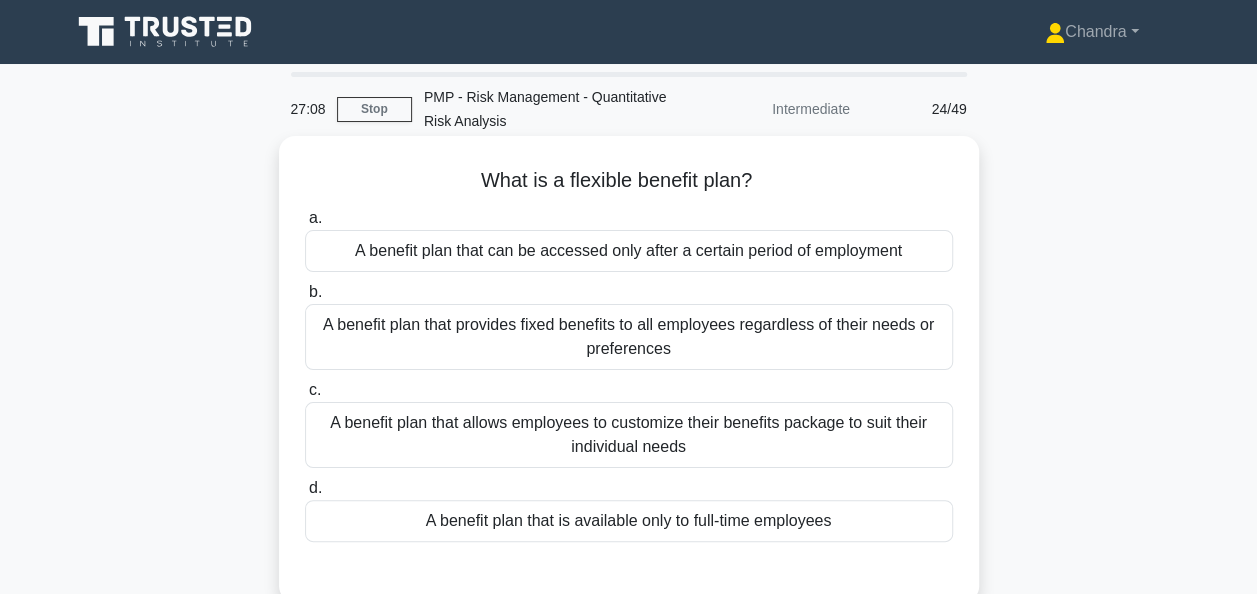 scroll, scrollTop: 100, scrollLeft: 0, axis: vertical 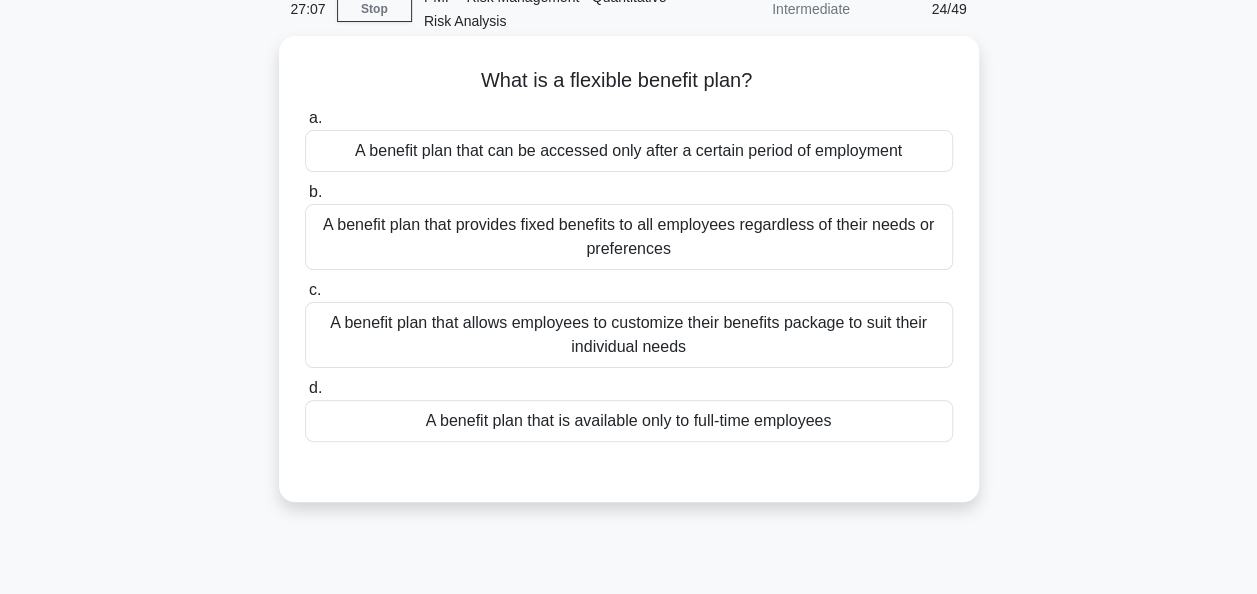 click on "A benefit plan that allows employees to customize their benefits package to suit their individual needs" at bounding box center [629, 335] 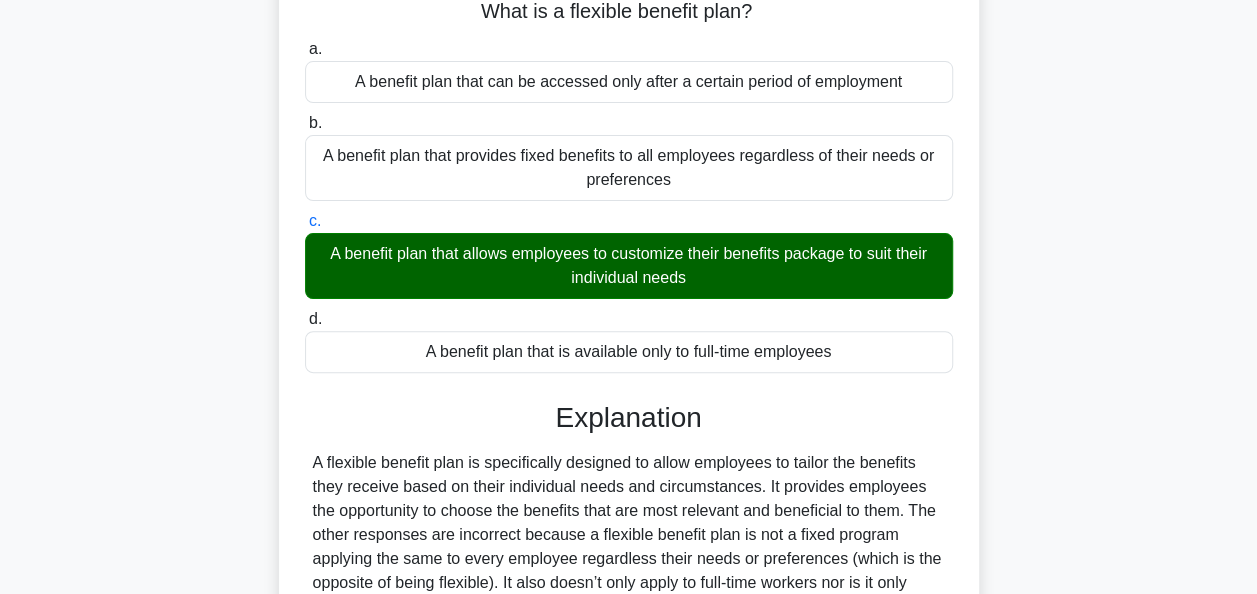 scroll, scrollTop: 486, scrollLeft: 0, axis: vertical 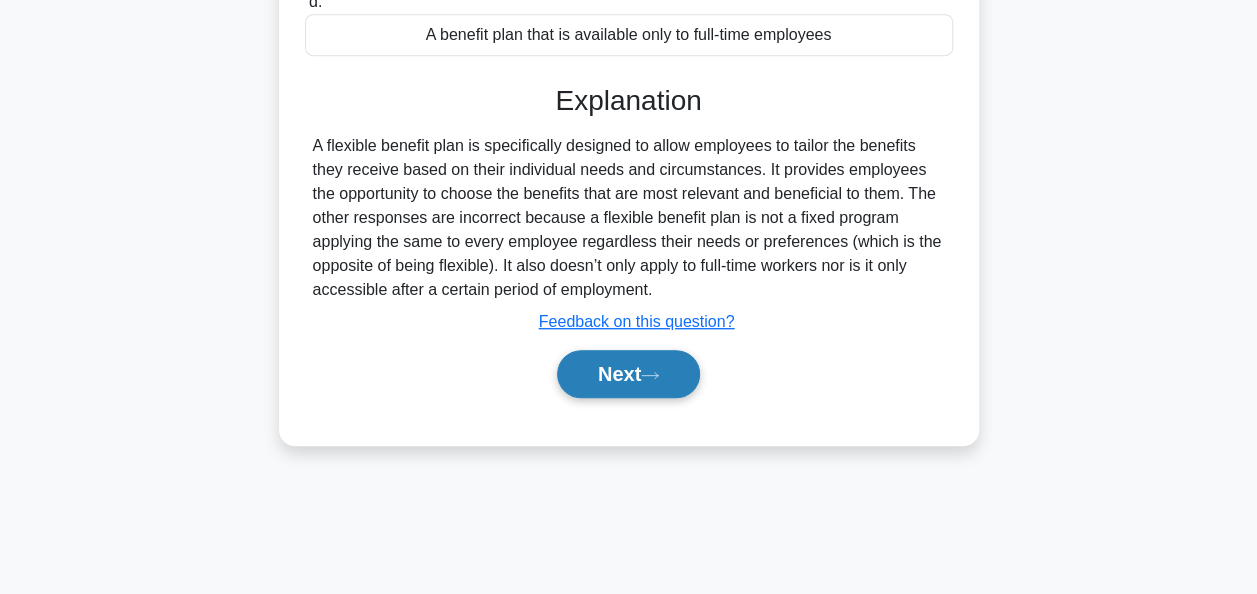 click 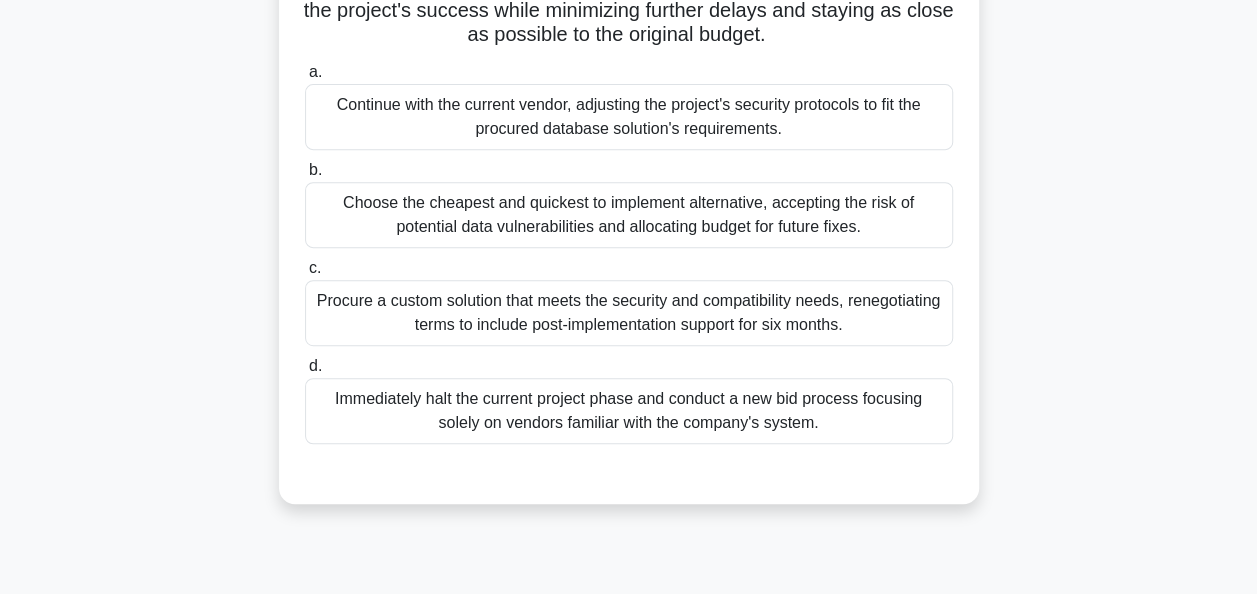 scroll, scrollTop: 386, scrollLeft: 0, axis: vertical 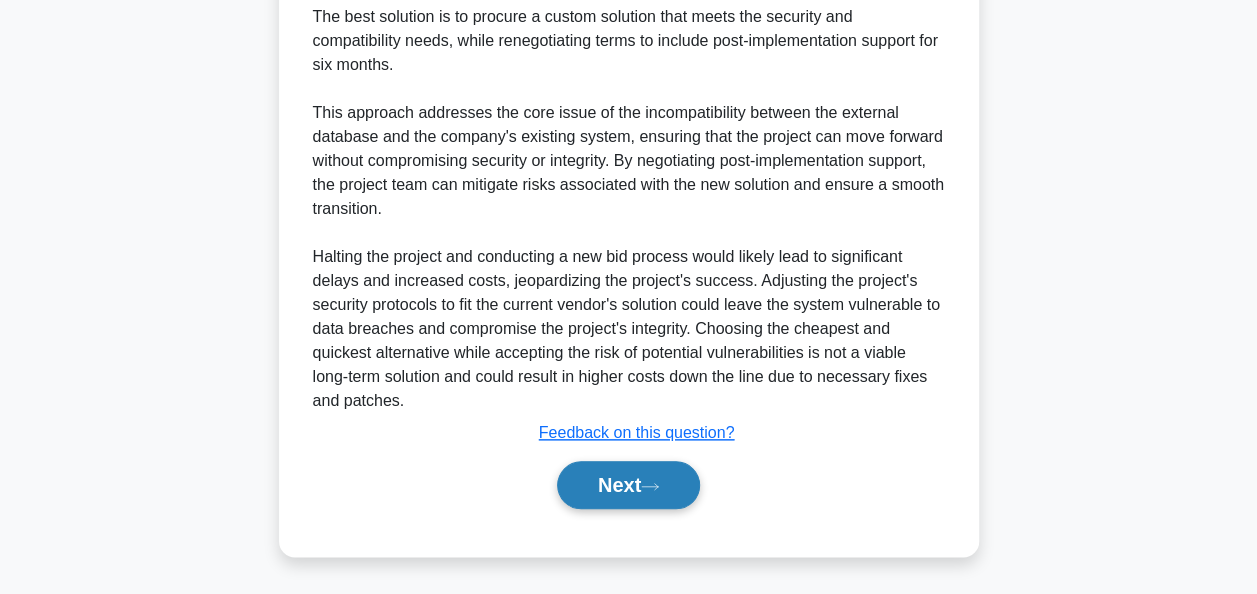 click on "Next" at bounding box center [628, 485] 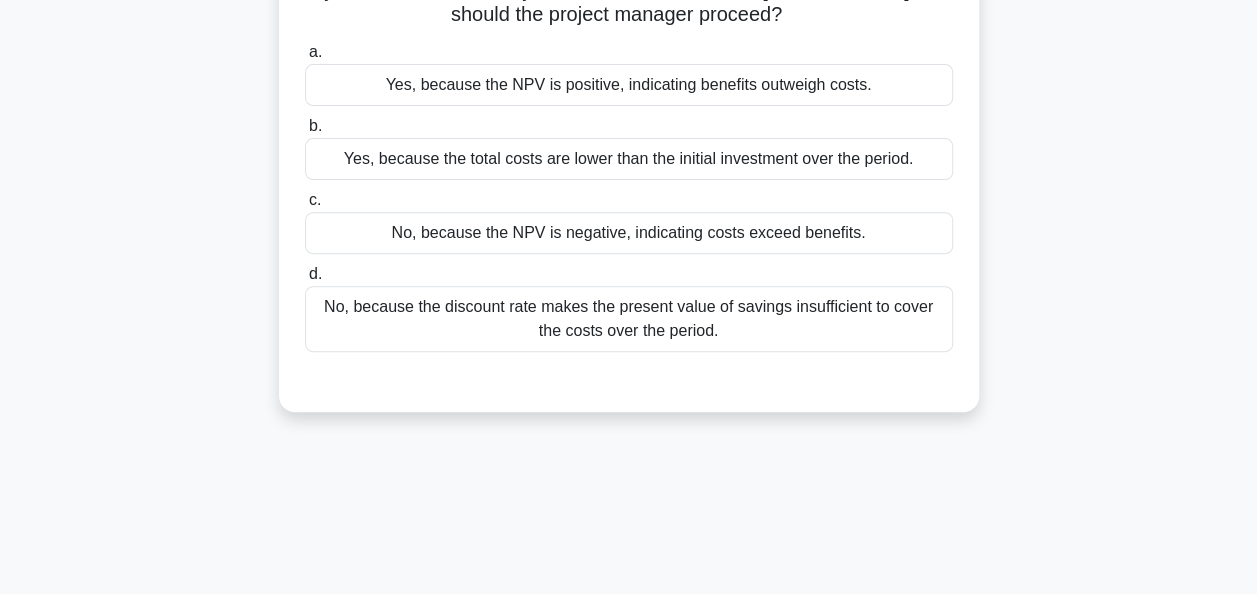 scroll, scrollTop: 186, scrollLeft: 0, axis: vertical 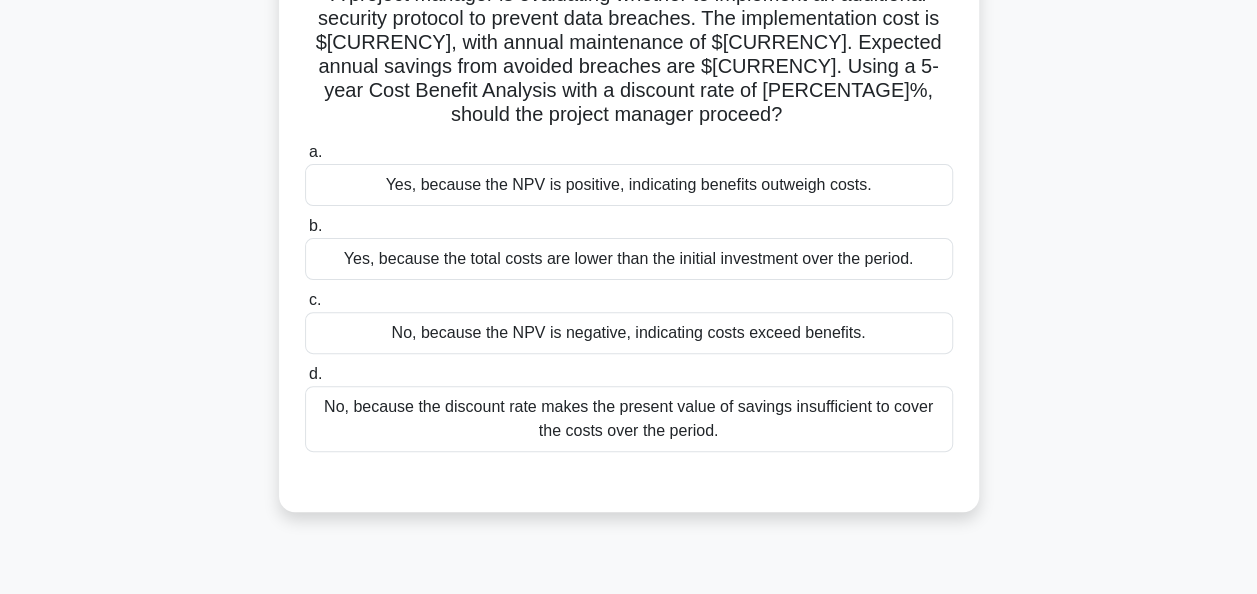 click on "Yes, because the NPV is positive, indicating benefits outweigh costs." at bounding box center (629, 185) 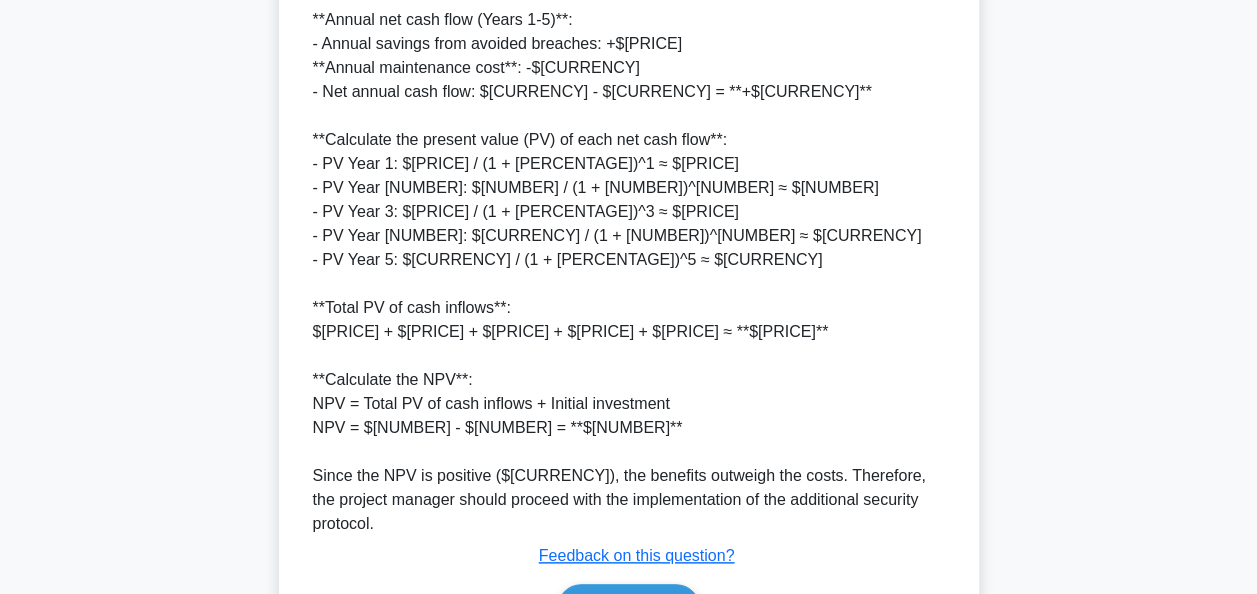 scroll, scrollTop: 948, scrollLeft: 0, axis: vertical 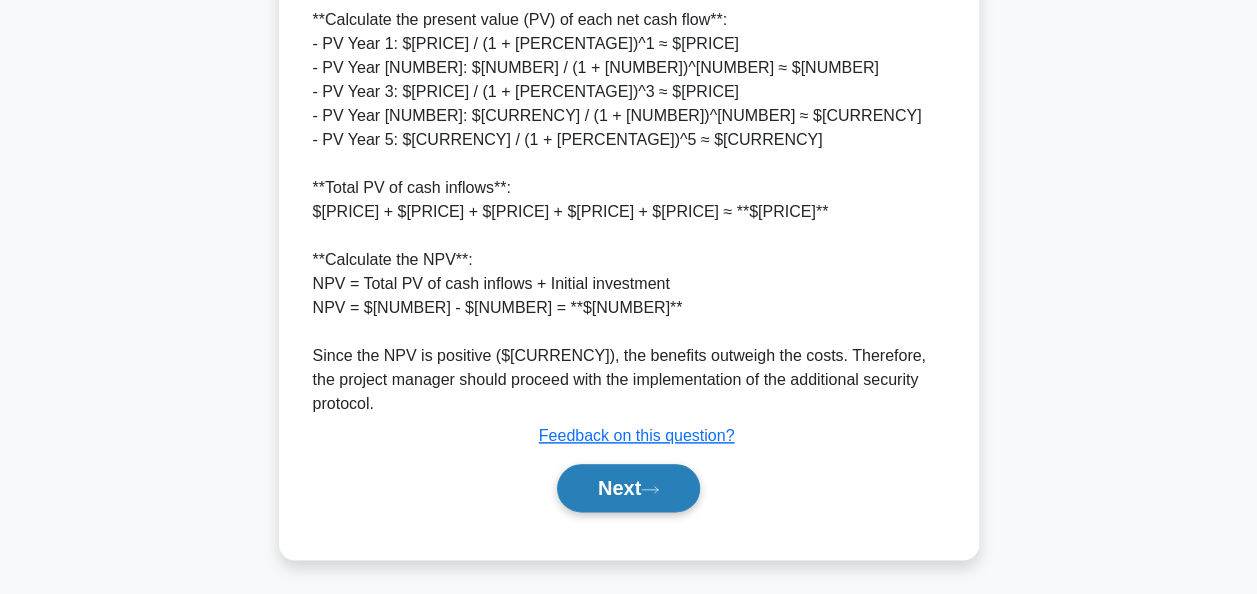 click on "Next" at bounding box center [628, 488] 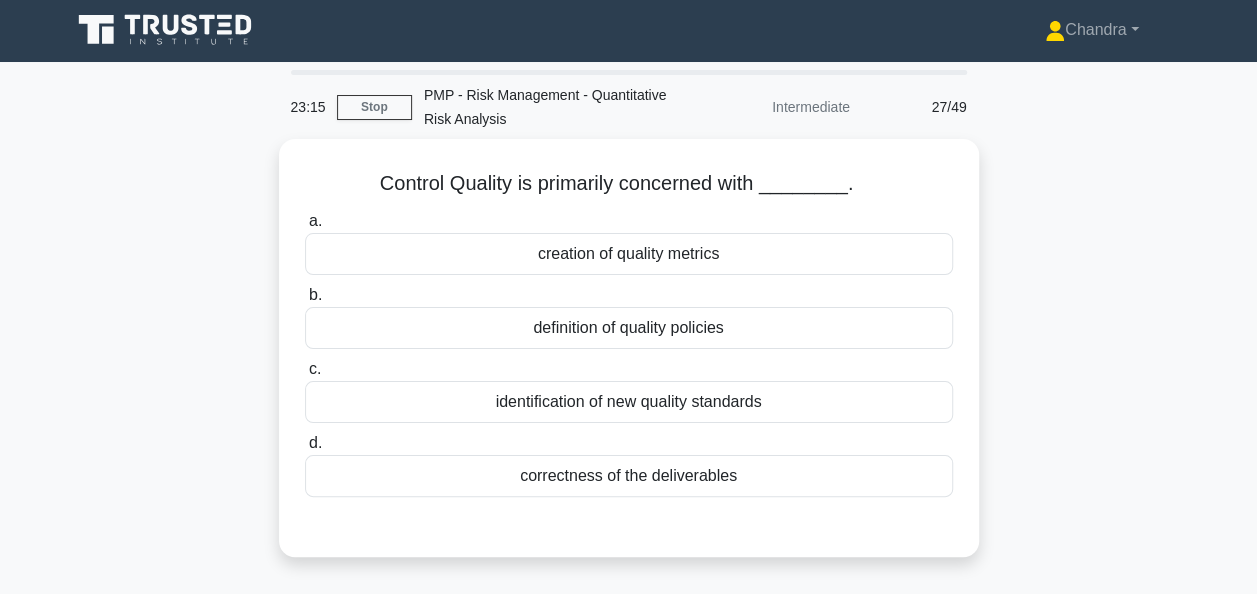 scroll, scrollTop: 0, scrollLeft: 0, axis: both 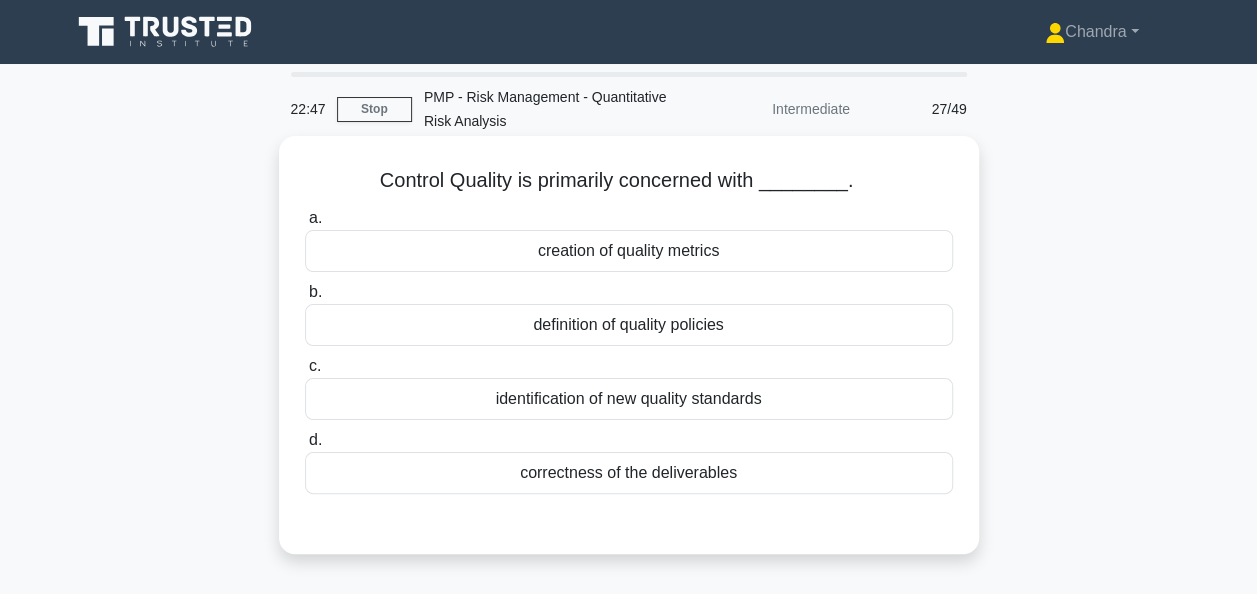 click on "correctness of the deliverables" at bounding box center [629, 473] 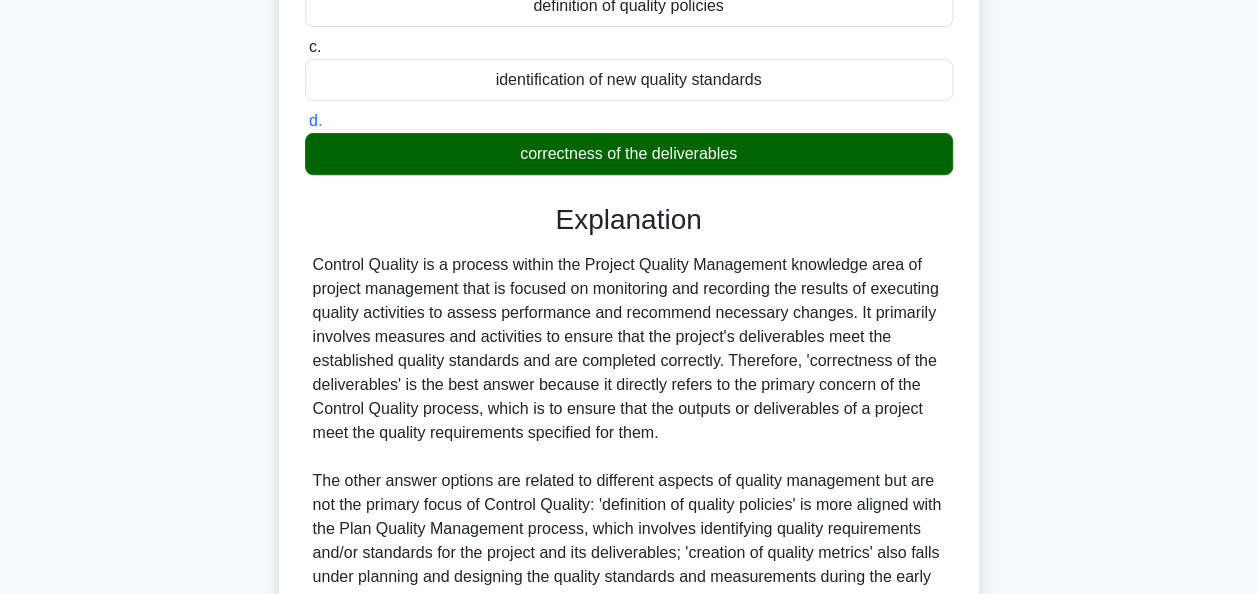 scroll, scrollTop: 500, scrollLeft: 0, axis: vertical 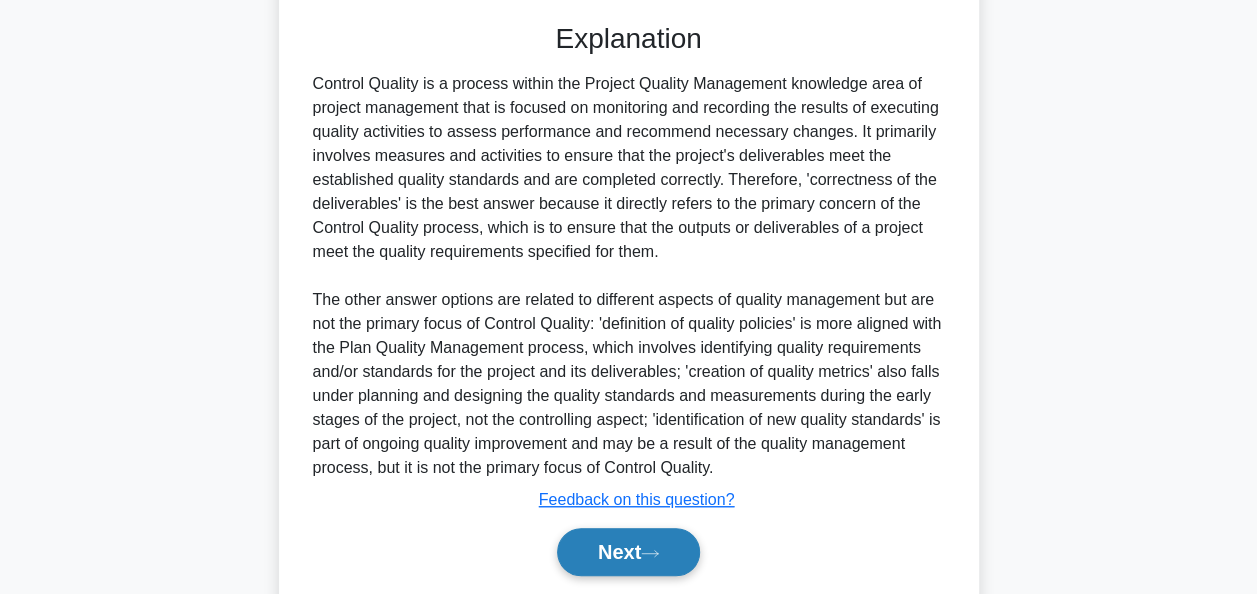 click on "Next" at bounding box center (628, 552) 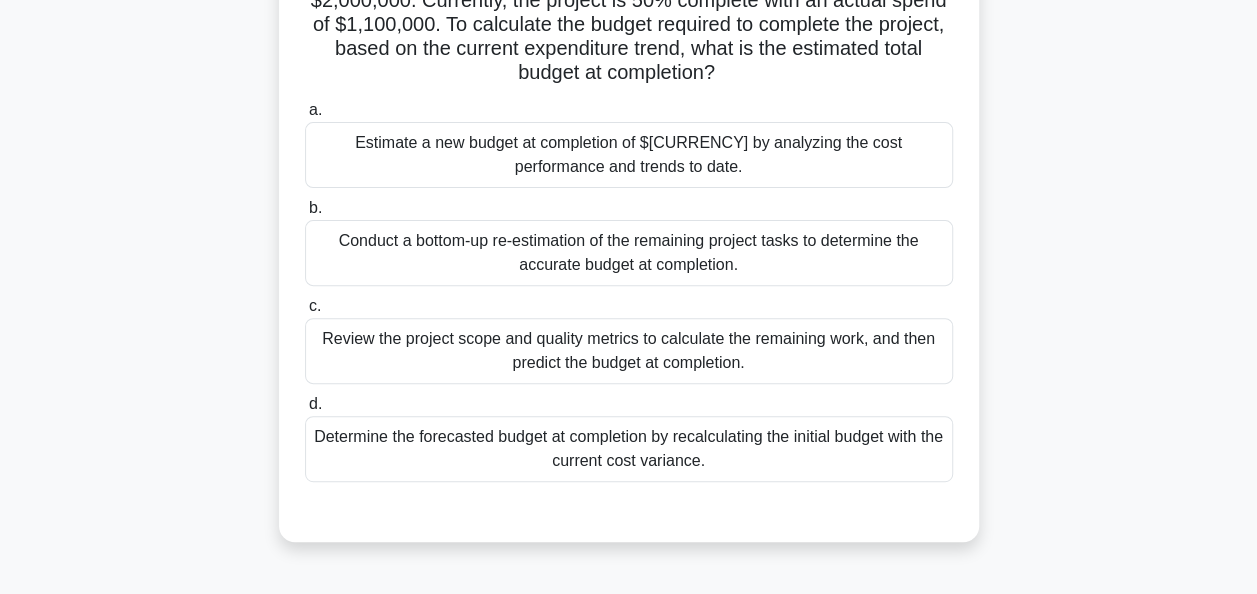 scroll, scrollTop: 0, scrollLeft: 0, axis: both 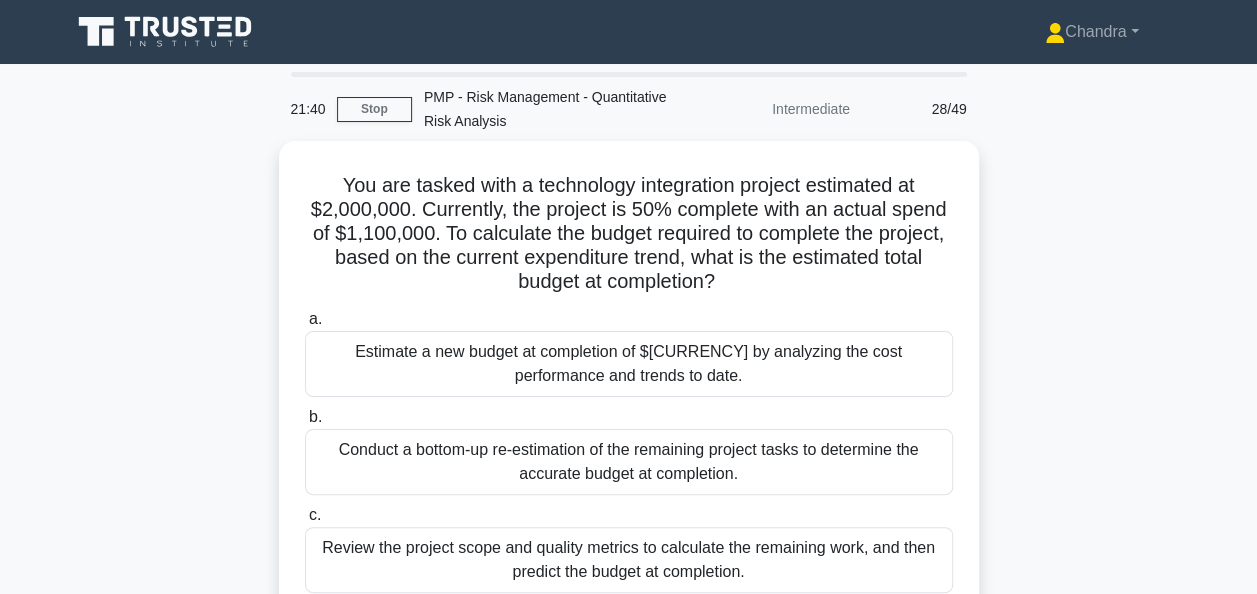 click on "You are tasked with a technology integration project estimated at $[NUMBER]. Currently, the project is [NUMBER]% complete with an actual spend of $[NUMBER]. To calculate the budget required to complete the project, based on the current expenditure trend, what is the estimated total budget at completion?
.spinner_0XTQ{transform-origin:center;animation:spinner_y6GP .75s linear infinite}@keyframes spinner_y6GP{100%{transform:rotate(360deg)}}
a.
b." at bounding box center (629, 458) 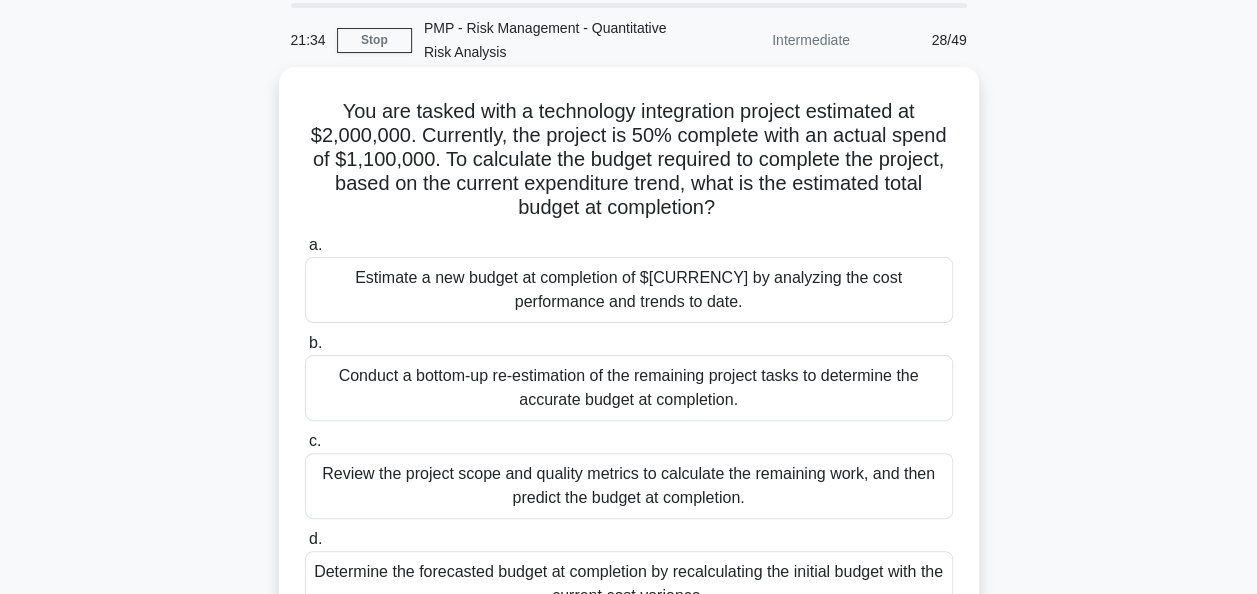 scroll, scrollTop: 100, scrollLeft: 0, axis: vertical 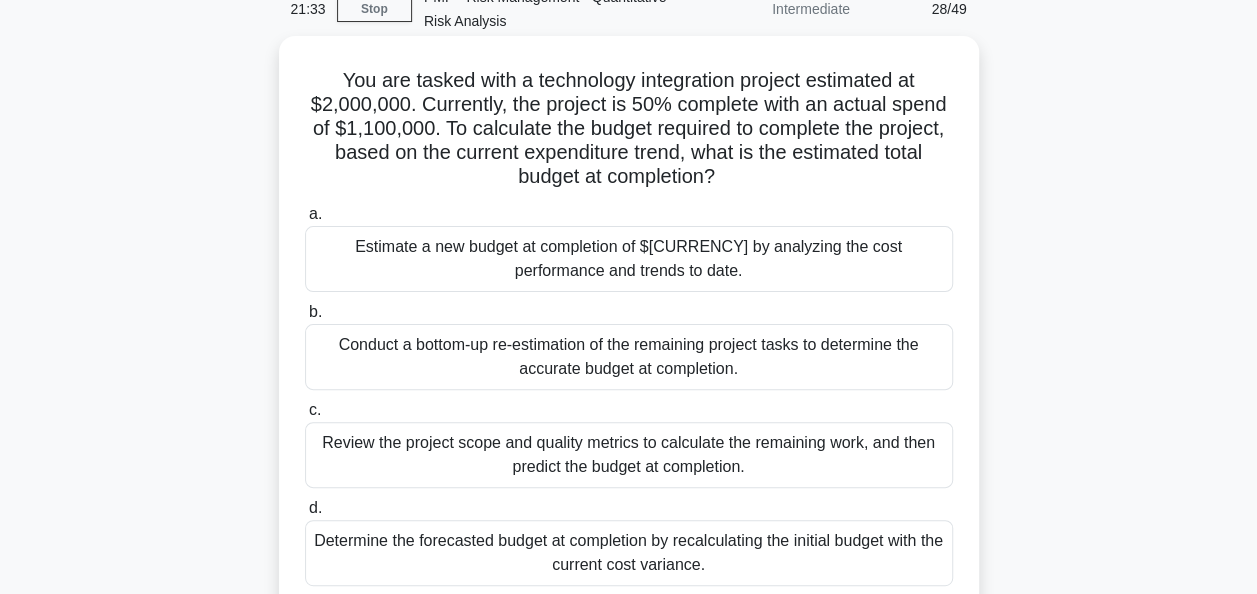 click on "Estimate a new budget at completion of $[CURRENCY] by analyzing the cost performance and trends to date." at bounding box center [629, 259] 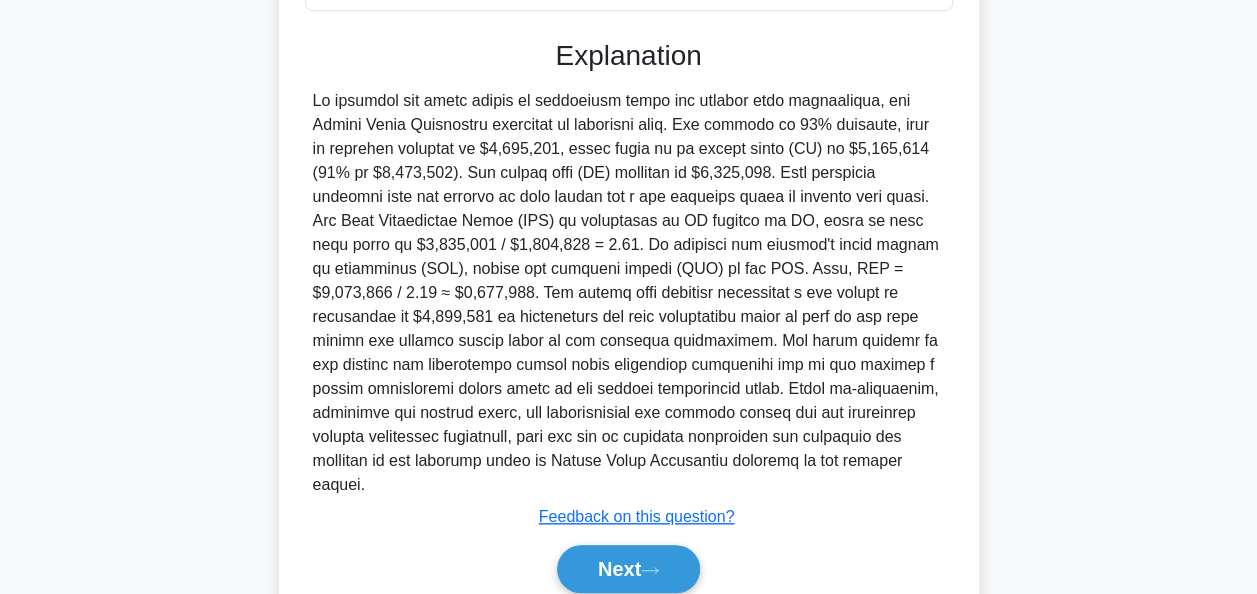 scroll, scrollTop: 732, scrollLeft: 0, axis: vertical 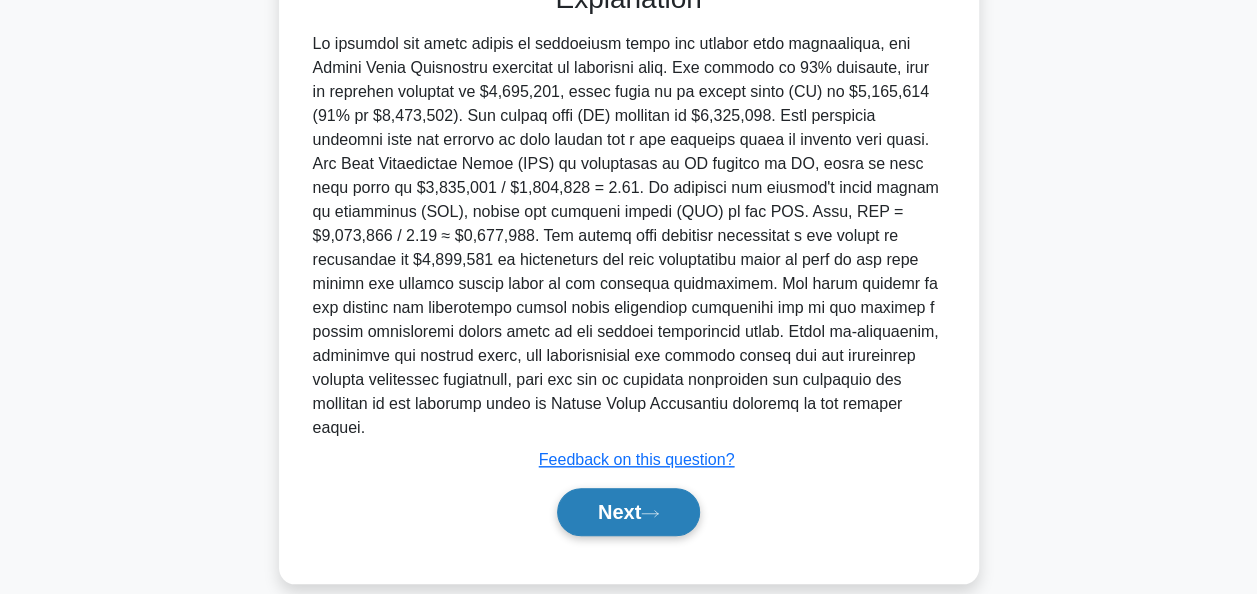 click on "Next" at bounding box center (628, 512) 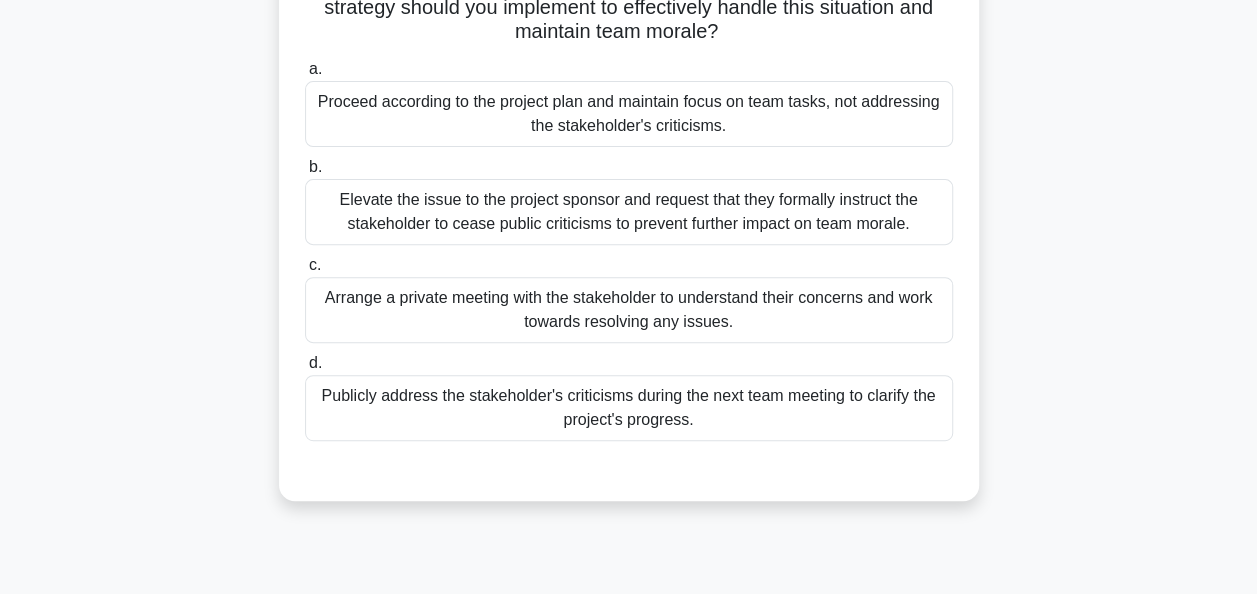 scroll, scrollTop: 286, scrollLeft: 0, axis: vertical 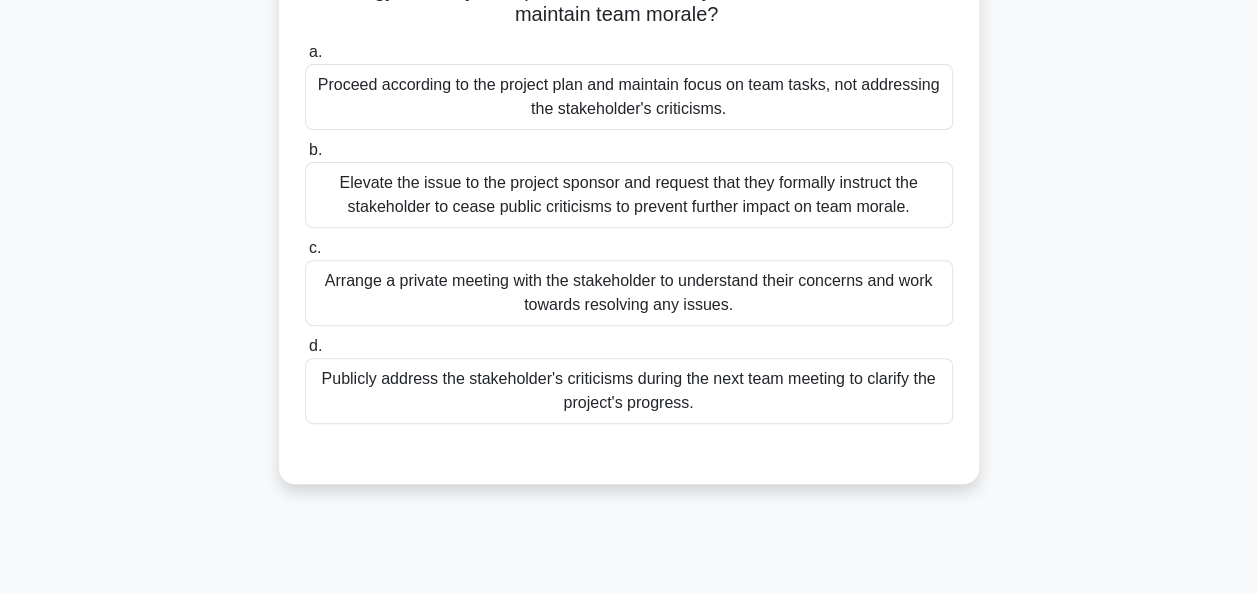 click on "Arrange a private meeting with the stakeholder to understand their concerns and work towards resolving any issues." at bounding box center [629, 293] 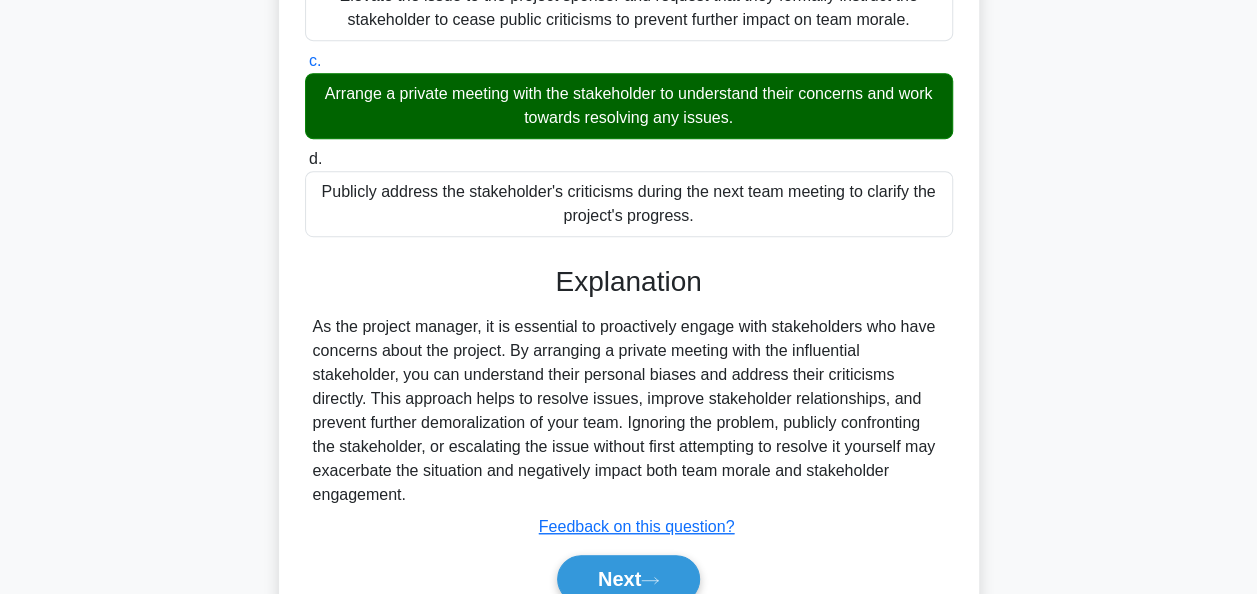scroll, scrollTop: 564, scrollLeft: 0, axis: vertical 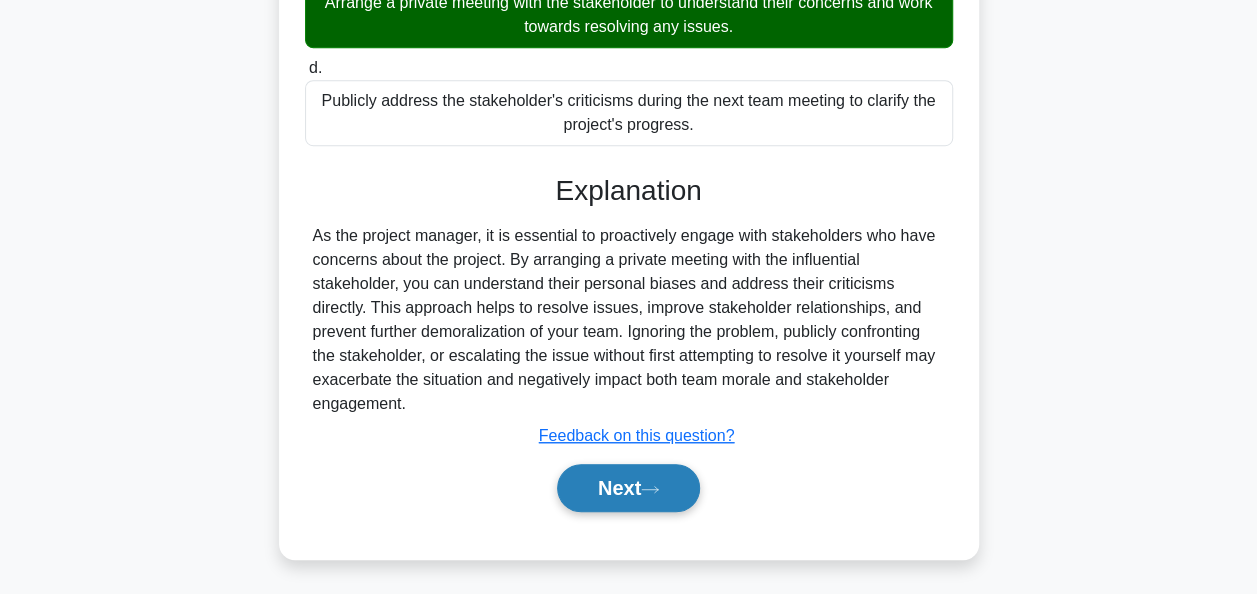 click on "Next" at bounding box center (628, 488) 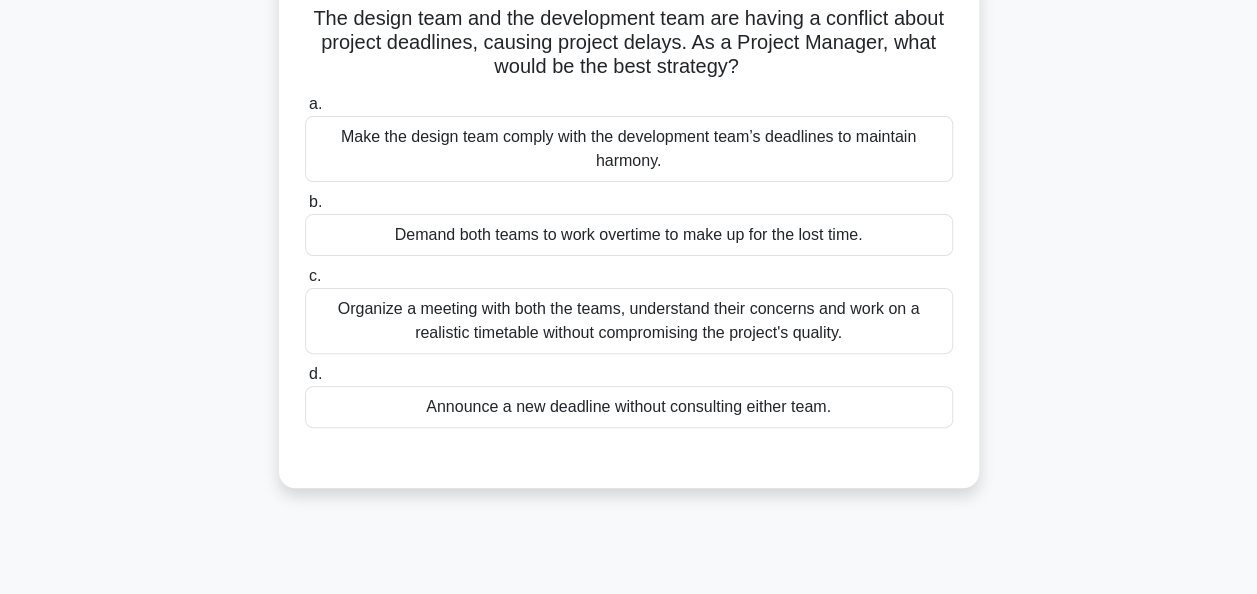 scroll, scrollTop: 186, scrollLeft: 0, axis: vertical 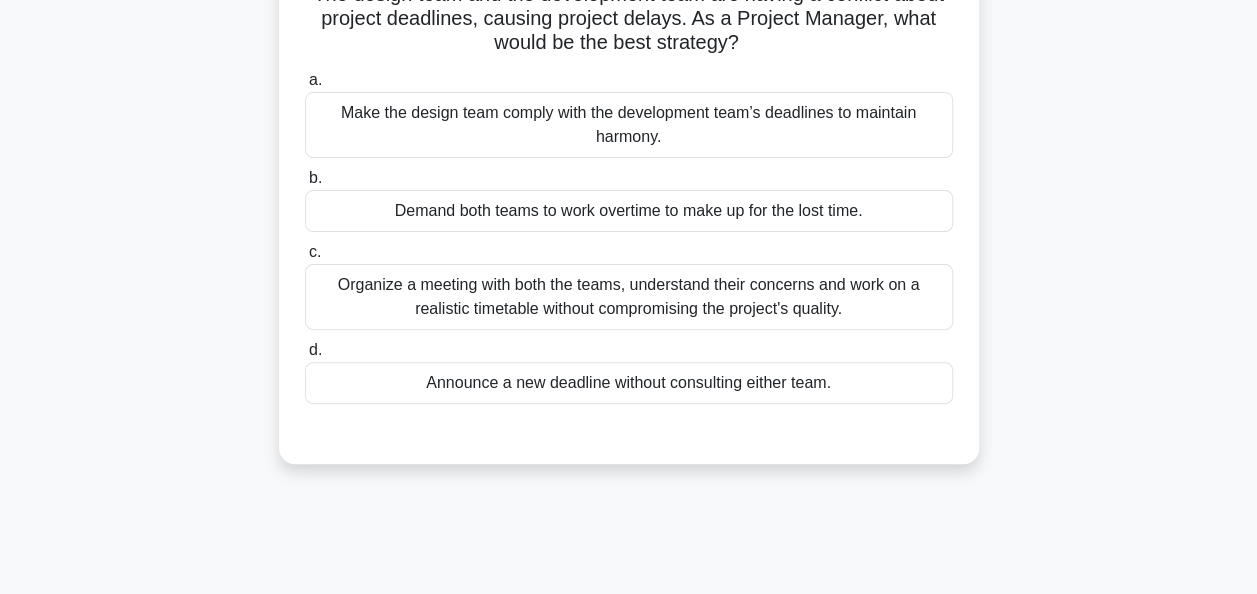 click on "Organize a meeting with both the teams, understand their concerns and work on a realistic timetable without compromising the project's quality." at bounding box center [629, 297] 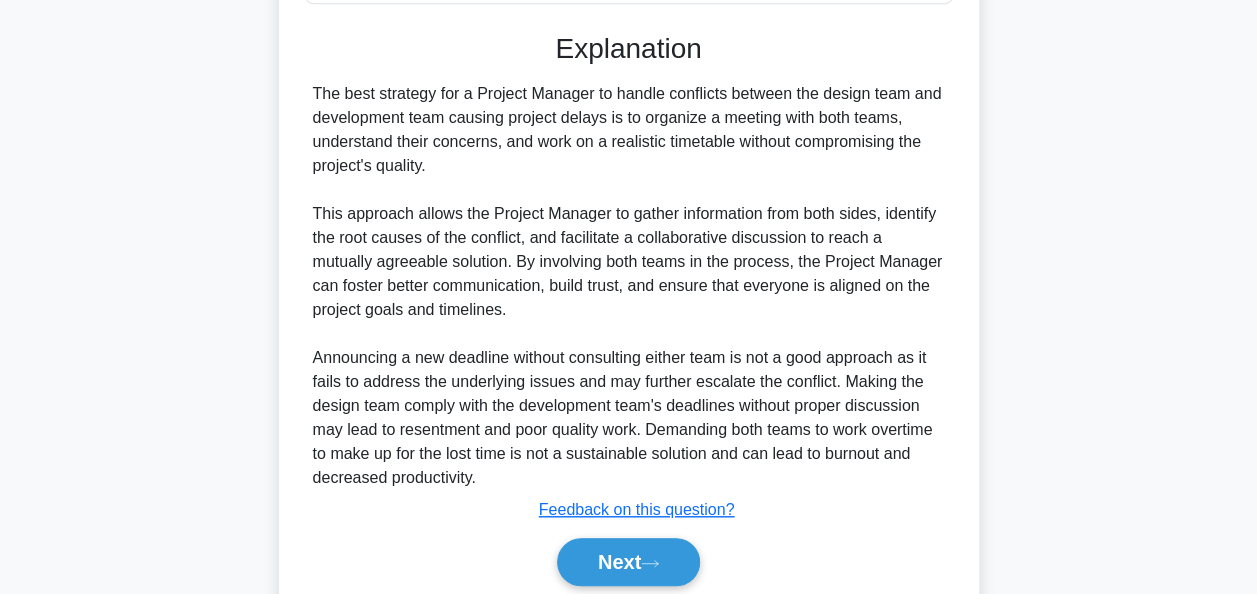 scroll, scrollTop: 660, scrollLeft: 0, axis: vertical 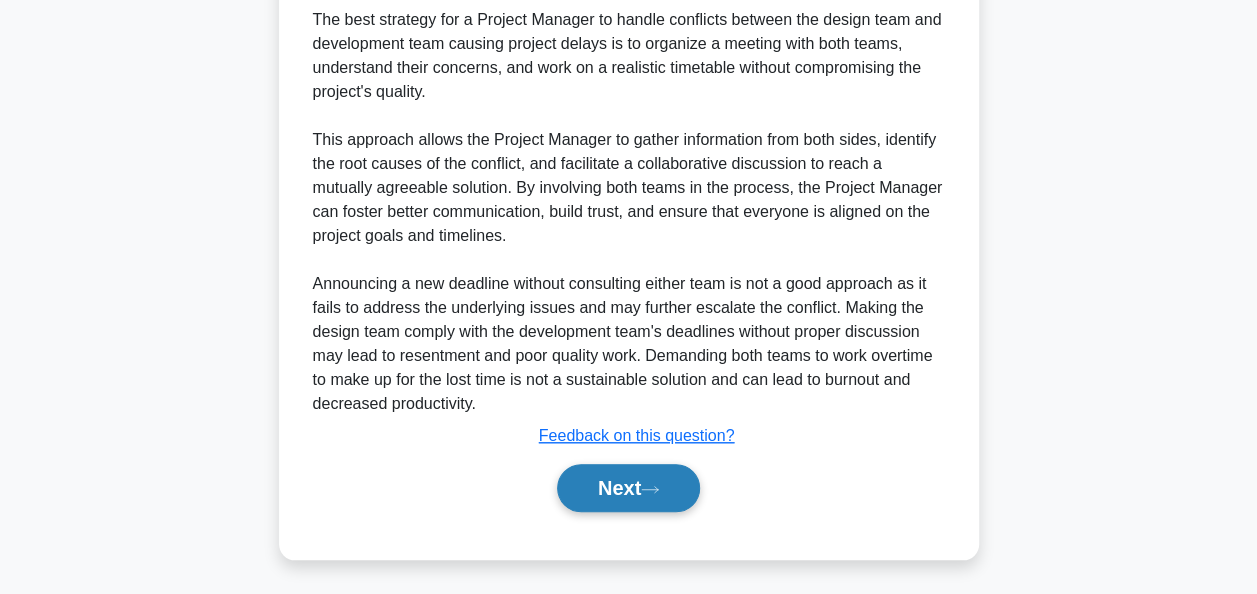 click on "Next" at bounding box center (628, 488) 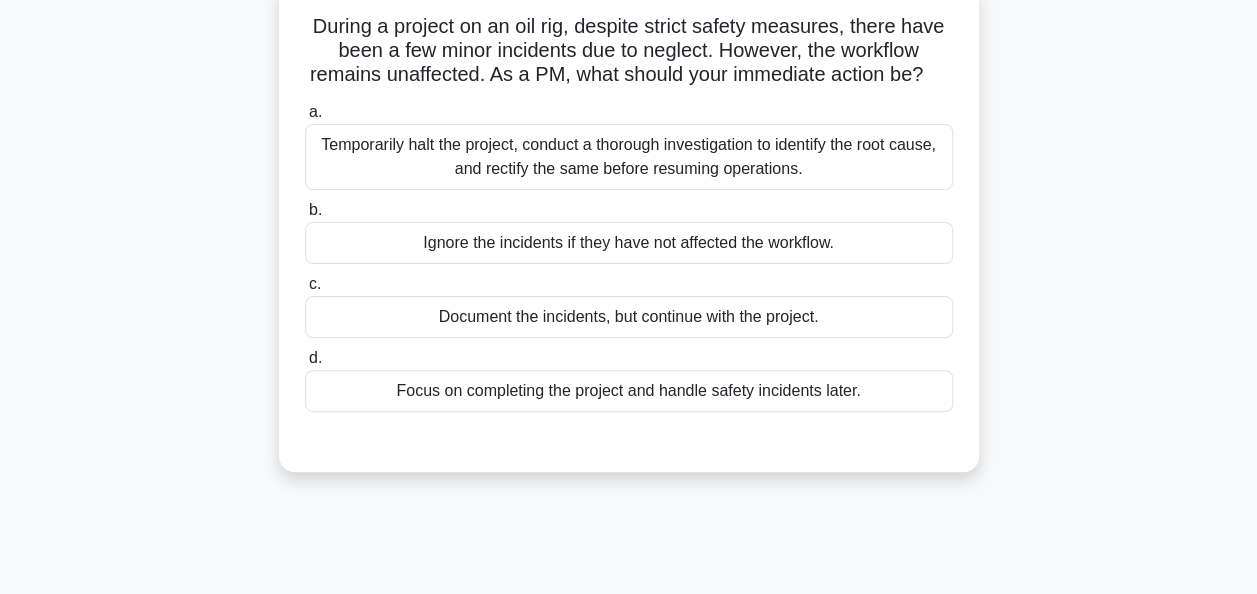 scroll, scrollTop: 200, scrollLeft: 0, axis: vertical 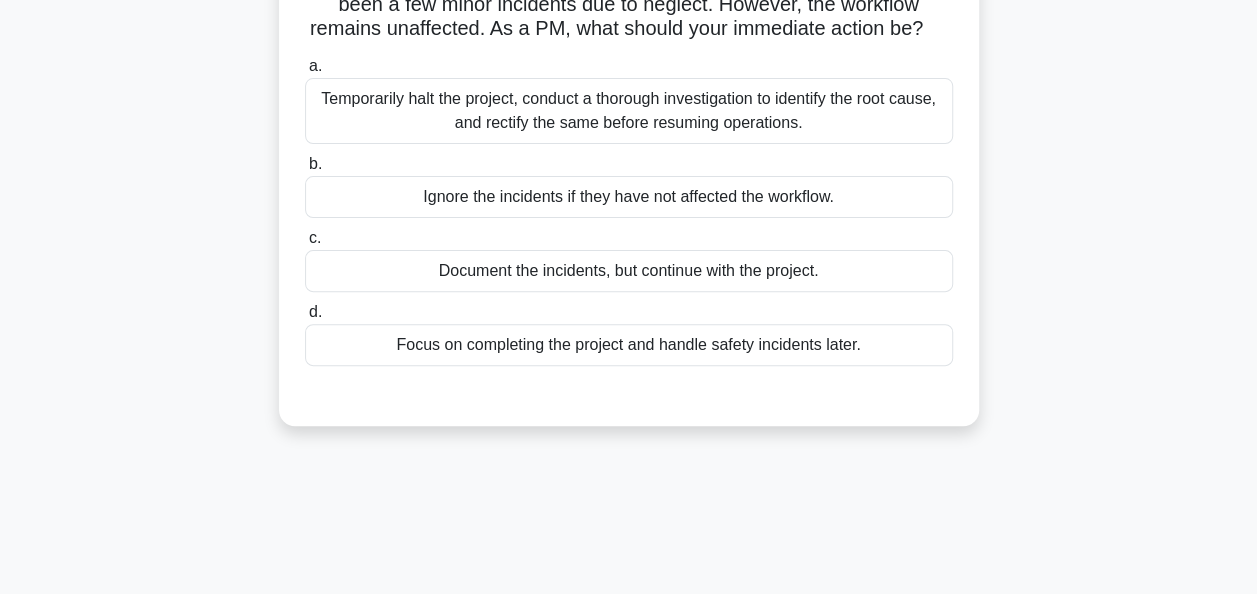 click on "Temporarily halt the project, conduct a thorough investigation to identify the root cause, and rectify the same before resuming operations." at bounding box center [629, 111] 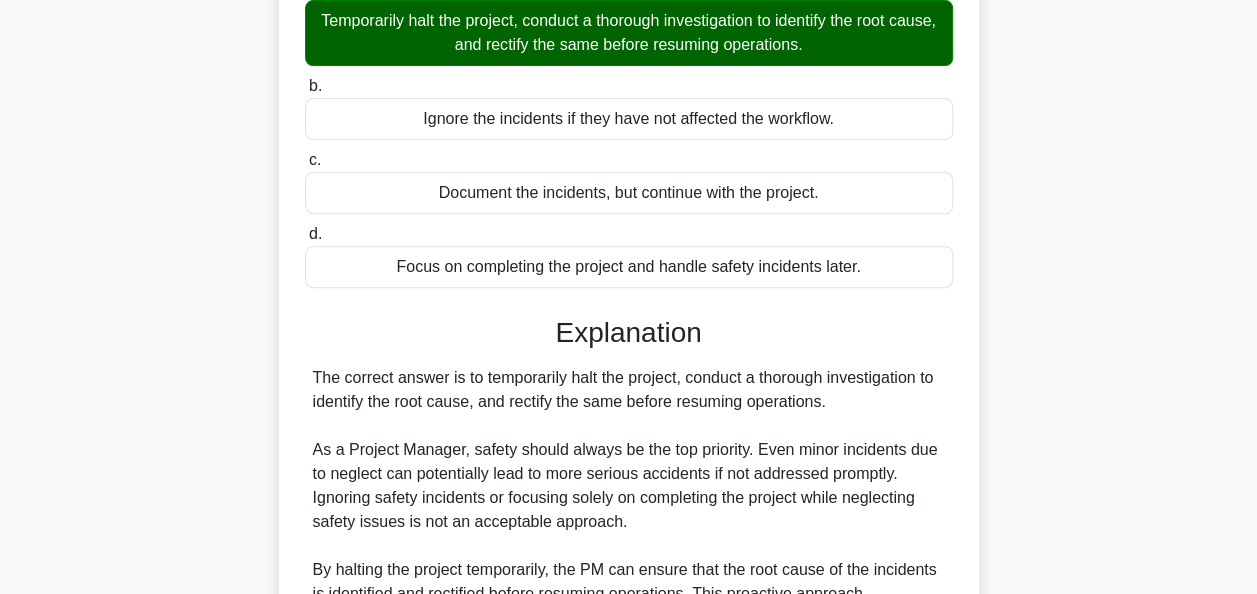 scroll, scrollTop: 588, scrollLeft: 0, axis: vertical 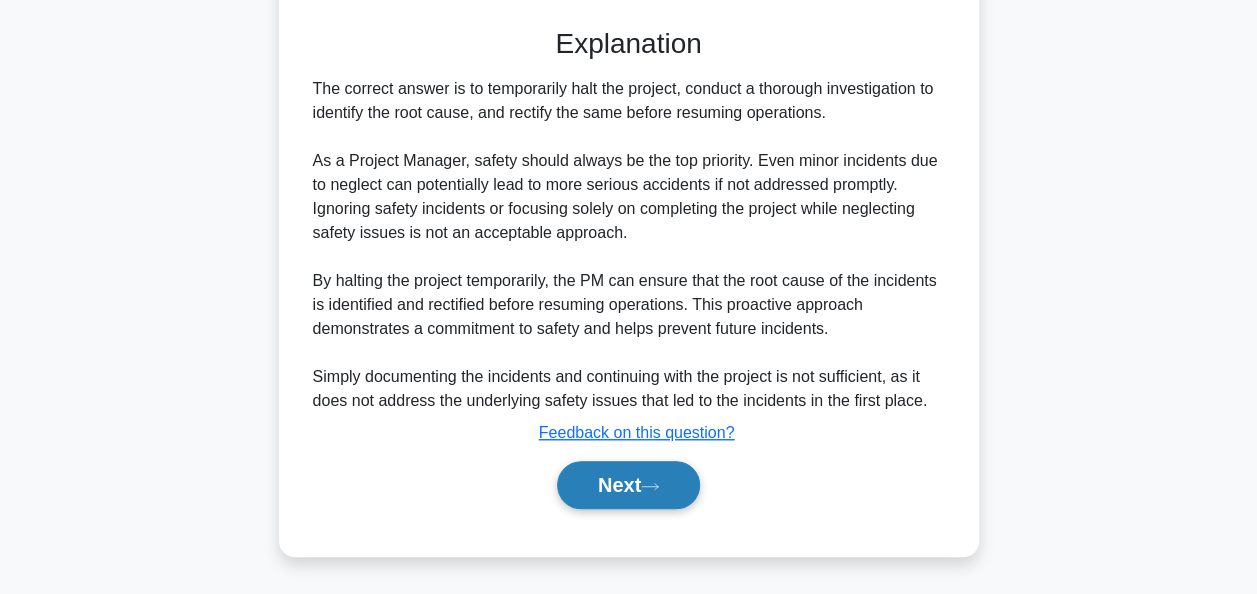 click on "Next" at bounding box center (628, 485) 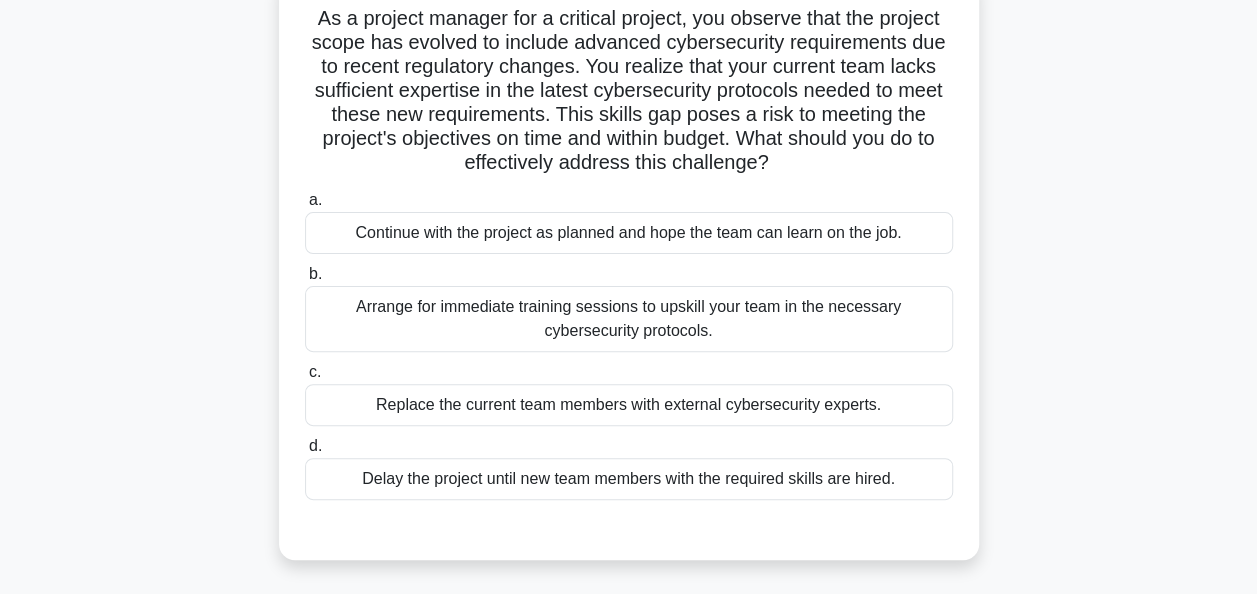 scroll, scrollTop: 186, scrollLeft: 0, axis: vertical 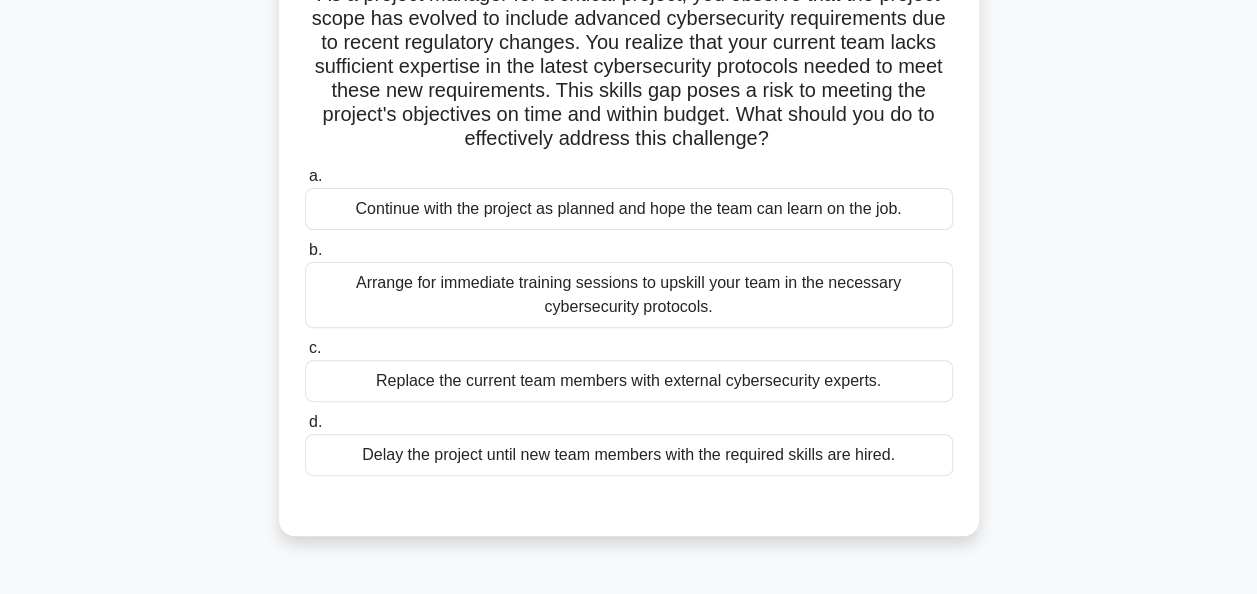 click on "Arrange for immediate training sessions to upskill your team in the necessary cybersecurity protocols." at bounding box center [629, 295] 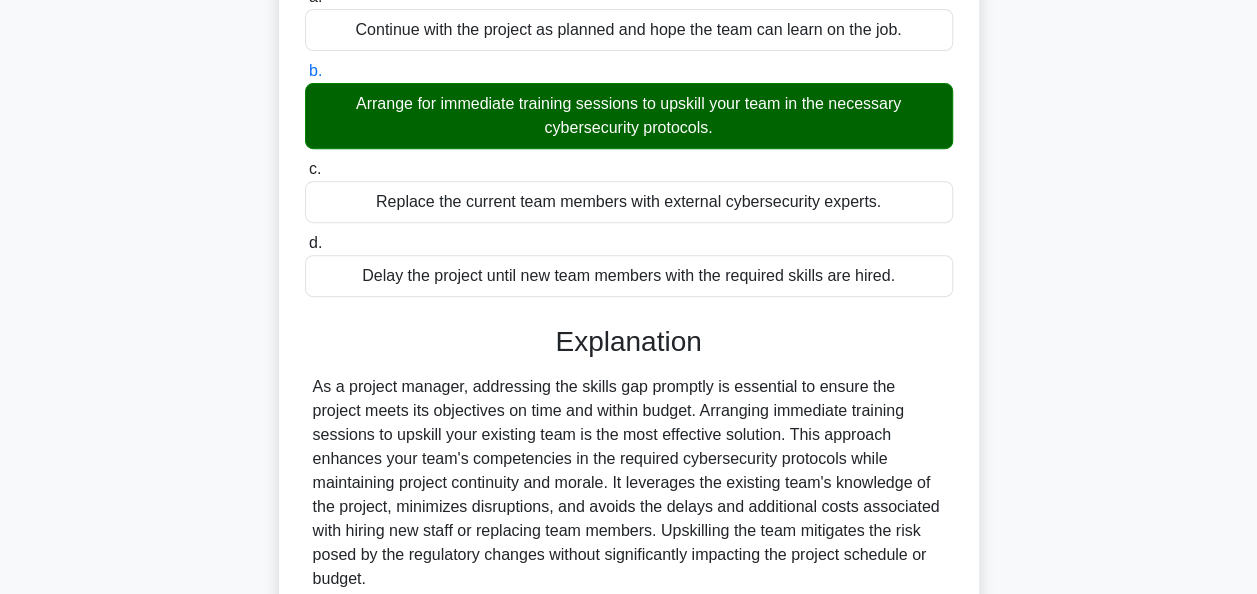 scroll, scrollTop: 516, scrollLeft: 0, axis: vertical 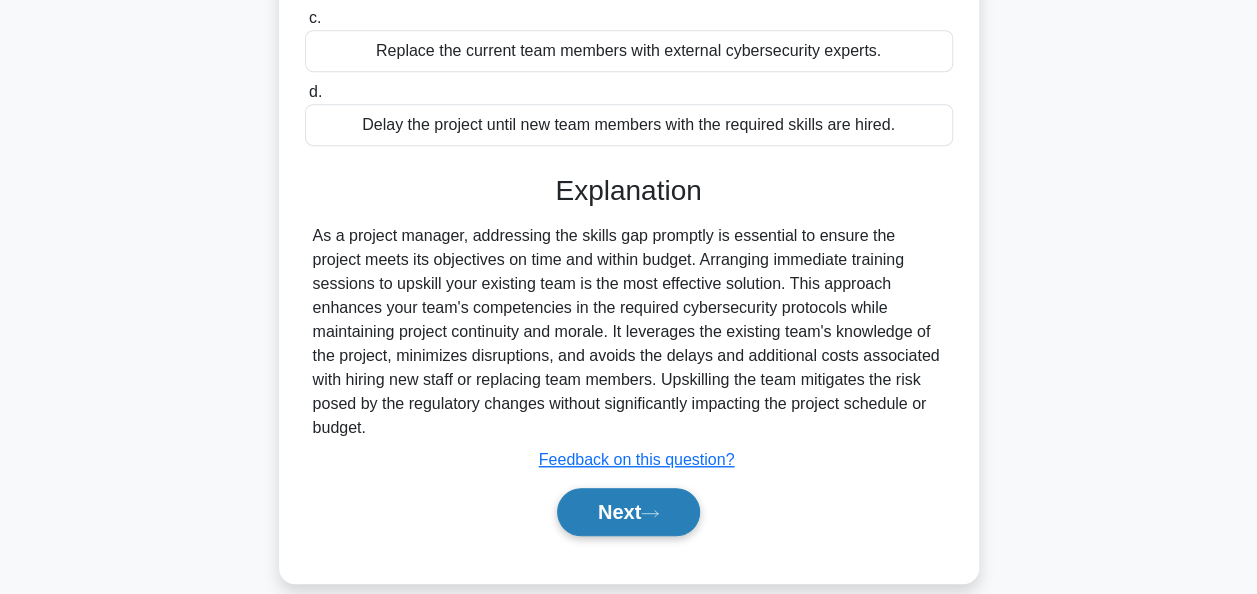 click on "Next" at bounding box center [628, 512] 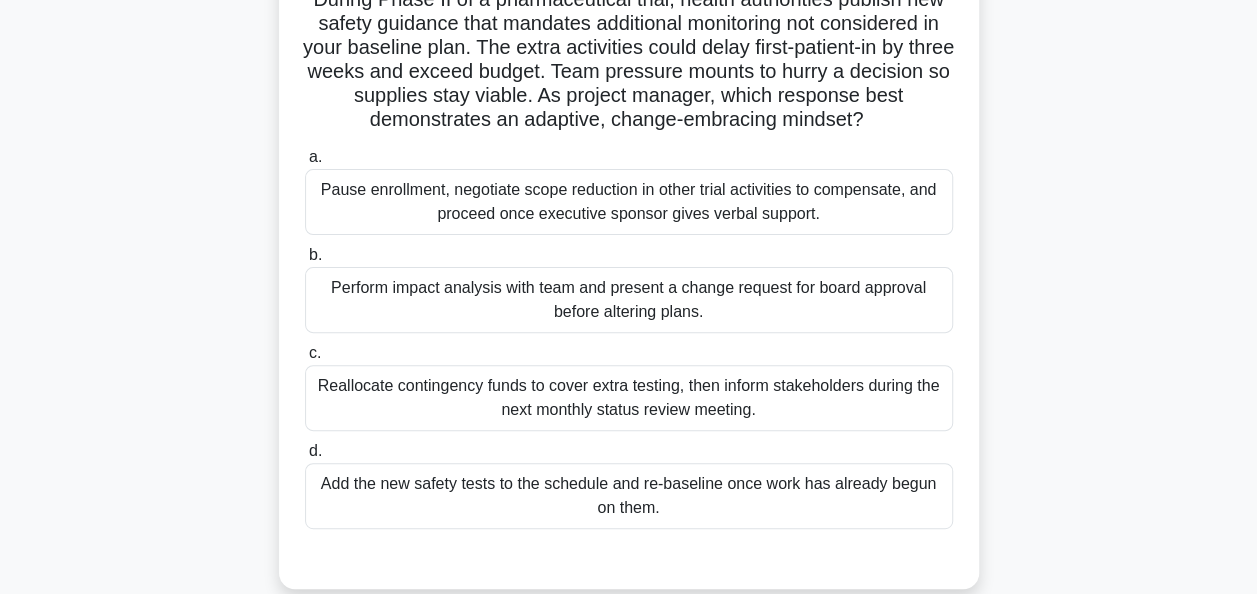 scroll, scrollTop: 186, scrollLeft: 0, axis: vertical 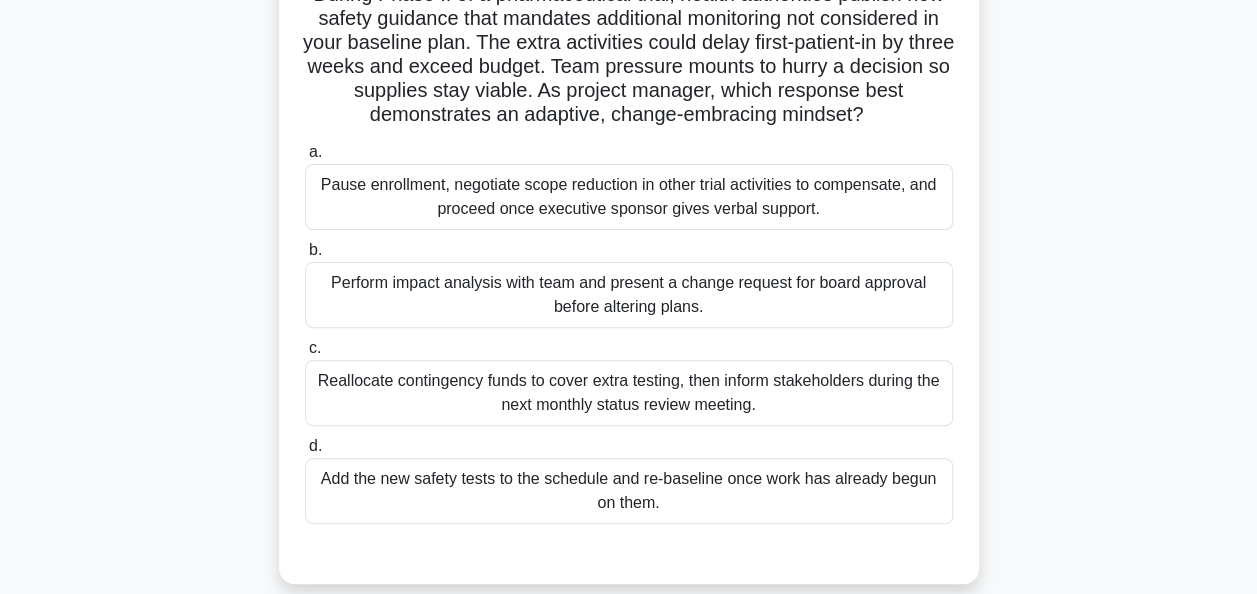 click on "Perform impact analysis with team and present a change request for board approval before altering plans." at bounding box center [629, 295] 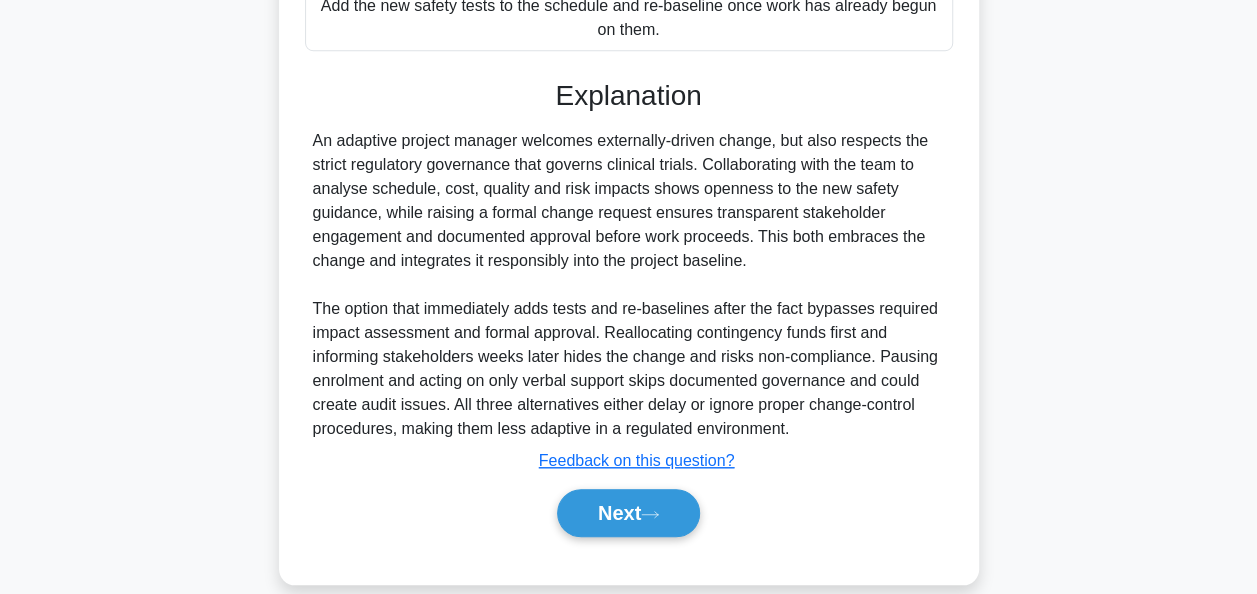 scroll, scrollTop: 684, scrollLeft: 0, axis: vertical 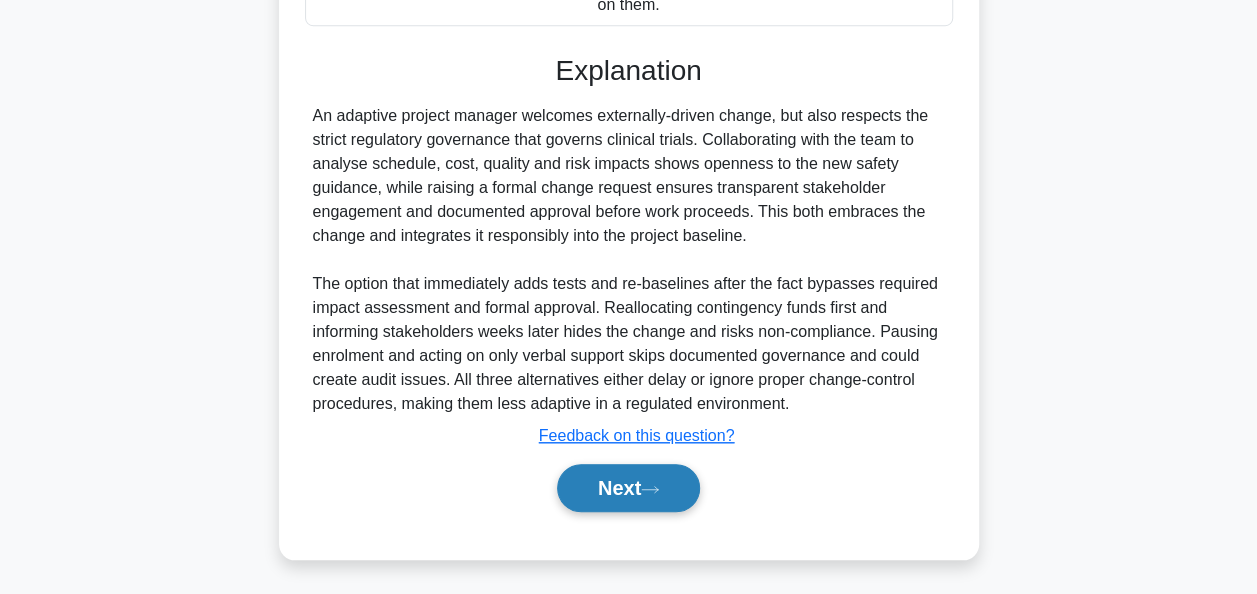 click on "Next" at bounding box center (628, 488) 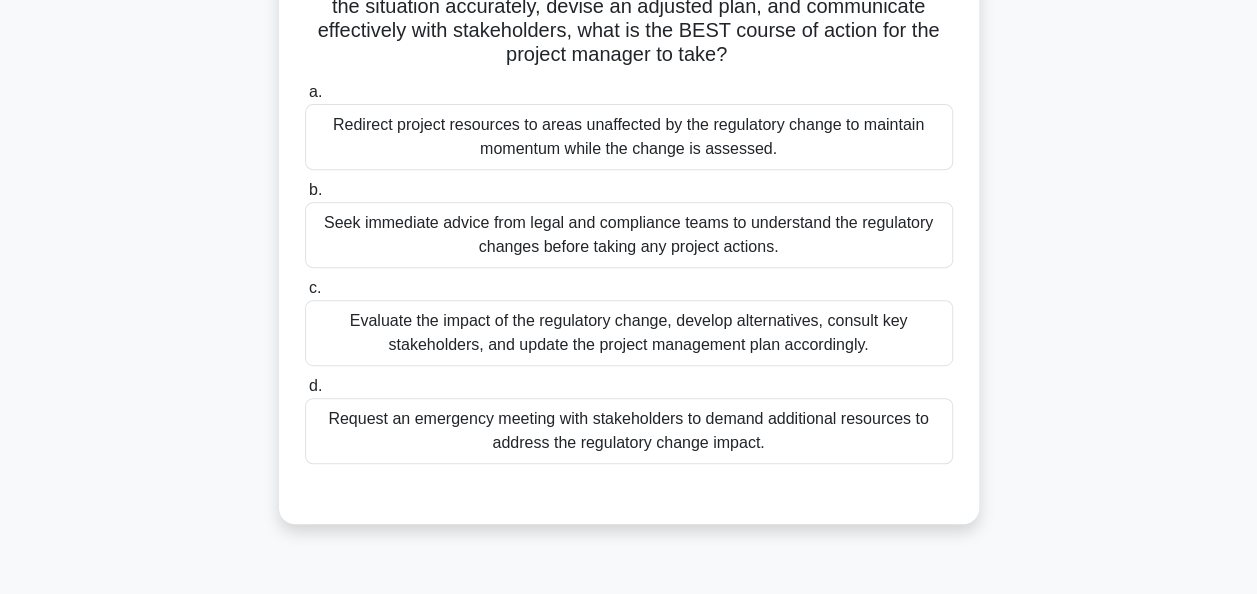 scroll, scrollTop: 400, scrollLeft: 0, axis: vertical 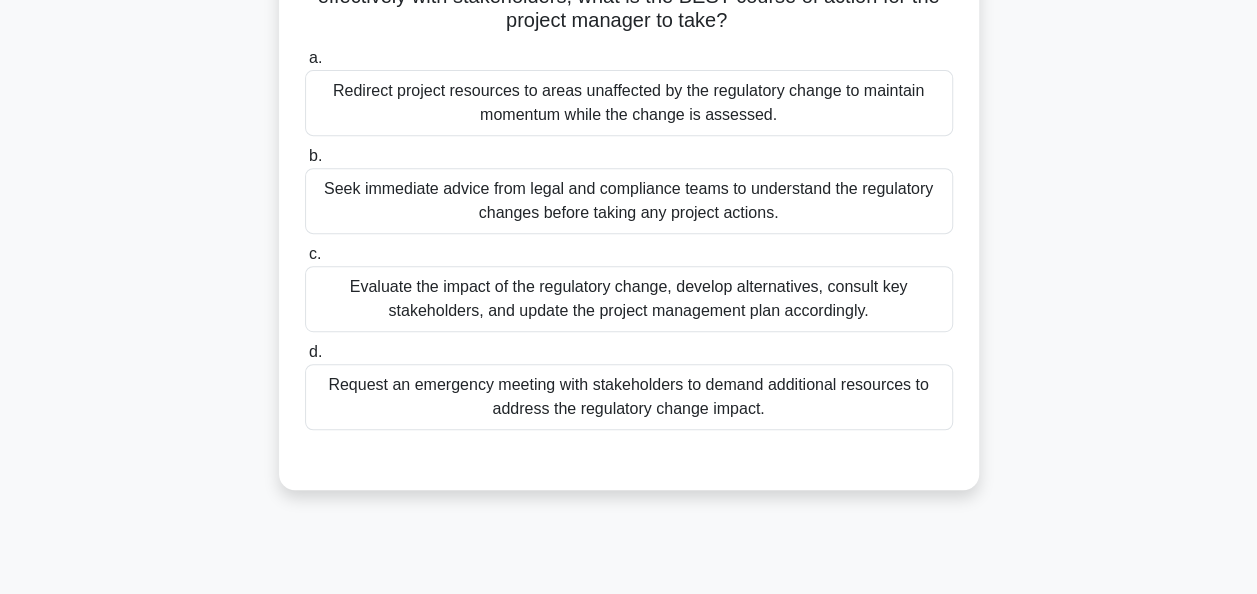 click on "Seek immediate advice from legal and compliance teams to understand the regulatory changes before taking any project actions." at bounding box center [629, 201] 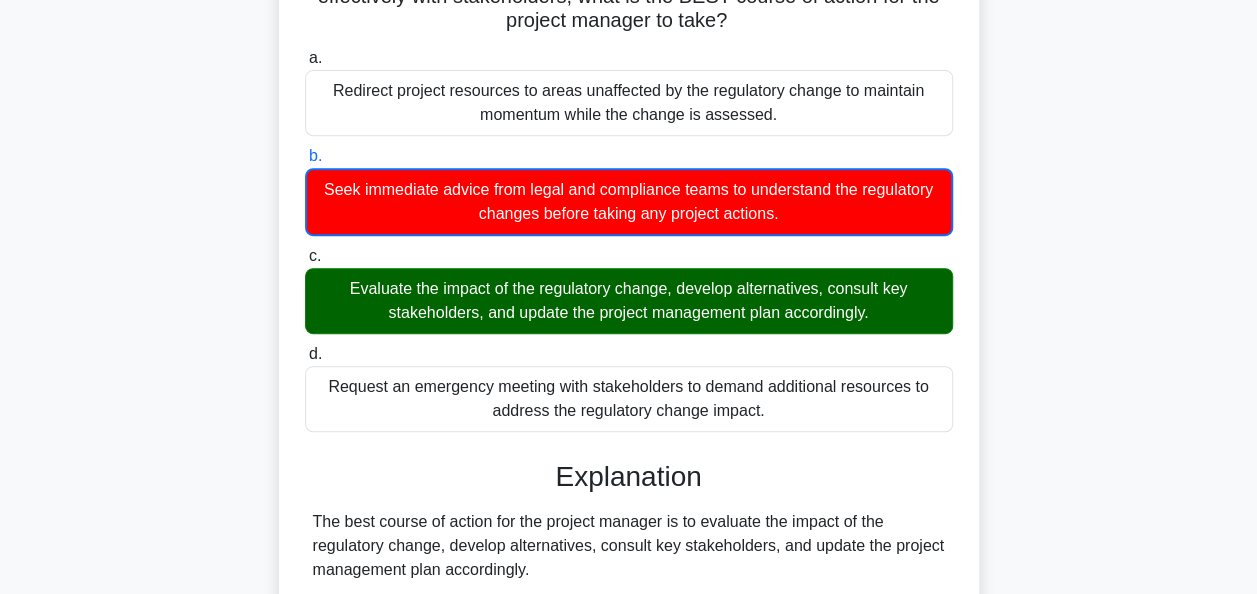 click on "Evaluate the impact of the regulatory change, develop alternatives, consult key stakeholders, and update the project management plan accordingly." at bounding box center (629, 301) 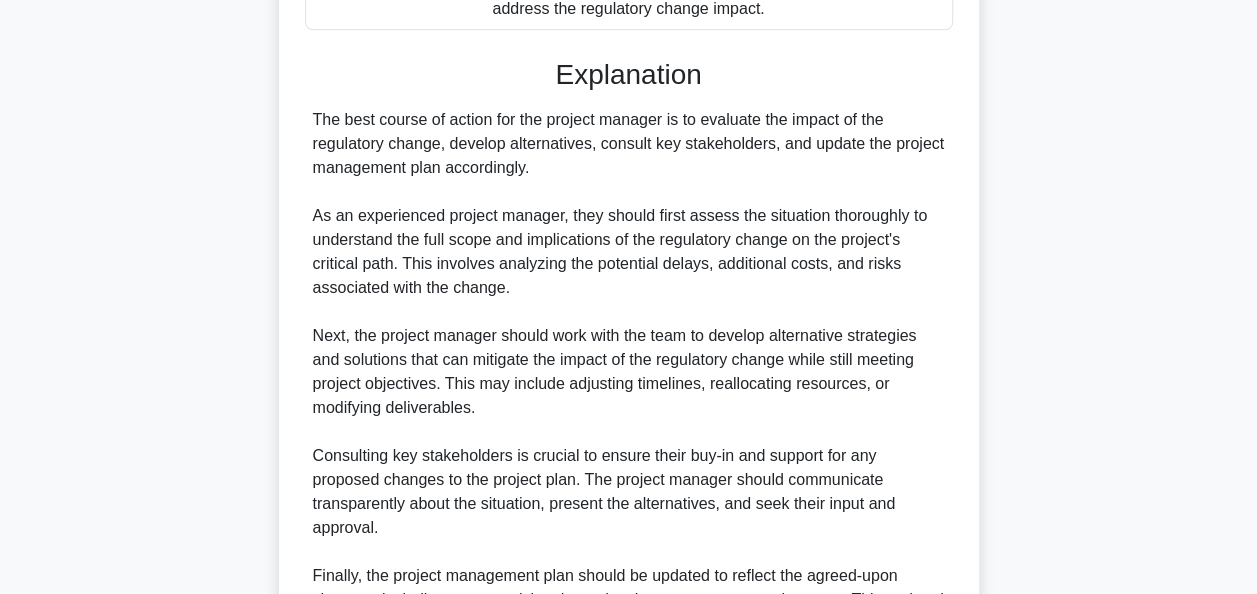 scroll, scrollTop: 1140, scrollLeft: 0, axis: vertical 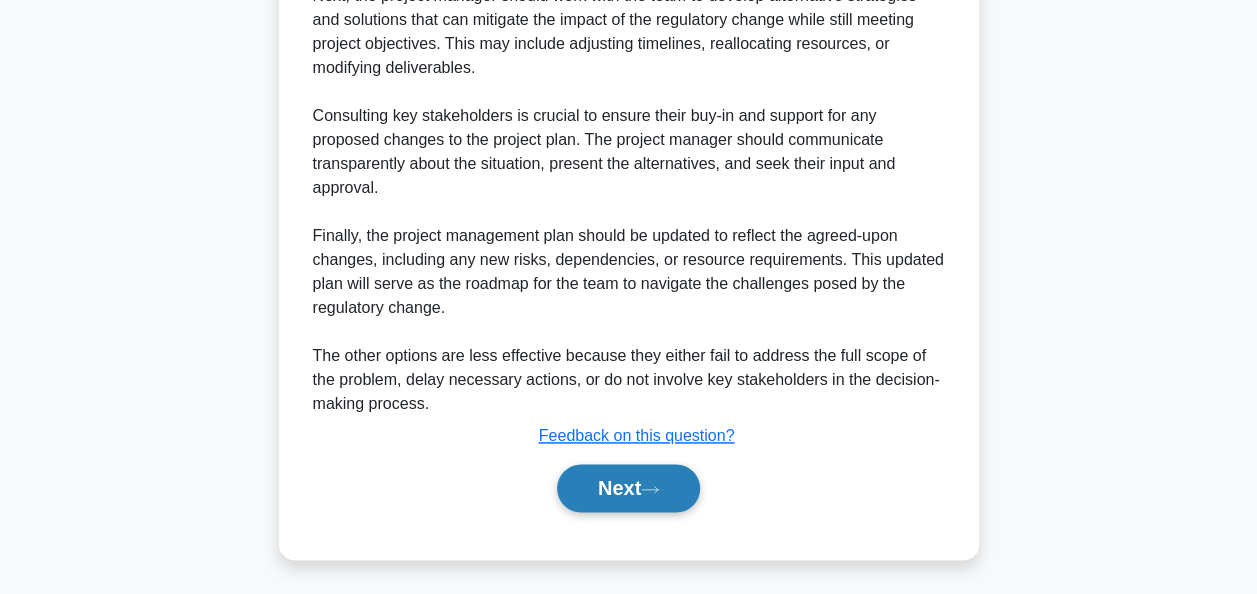 click on "Next" at bounding box center (628, 488) 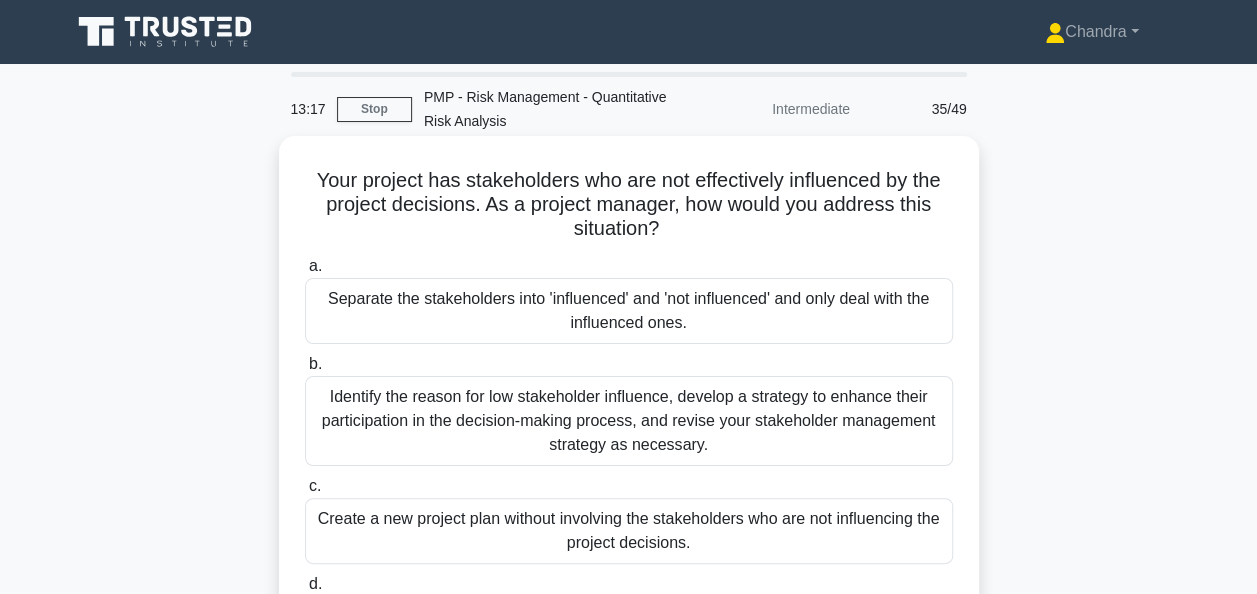 scroll, scrollTop: 100, scrollLeft: 0, axis: vertical 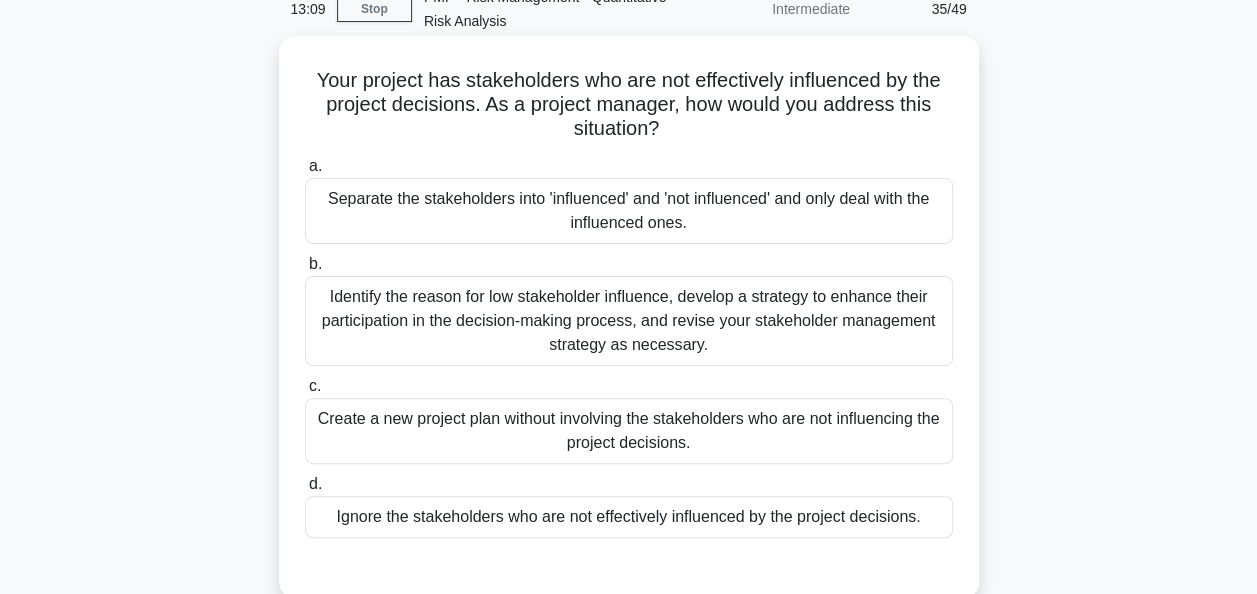 click on "Identify the reason for low stakeholder influence, develop a strategy to enhance their participation in the decision-making process, and revise your stakeholder management strategy as necessary." at bounding box center (629, 321) 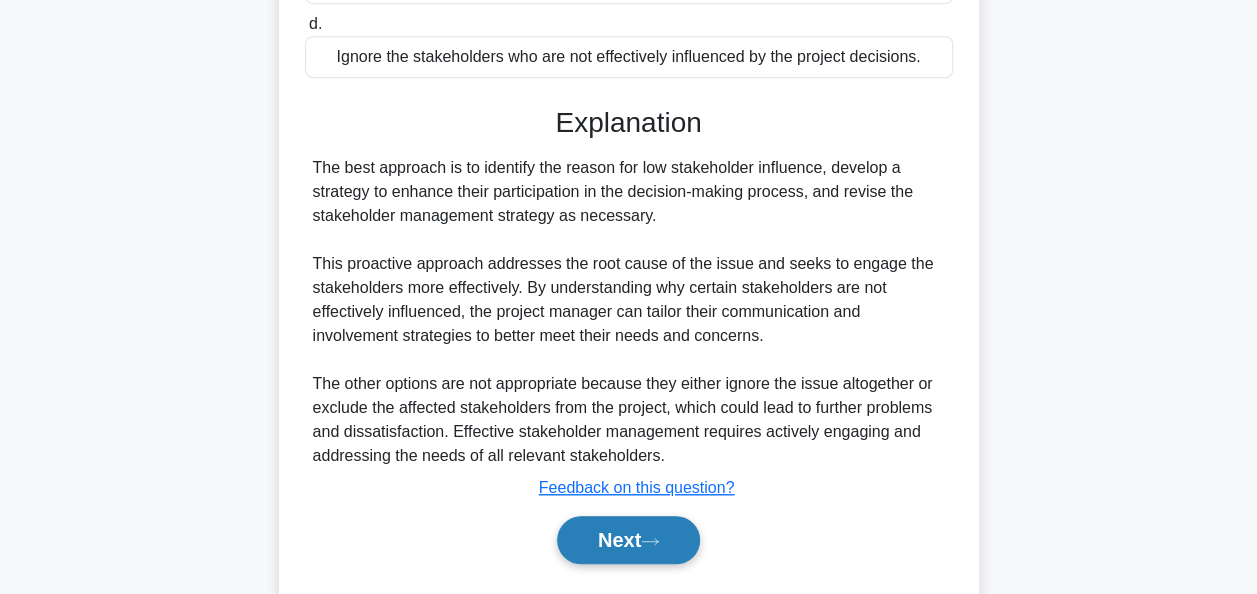 scroll, scrollTop: 612, scrollLeft: 0, axis: vertical 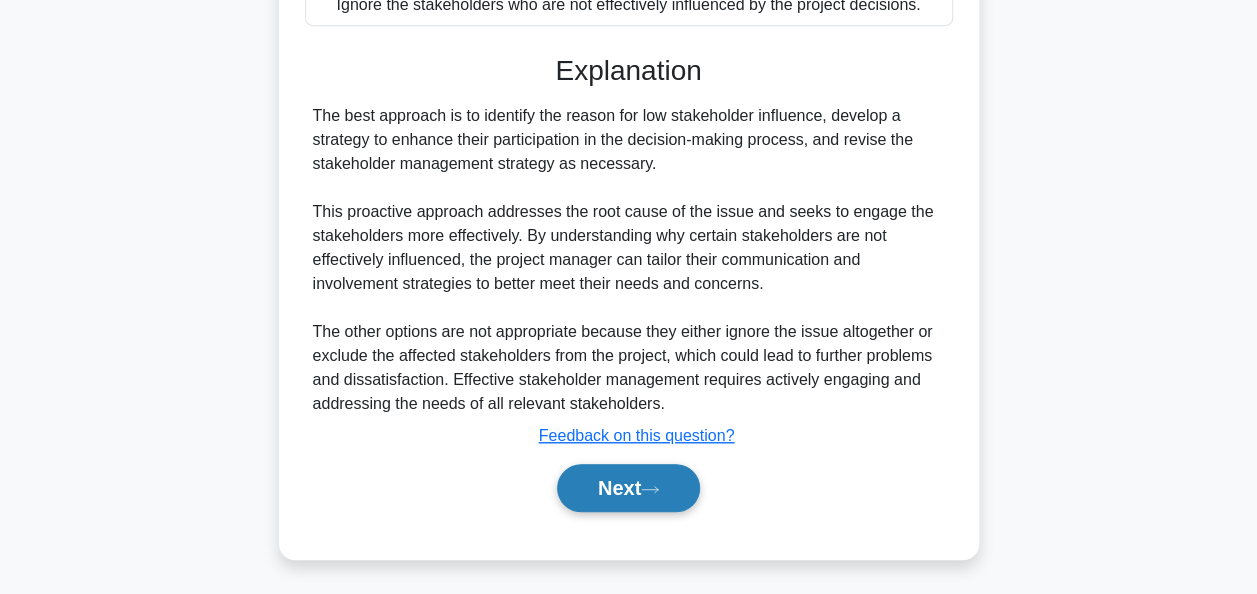 click on "Next" at bounding box center [628, 488] 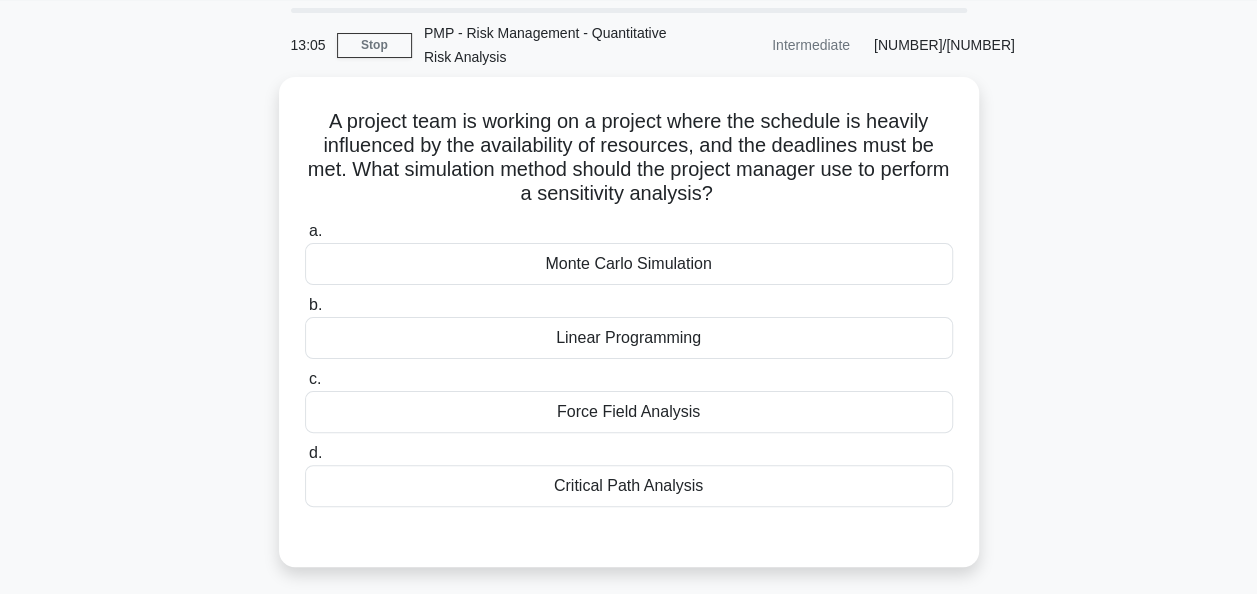 scroll, scrollTop: 0, scrollLeft: 0, axis: both 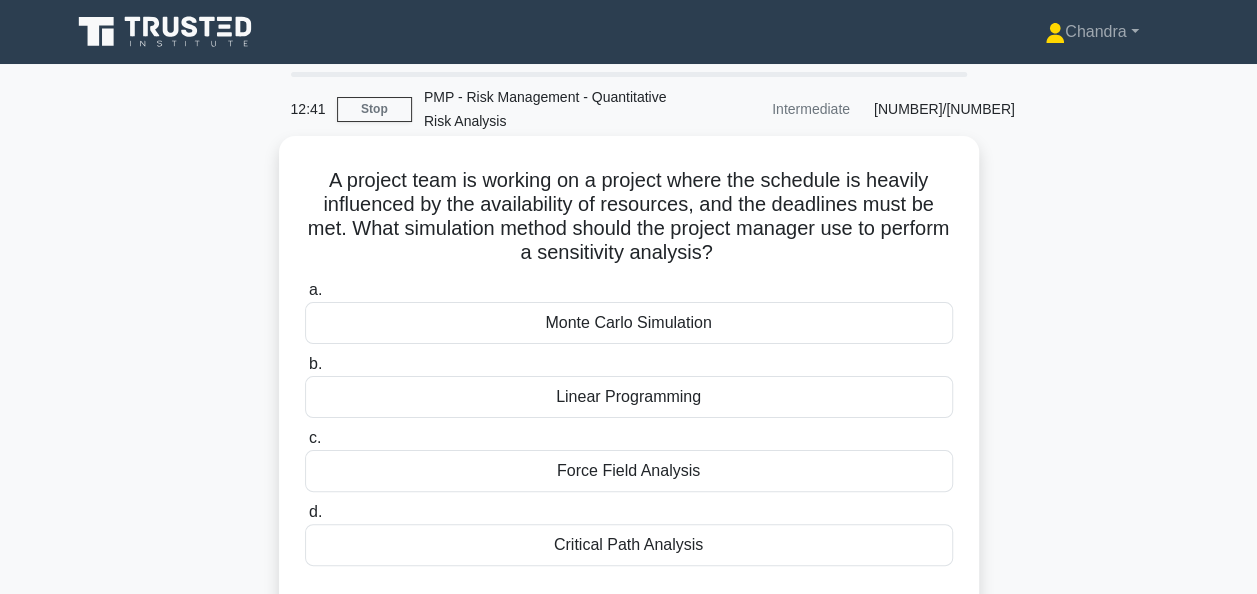 click on "Critical Path Analysis" at bounding box center [629, 545] 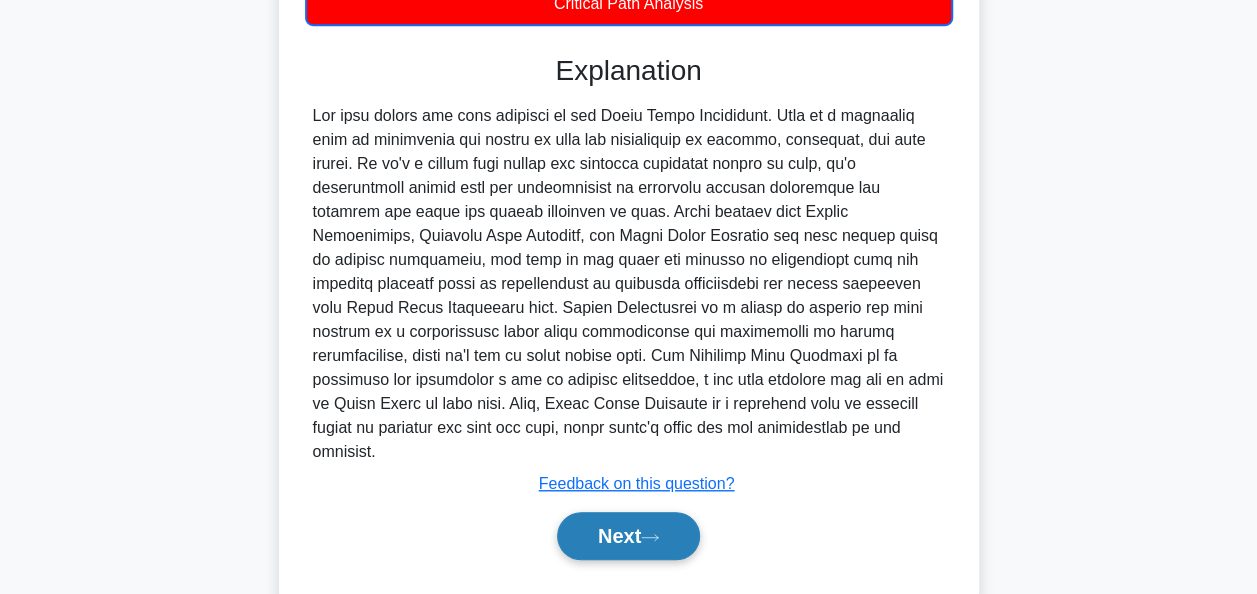 scroll, scrollTop: 543, scrollLeft: 0, axis: vertical 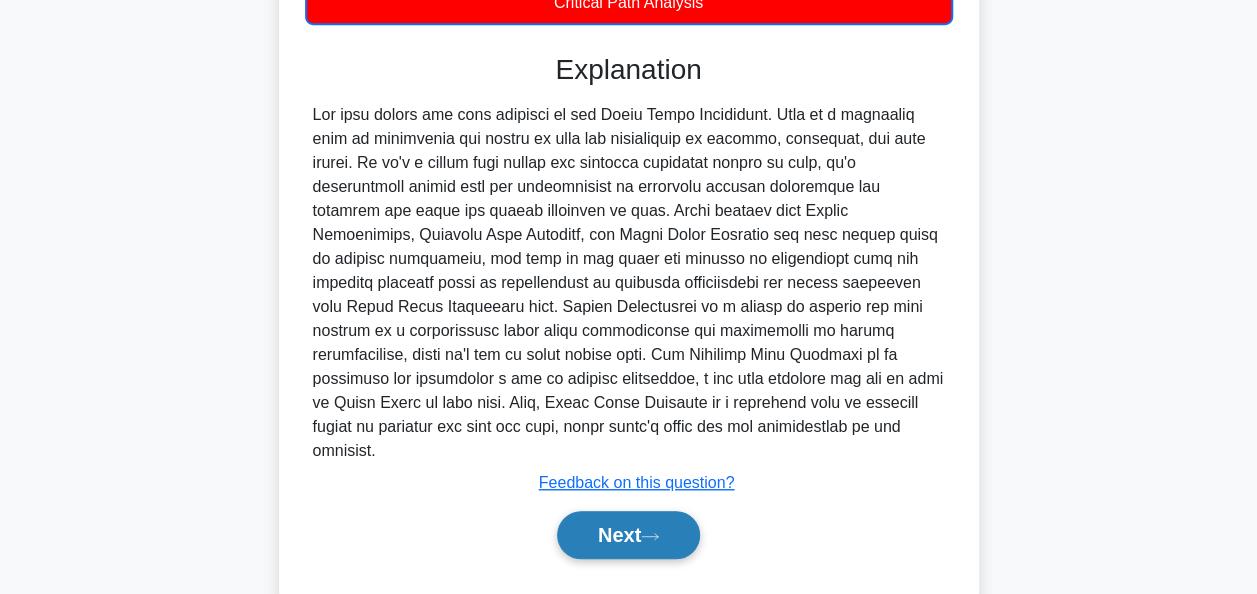 click on "Next" at bounding box center (628, 535) 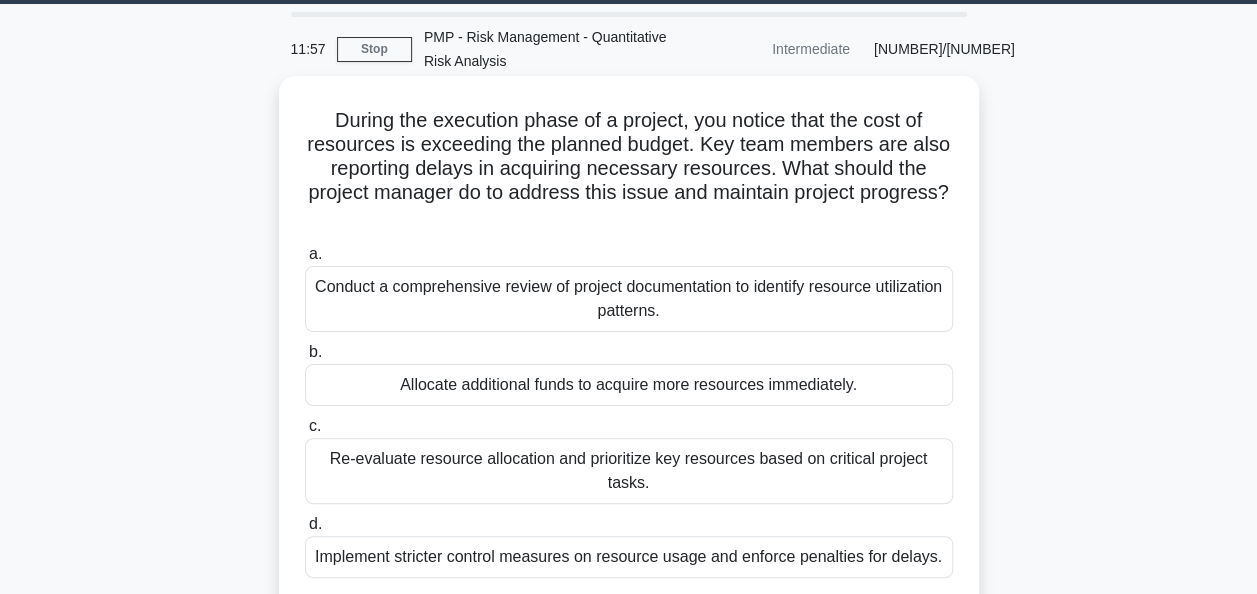 scroll, scrollTop: 100, scrollLeft: 0, axis: vertical 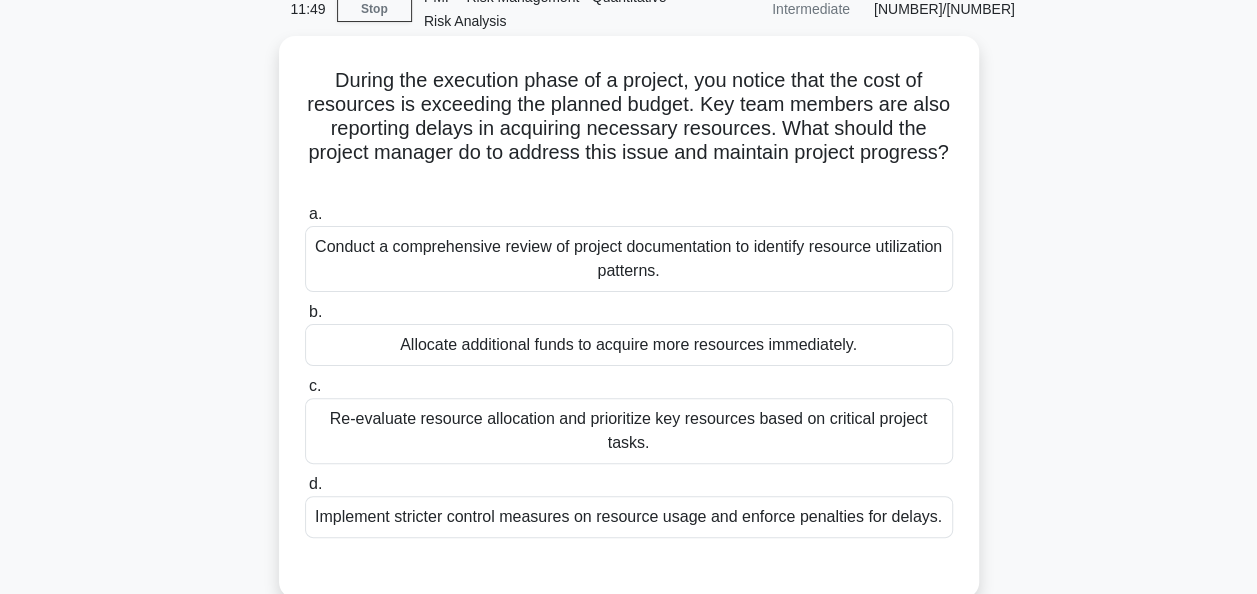 click on "Re-evaluate resource allocation and prioritize key resources based on critical project tasks." at bounding box center [629, 431] 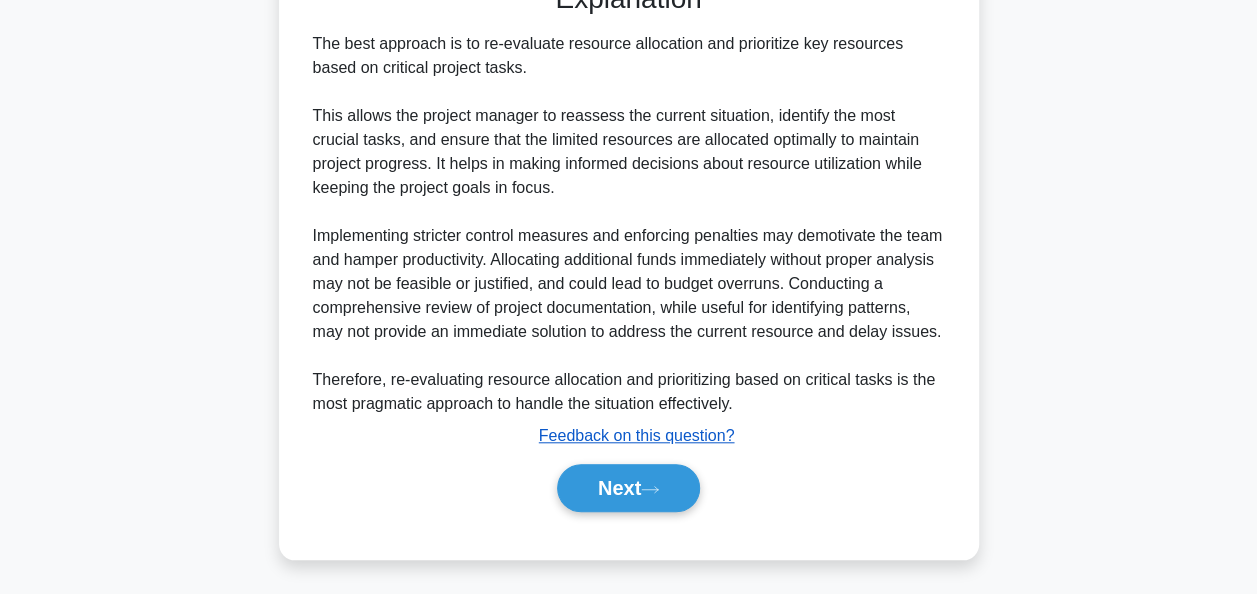 scroll, scrollTop: 684, scrollLeft: 0, axis: vertical 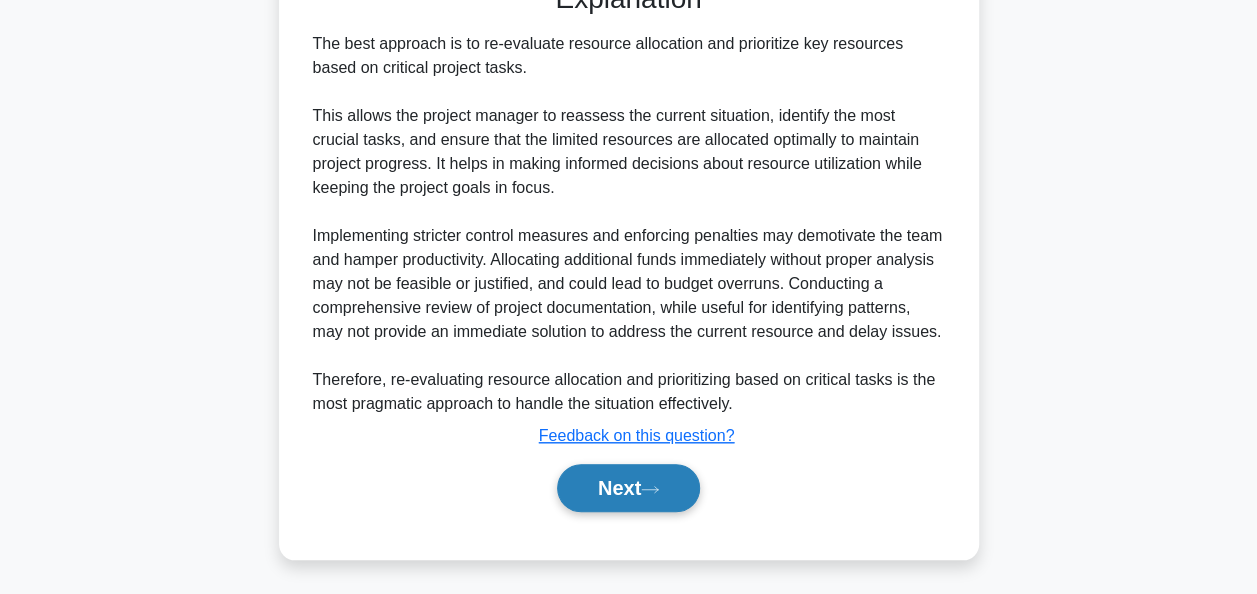 click on "Next" at bounding box center [628, 488] 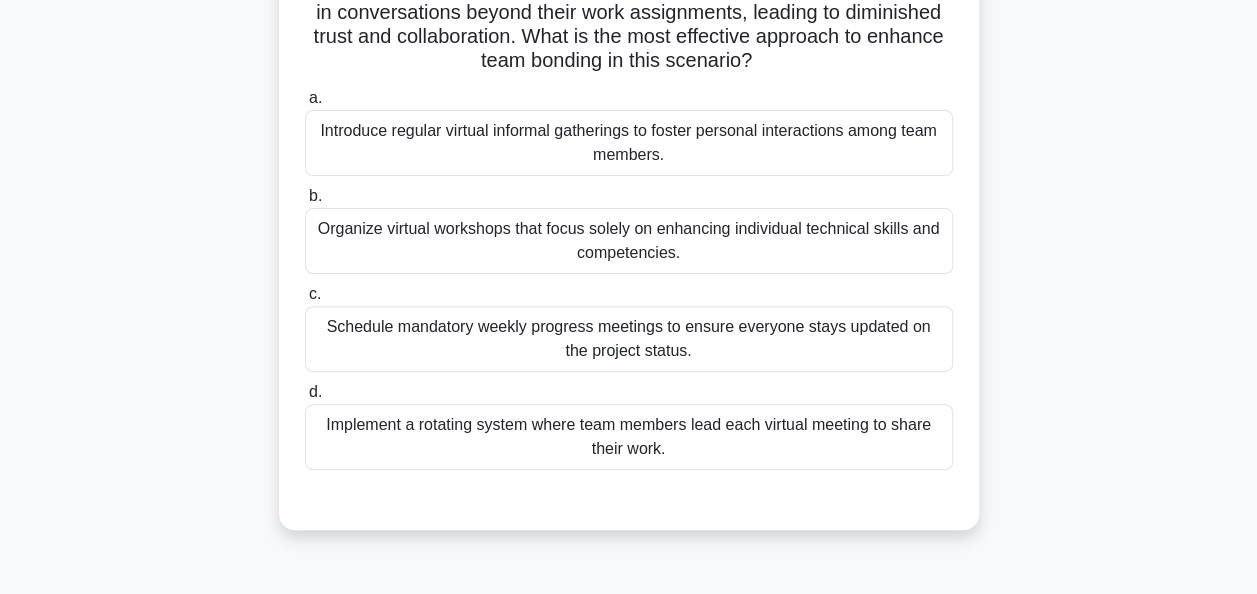 scroll, scrollTop: 286, scrollLeft: 0, axis: vertical 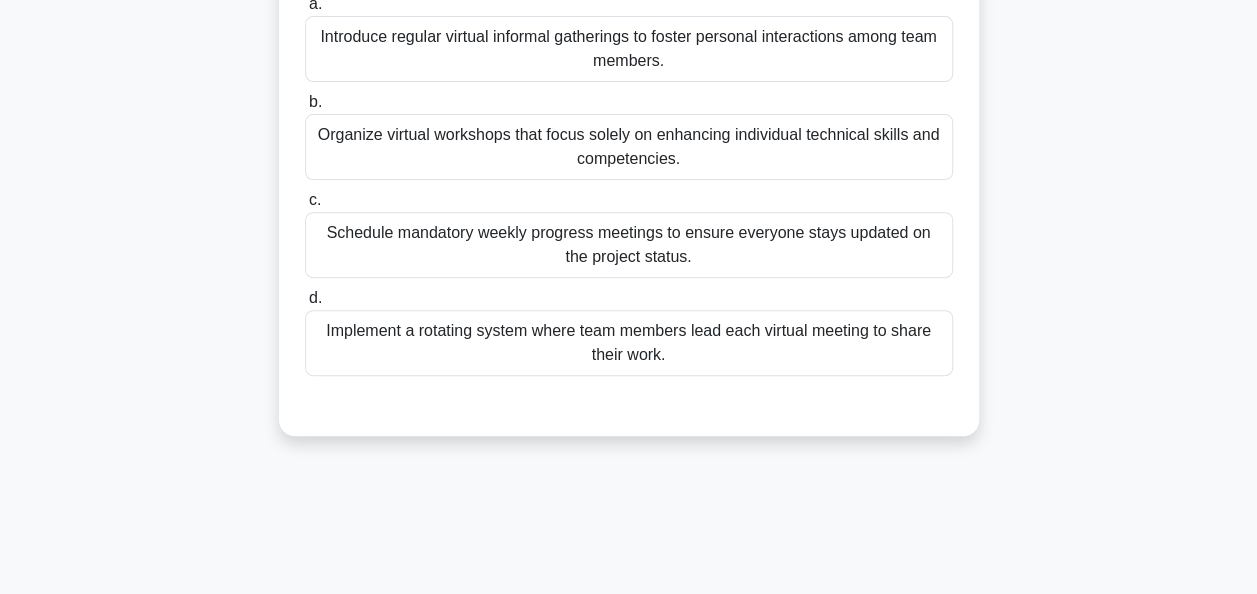 click on "Implement a rotating system where team members lead each virtual meeting to share their work." at bounding box center [629, 343] 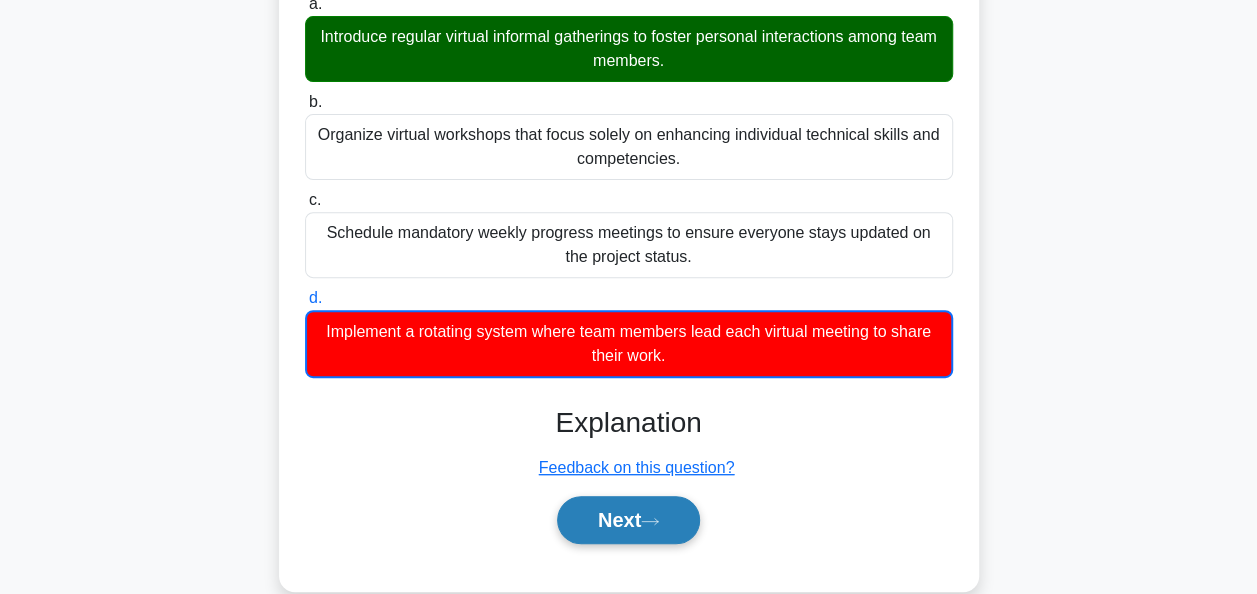 click on "Next" at bounding box center (628, 520) 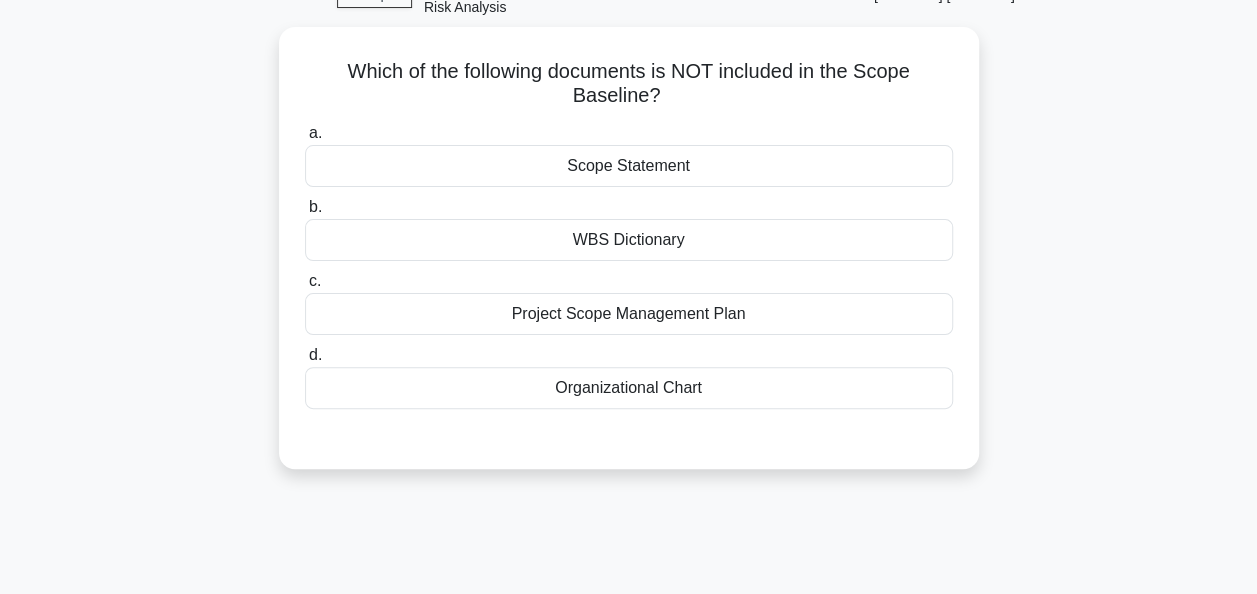 scroll, scrollTop: 0, scrollLeft: 0, axis: both 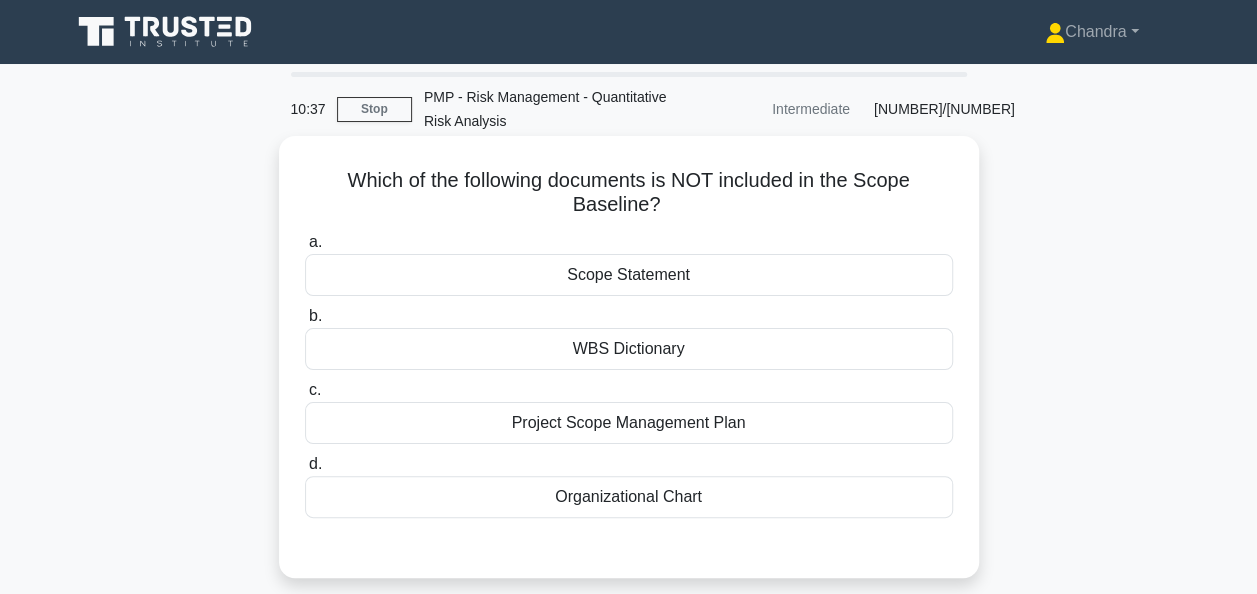 click on "Organizational Chart" at bounding box center (629, 497) 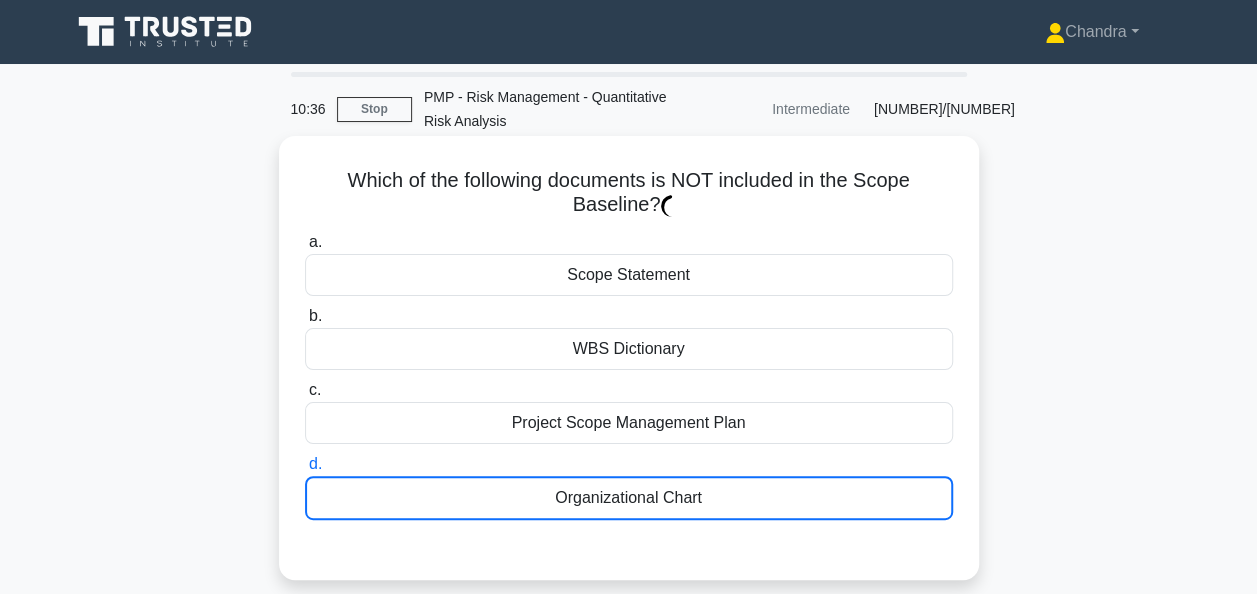 click on "Organizational Chart" at bounding box center (629, 498) 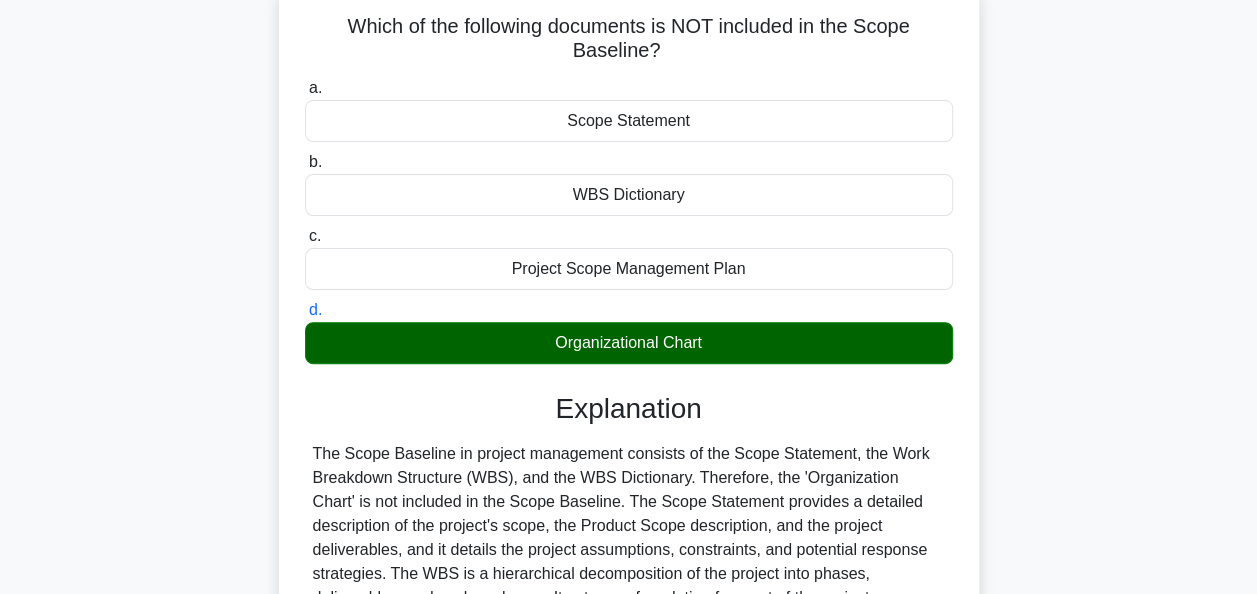 scroll, scrollTop: 486, scrollLeft: 0, axis: vertical 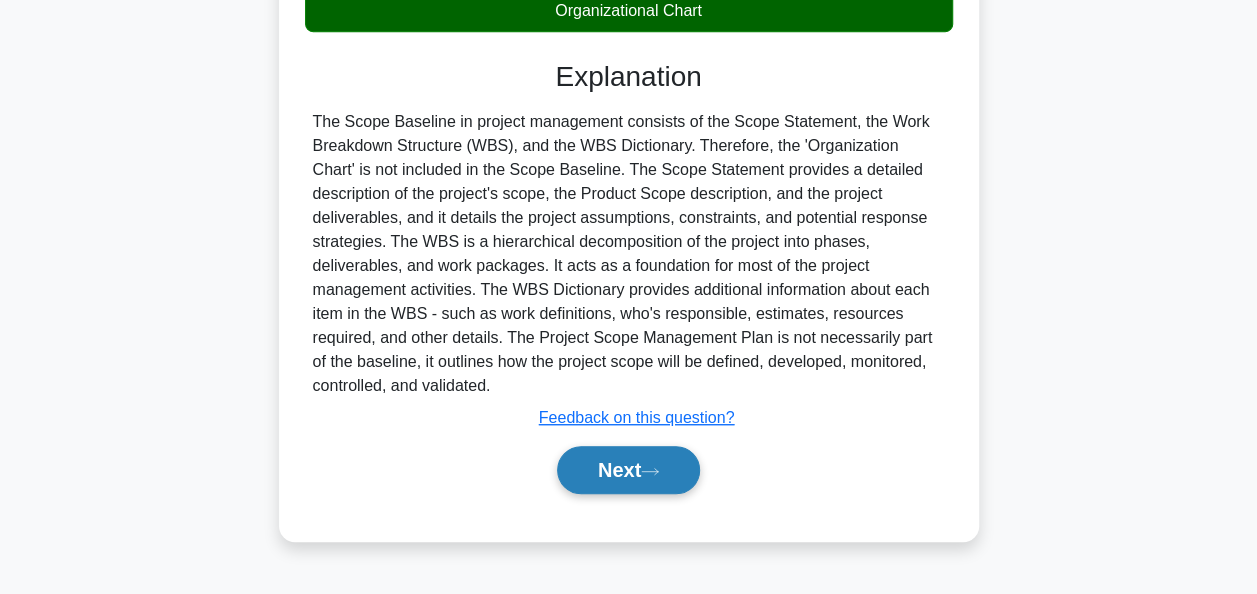 click on "Next" at bounding box center (628, 470) 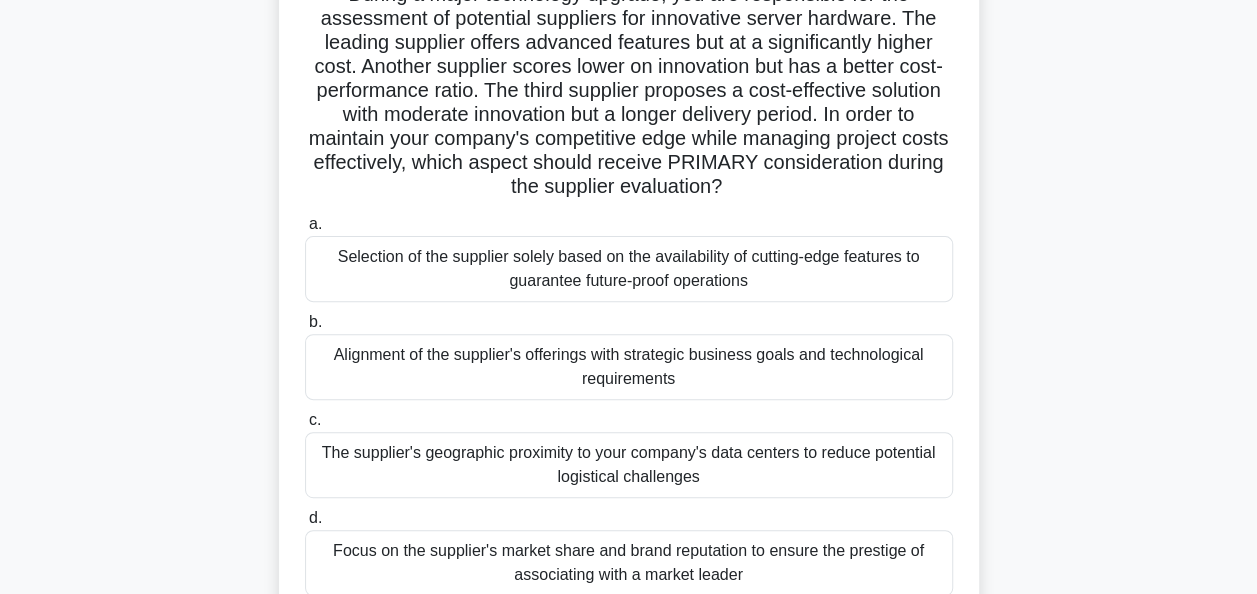 scroll, scrollTop: 286, scrollLeft: 0, axis: vertical 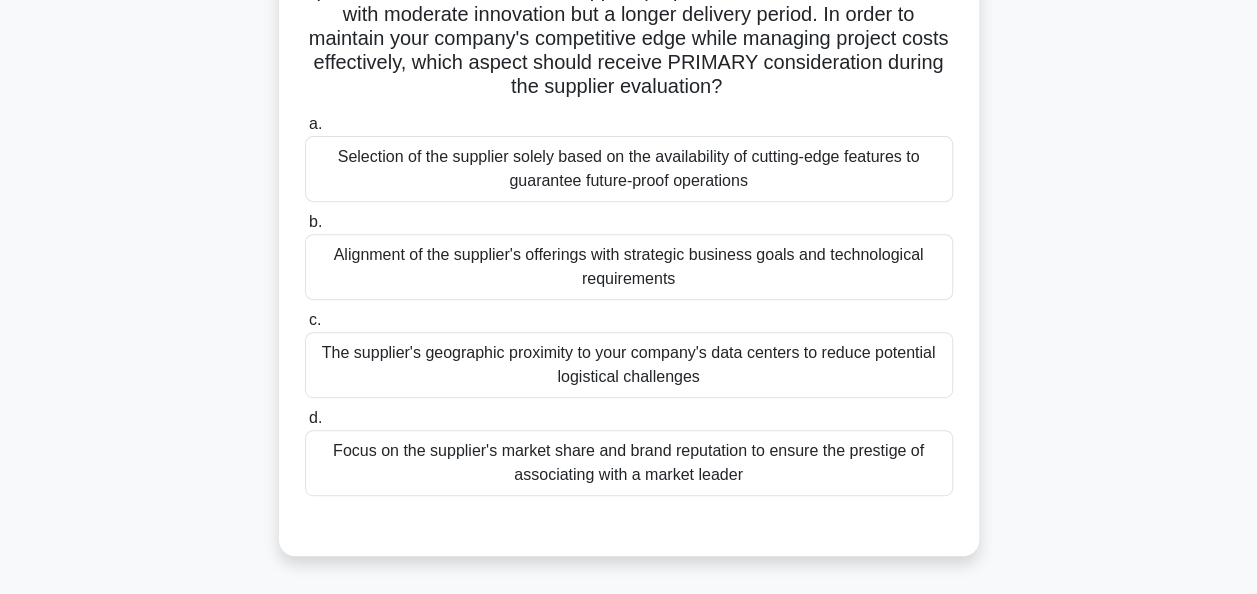 click on "Alignment of the supplier's offerings with strategic business goals and technological requirements" at bounding box center (629, 267) 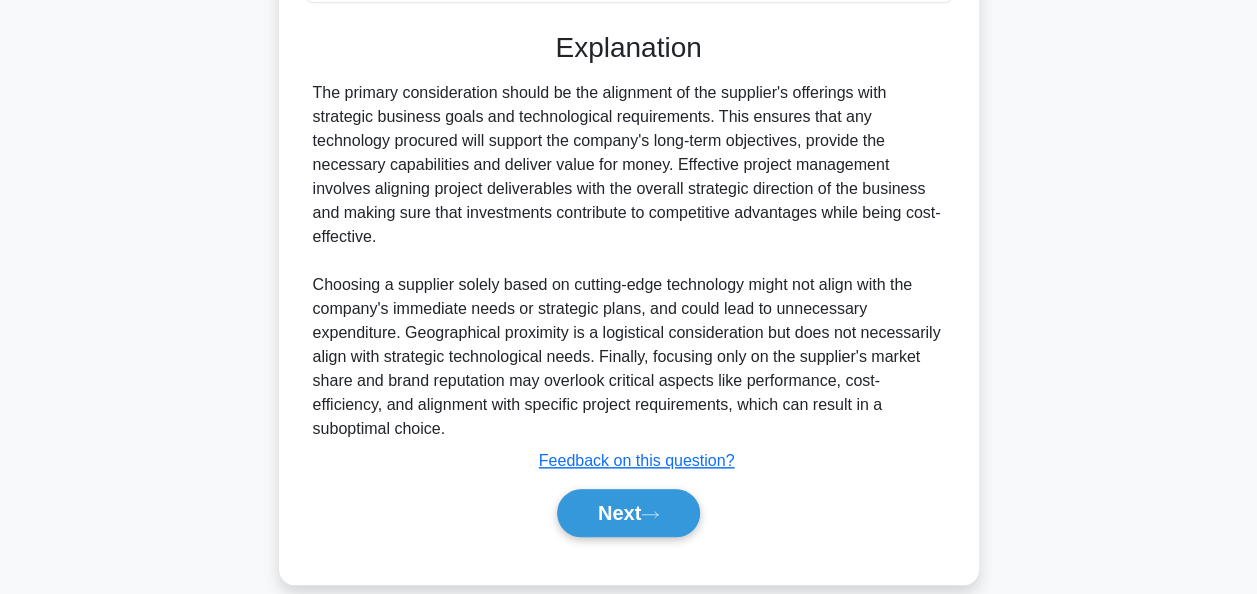 scroll, scrollTop: 786, scrollLeft: 0, axis: vertical 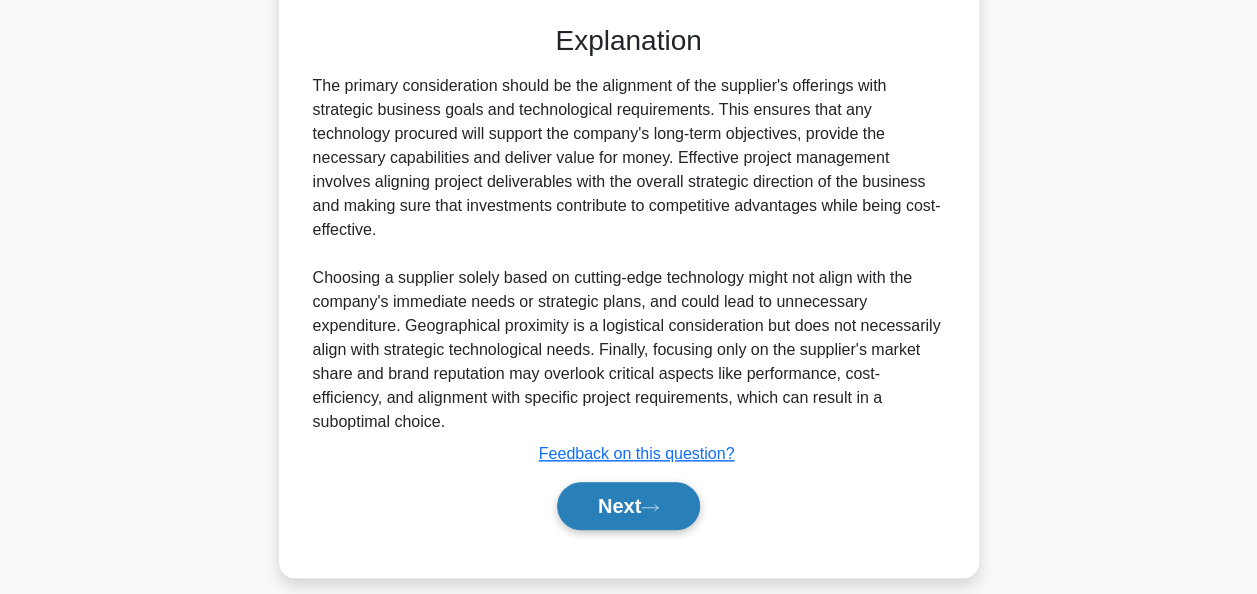 click on "Next" at bounding box center [628, 506] 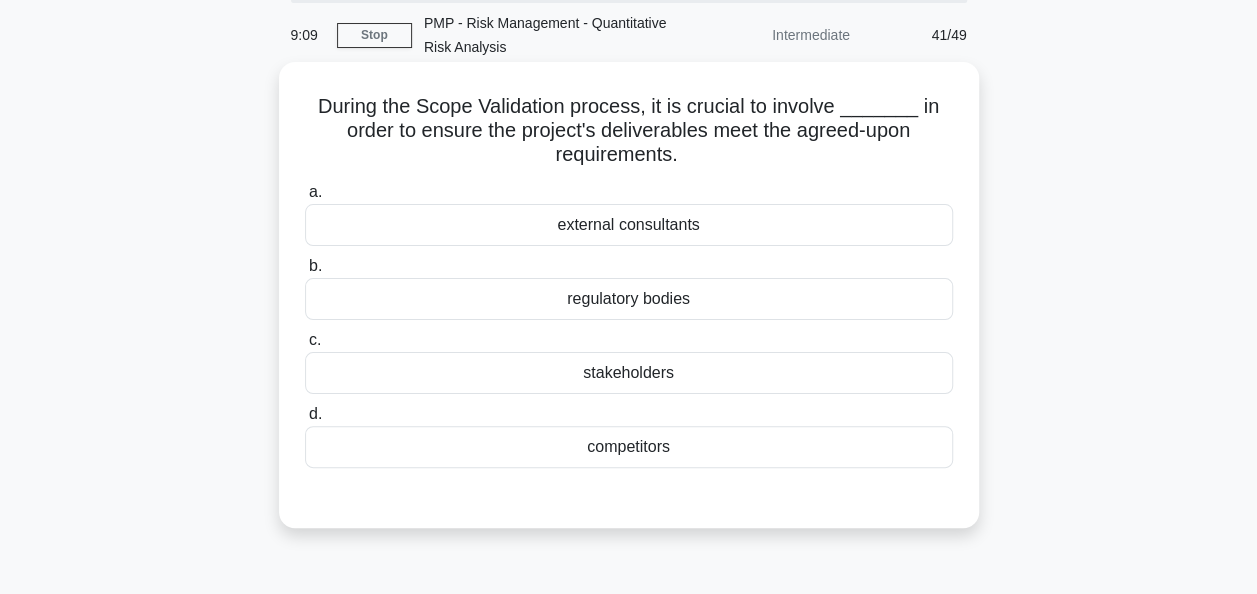 scroll, scrollTop: 100, scrollLeft: 0, axis: vertical 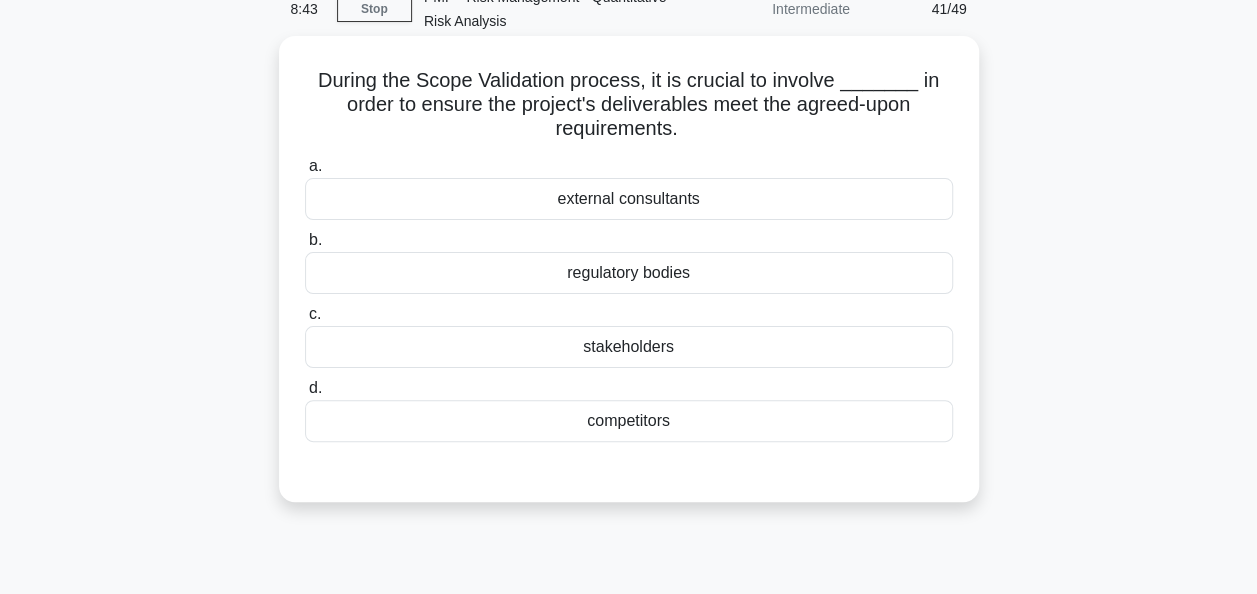 click on "stakeholders" at bounding box center [629, 347] 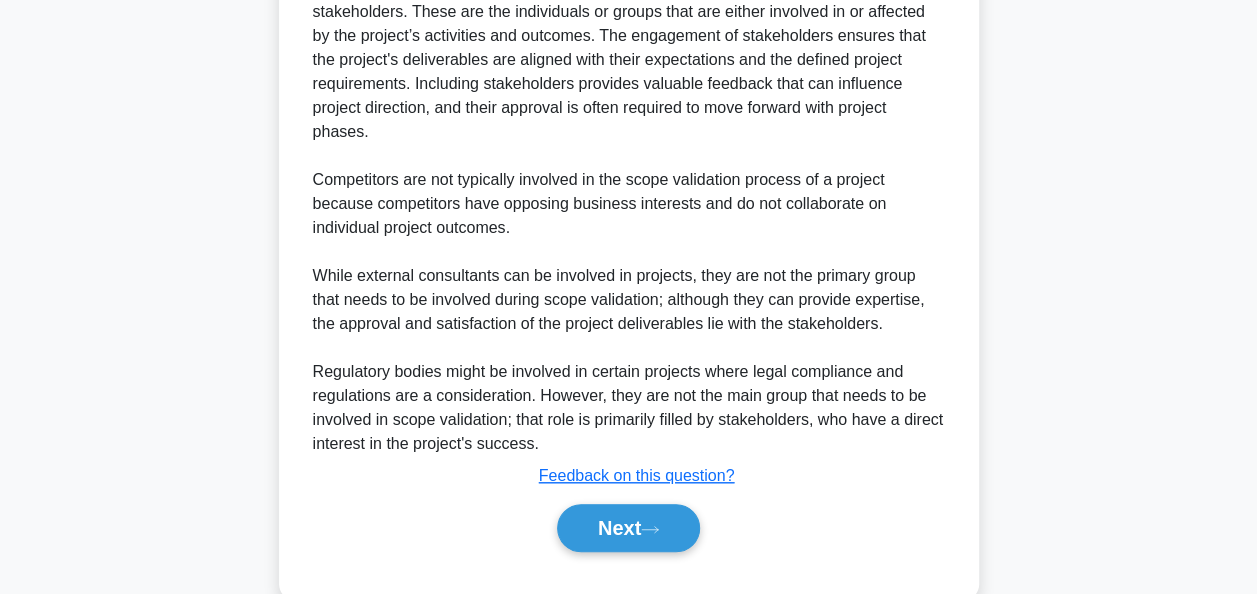 scroll, scrollTop: 684, scrollLeft: 0, axis: vertical 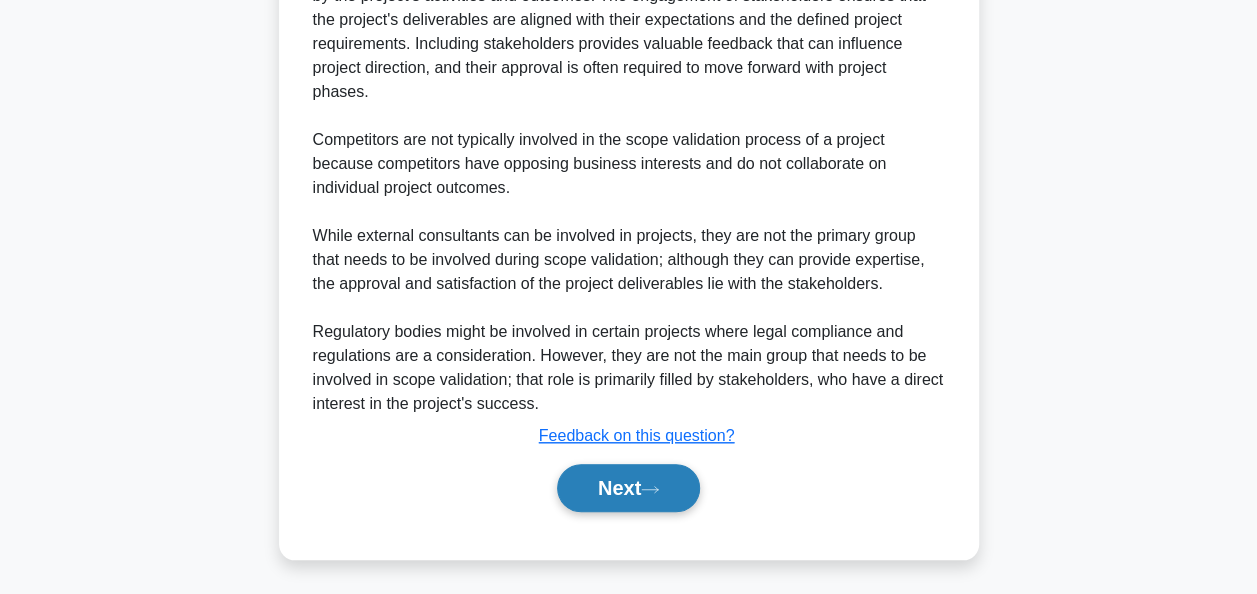 click on "Next" at bounding box center [628, 488] 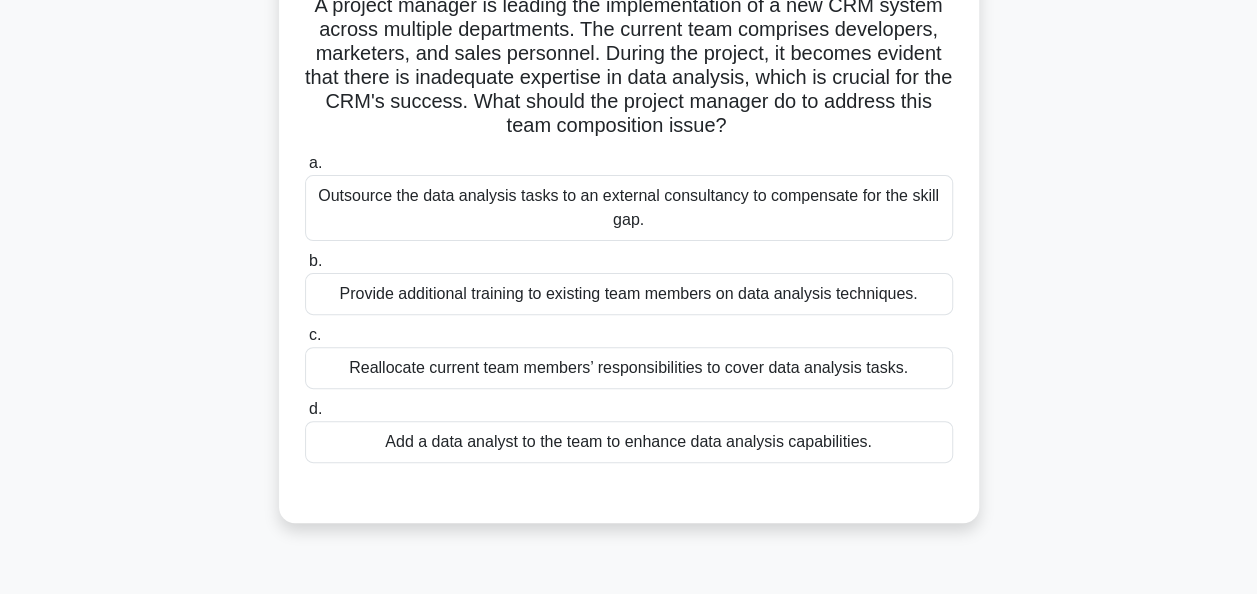 scroll, scrollTop: 200, scrollLeft: 0, axis: vertical 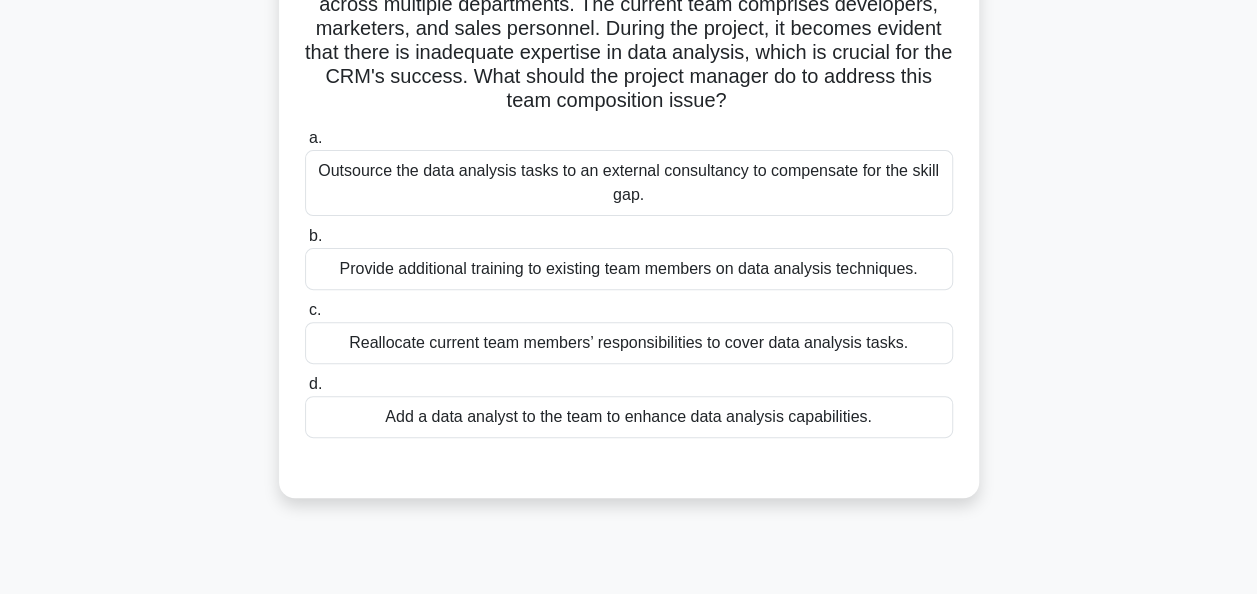 click on "Provide additional training to existing team members on data analysis techniques." at bounding box center [629, 269] 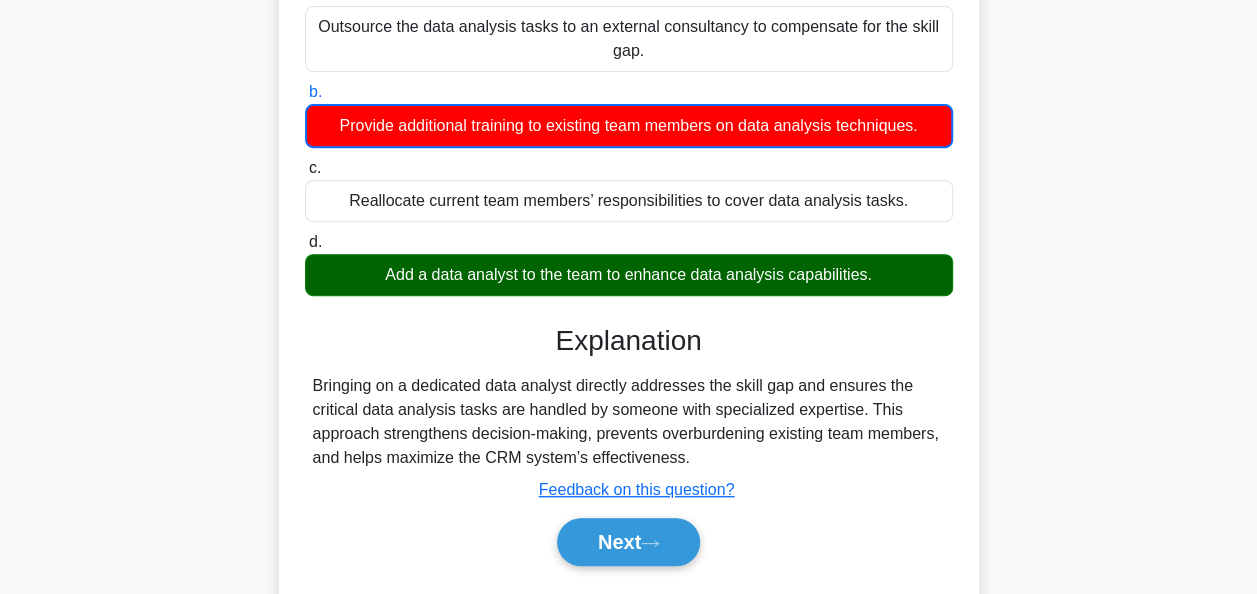 scroll, scrollTop: 486, scrollLeft: 0, axis: vertical 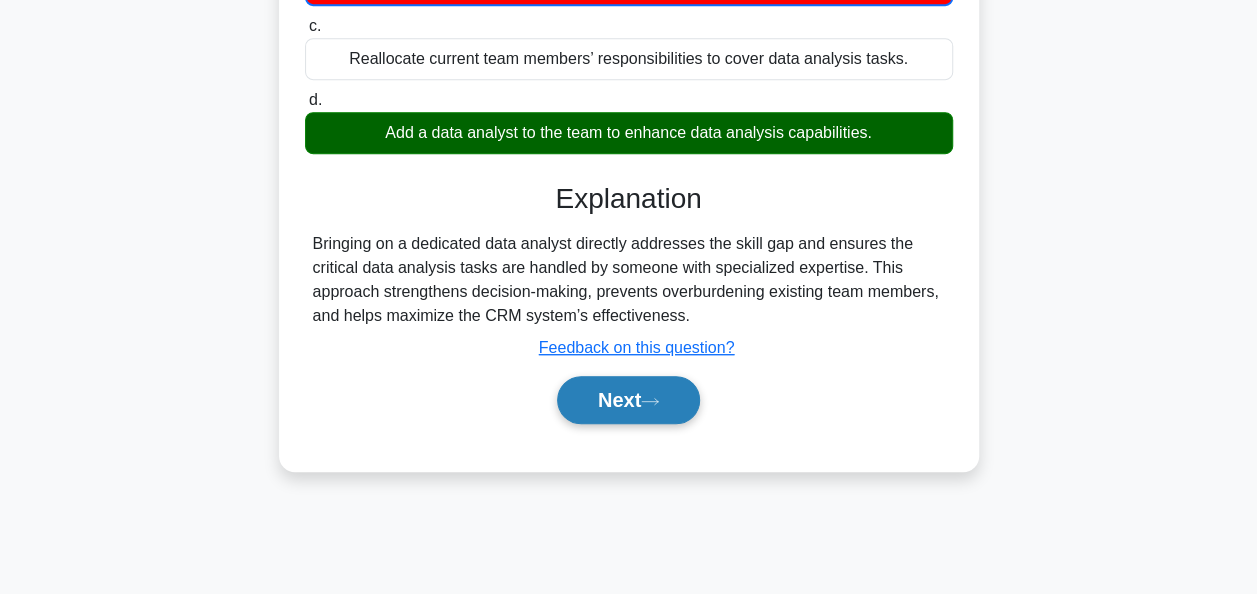 click on "Next" at bounding box center [628, 400] 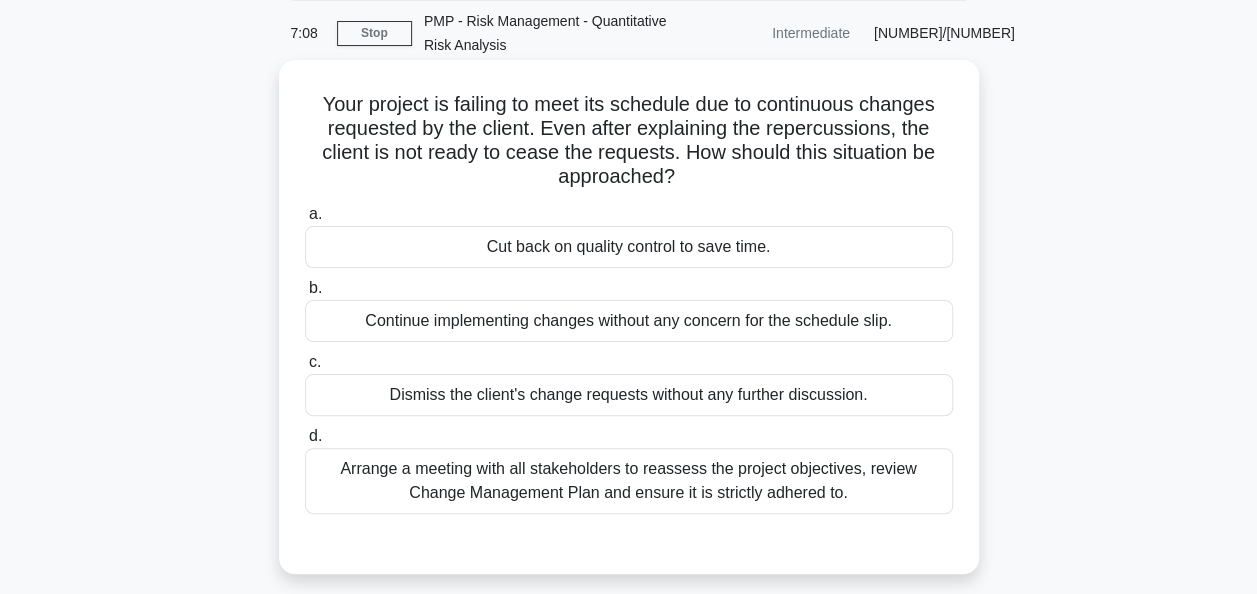 scroll, scrollTop: 100, scrollLeft: 0, axis: vertical 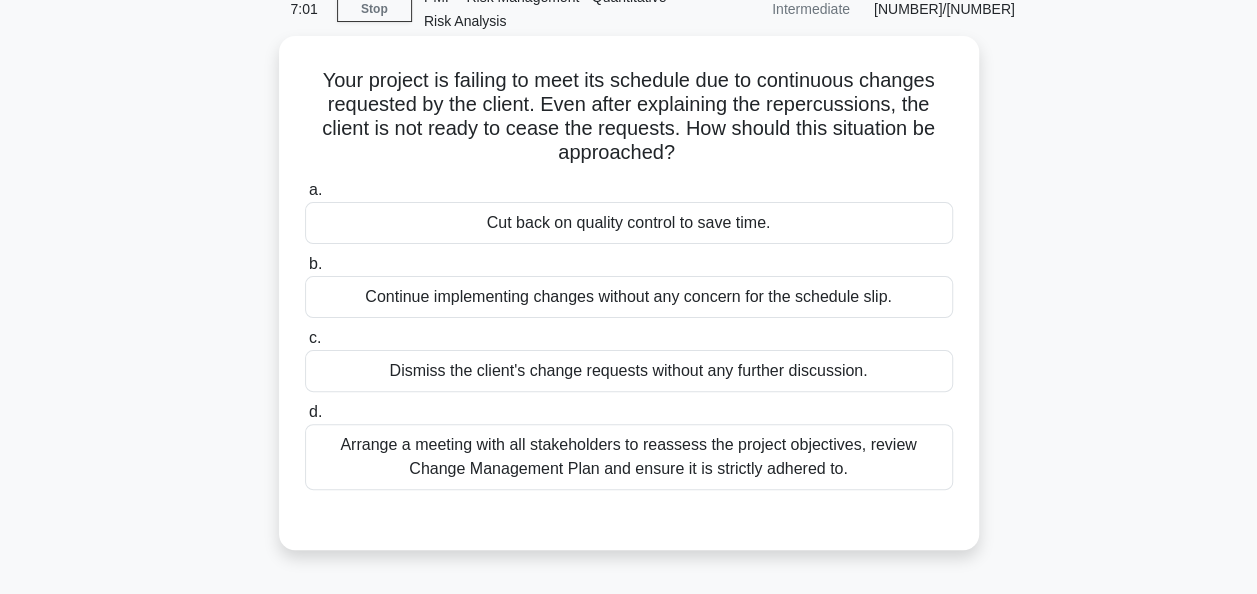 click on "Arrange a meeting with all stakeholders to reassess the project objectives, review Change Management Plan and ensure it is strictly adhered to." at bounding box center [629, 457] 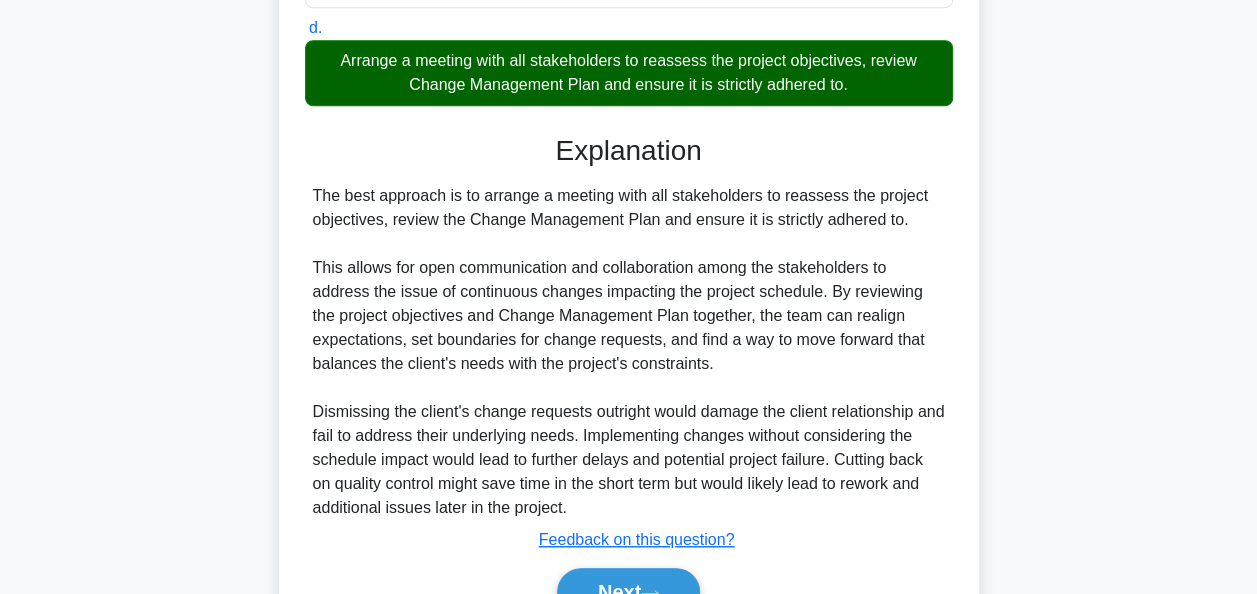 scroll, scrollTop: 588, scrollLeft: 0, axis: vertical 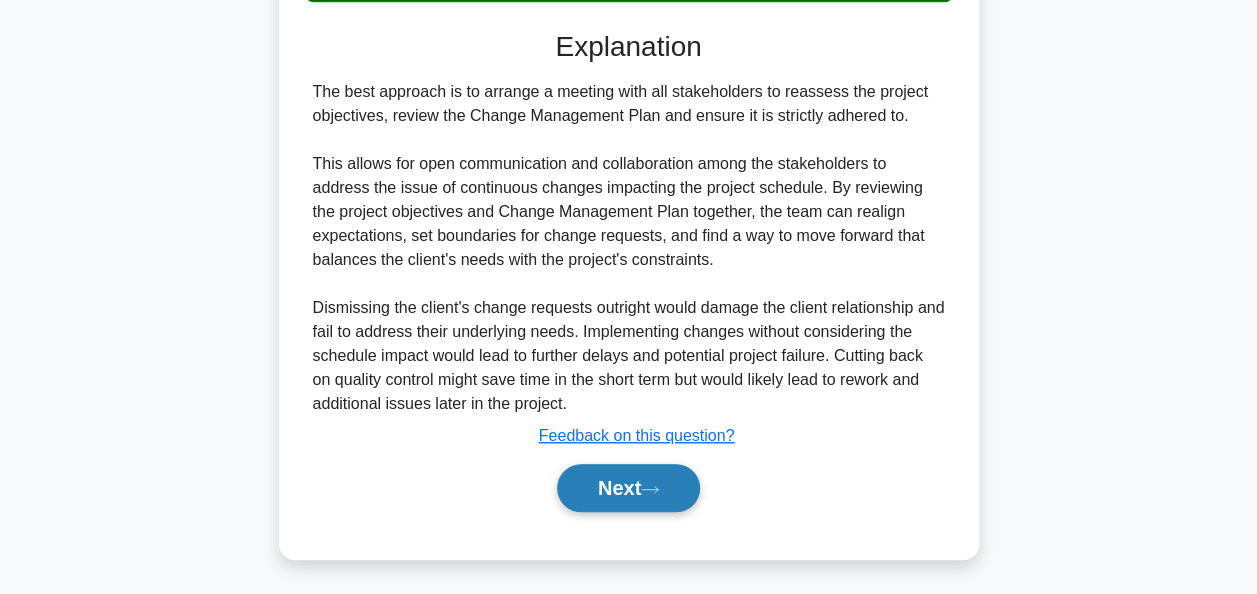 click on "Next" at bounding box center [628, 488] 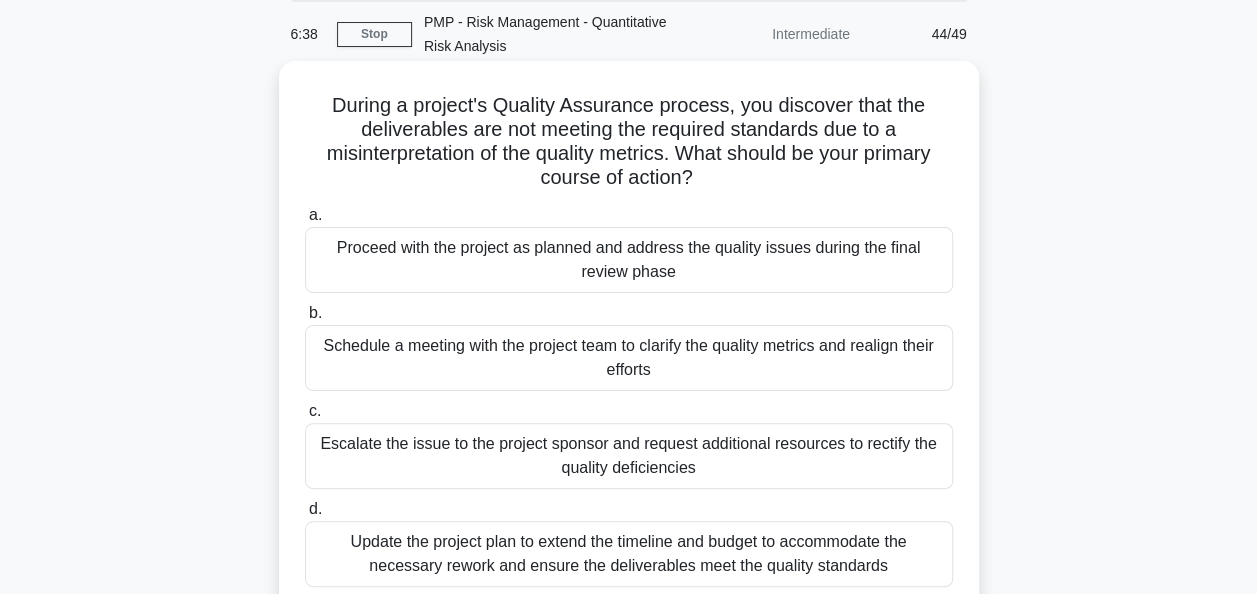 scroll, scrollTop: 100, scrollLeft: 0, axis: vertical 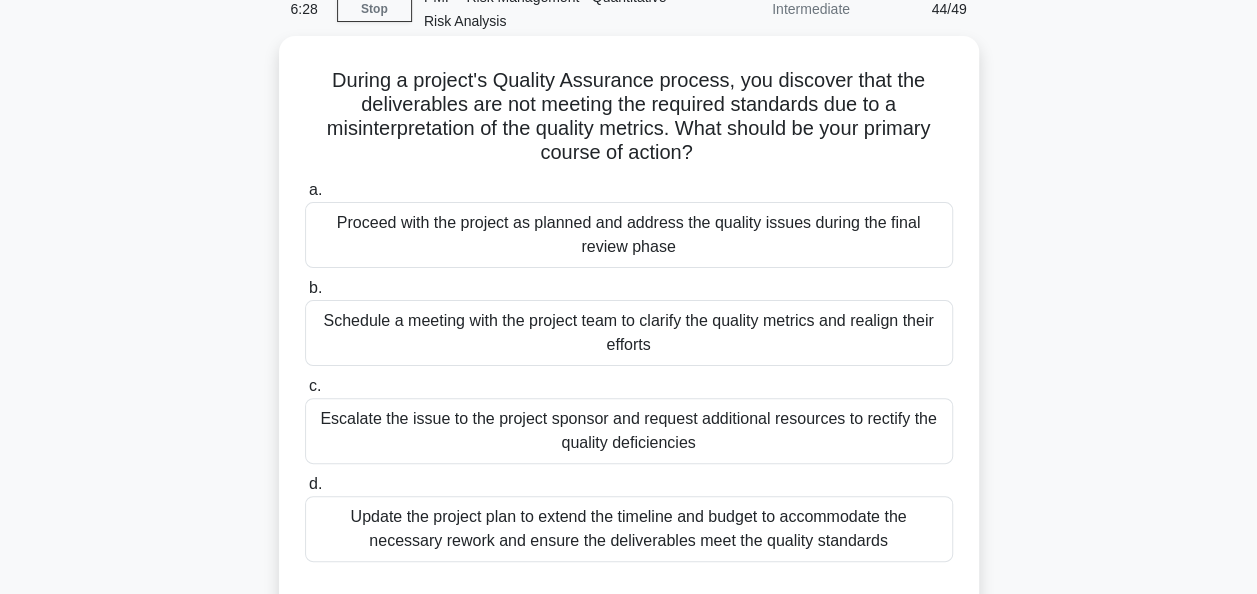 click on "Schedule a meeting with the project team to clarify the quality metrics and realign their efforts" at bounding box center [629, 333] 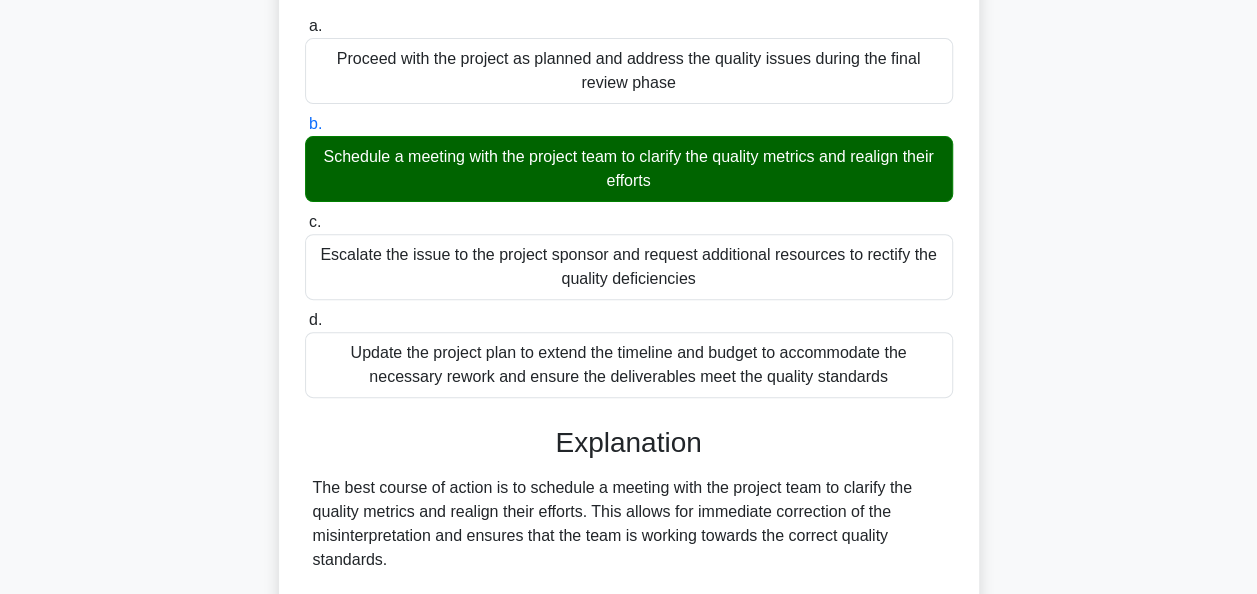 scroll, scrollTop: 660, scrollLeft: 0, axis: vertical 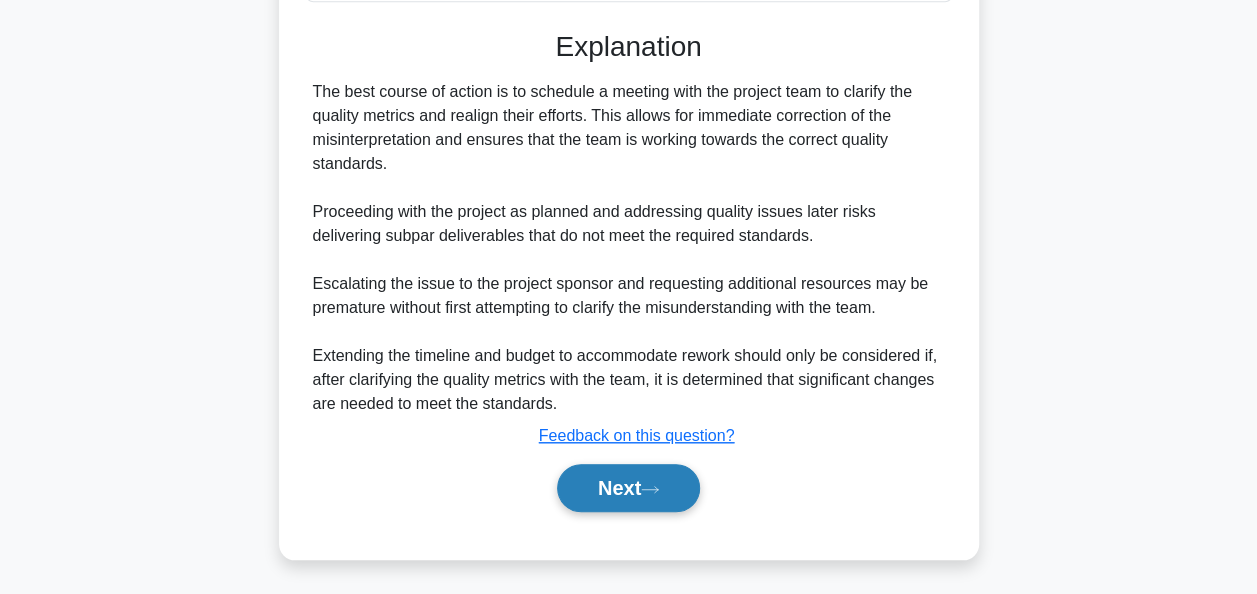 click on "Next" at bounding box center [628, 488] 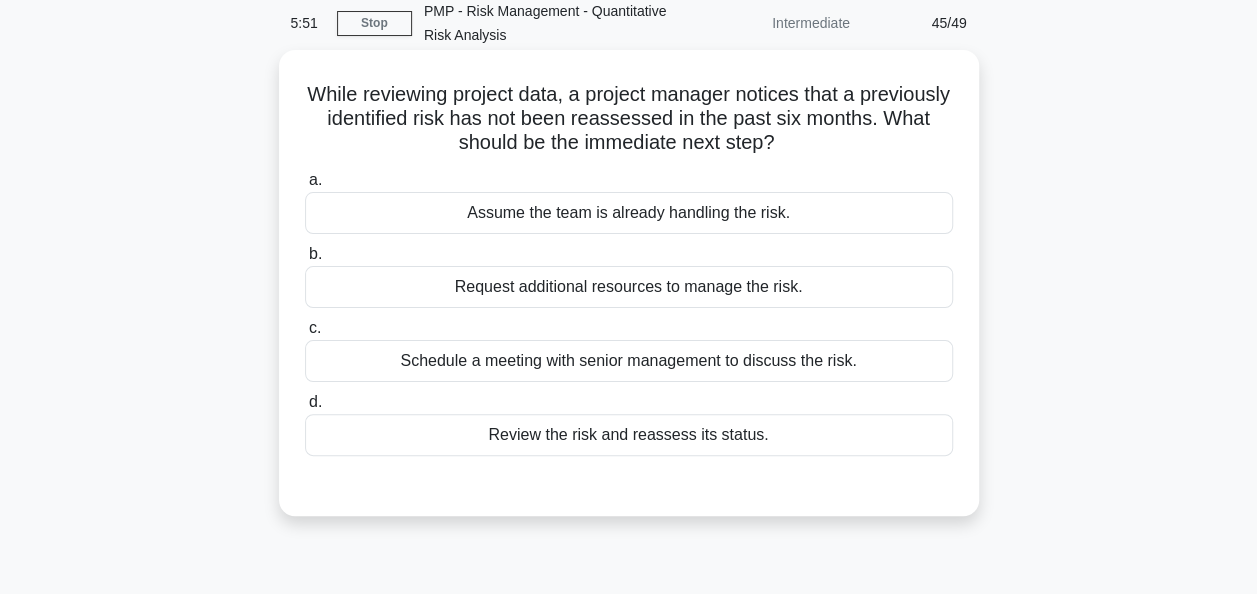scroll, scrollTop: 100, scrollLeft: 0, axis: vertical 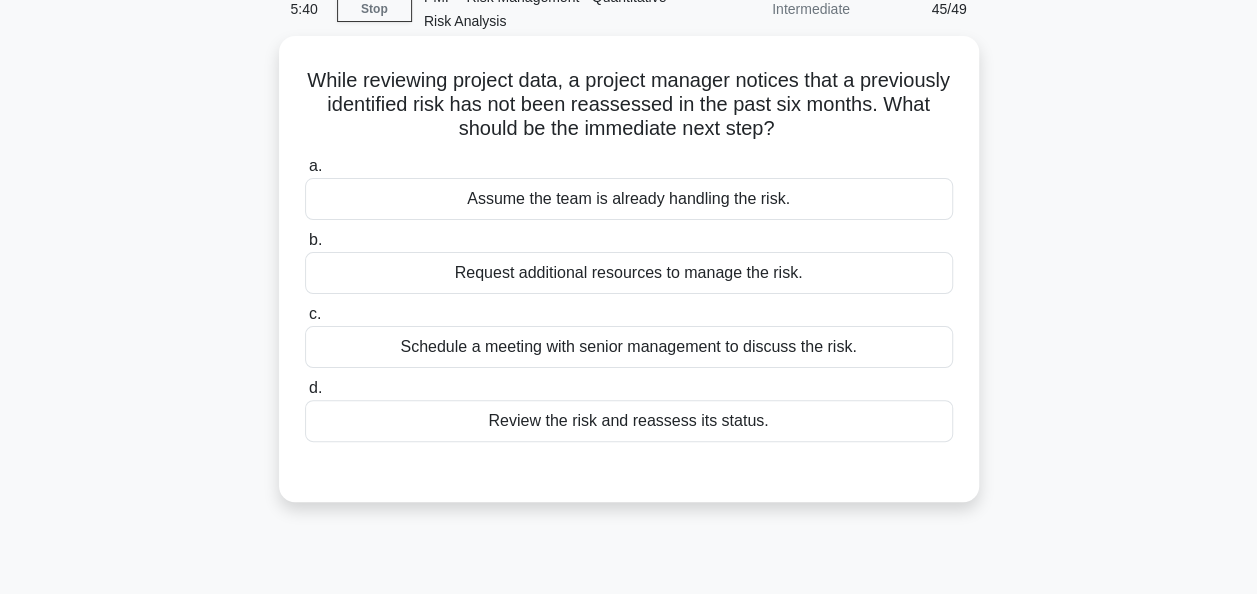 click on "Review the risk and reassess its status." at bounding box center (629, 421) 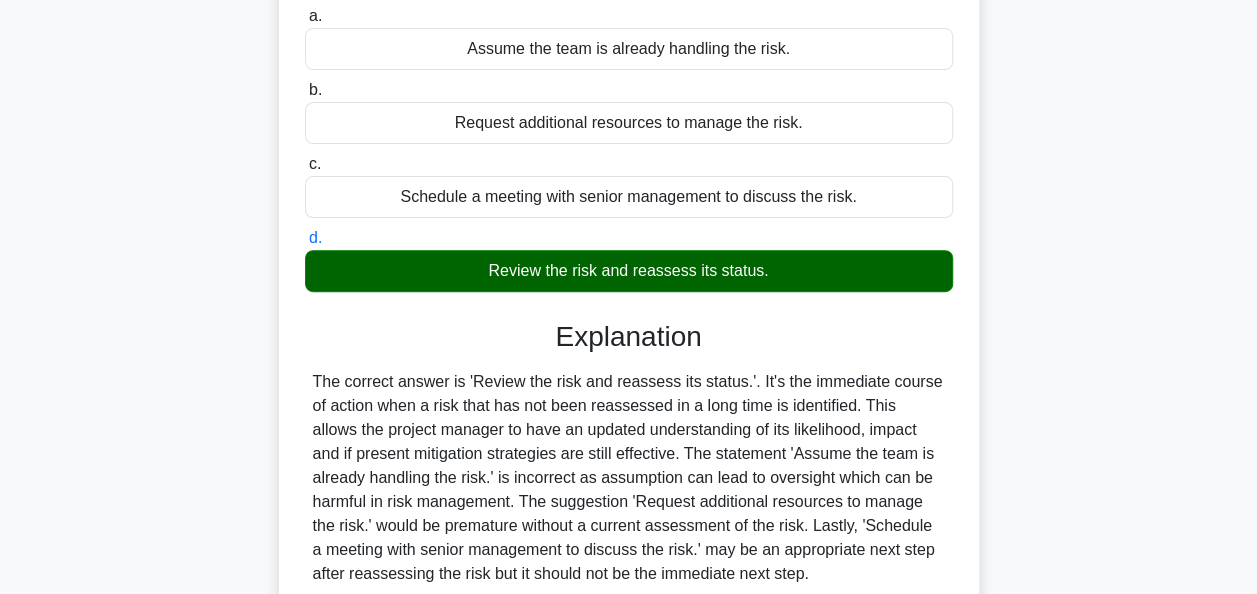 scroll, scrollTop: 486, scrollLeft: 0, axis: vertical 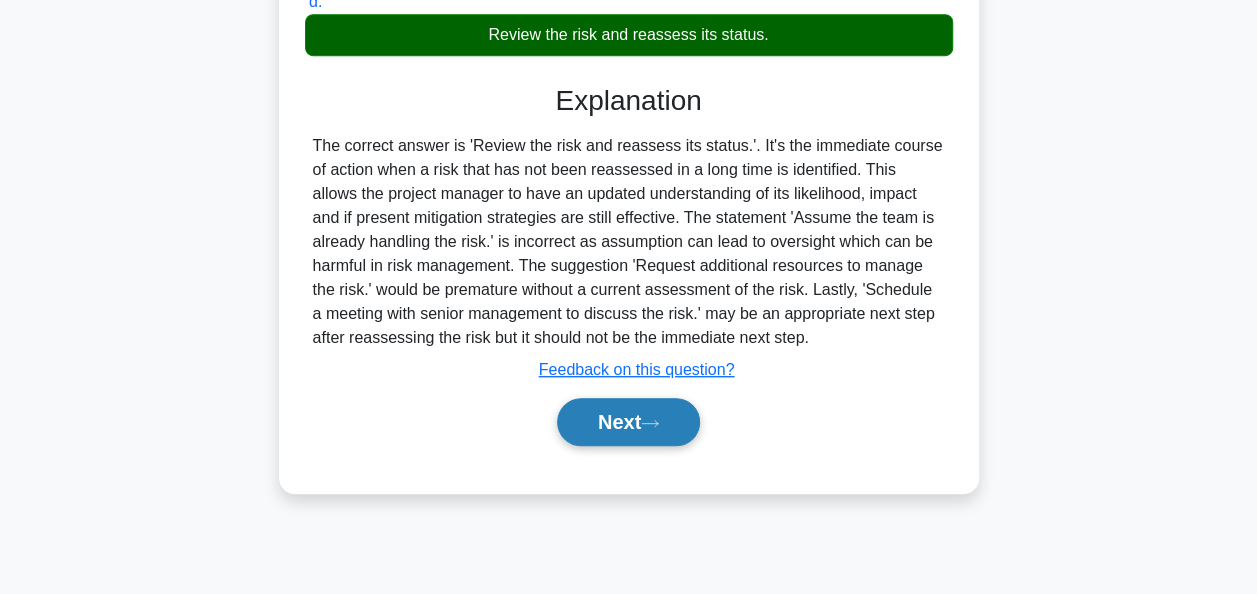 click on "Next" at bounding box center (628, 422) 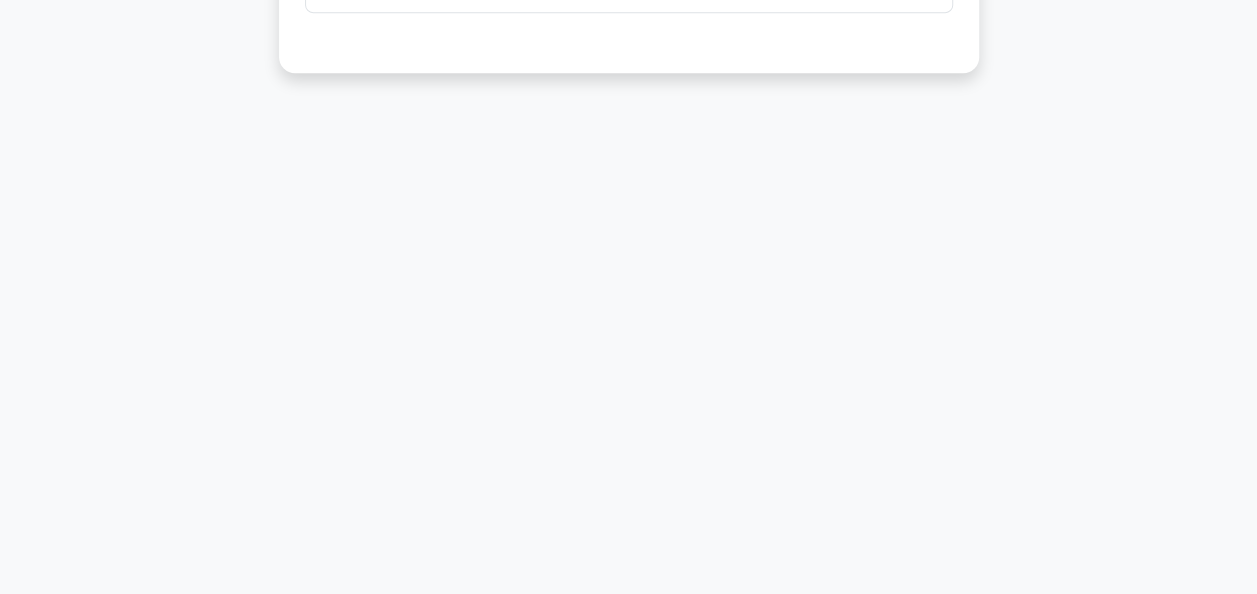 scroll, scrollTop: 0, scrollLeft: 0, axis: both 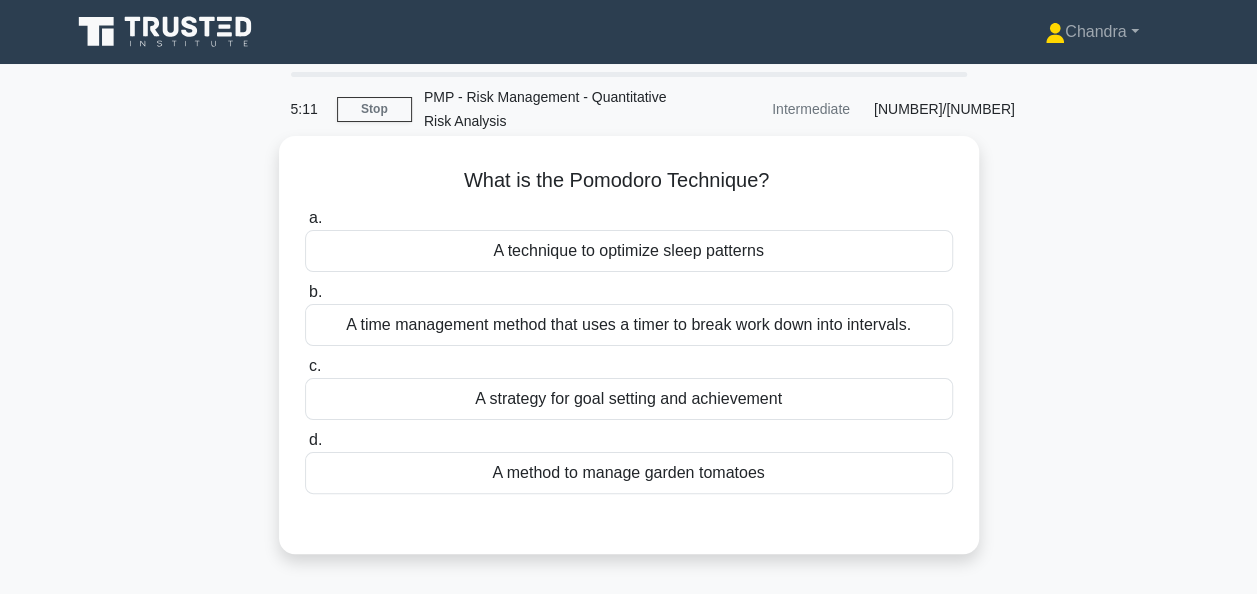 click on "A time management method that uses a timer to break work down into intervals." at bounding box center (629, 325) 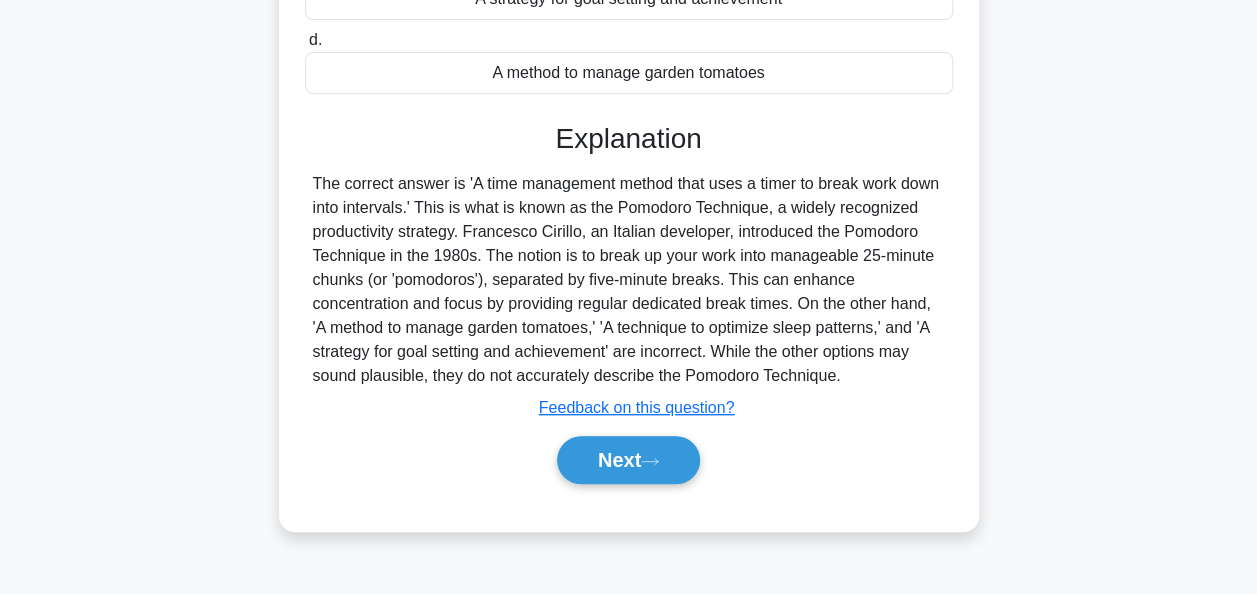 scroll, scrollTop: 486, scrollLeft: 0, axis: vertical 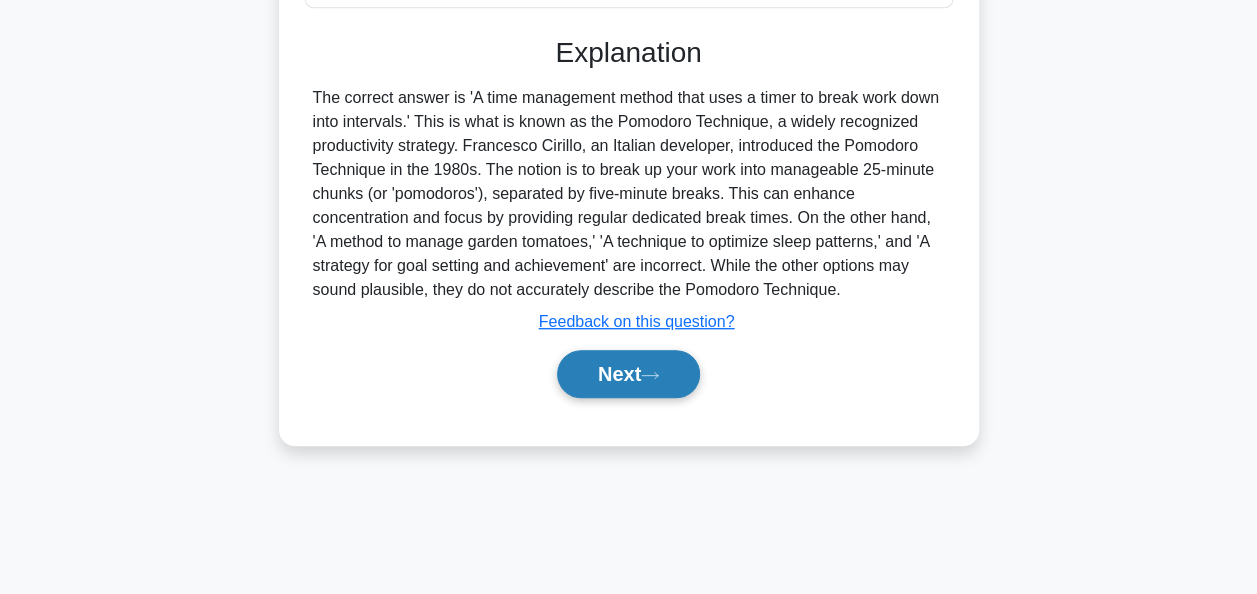 click on "Next" at bounding box center [628, 374] 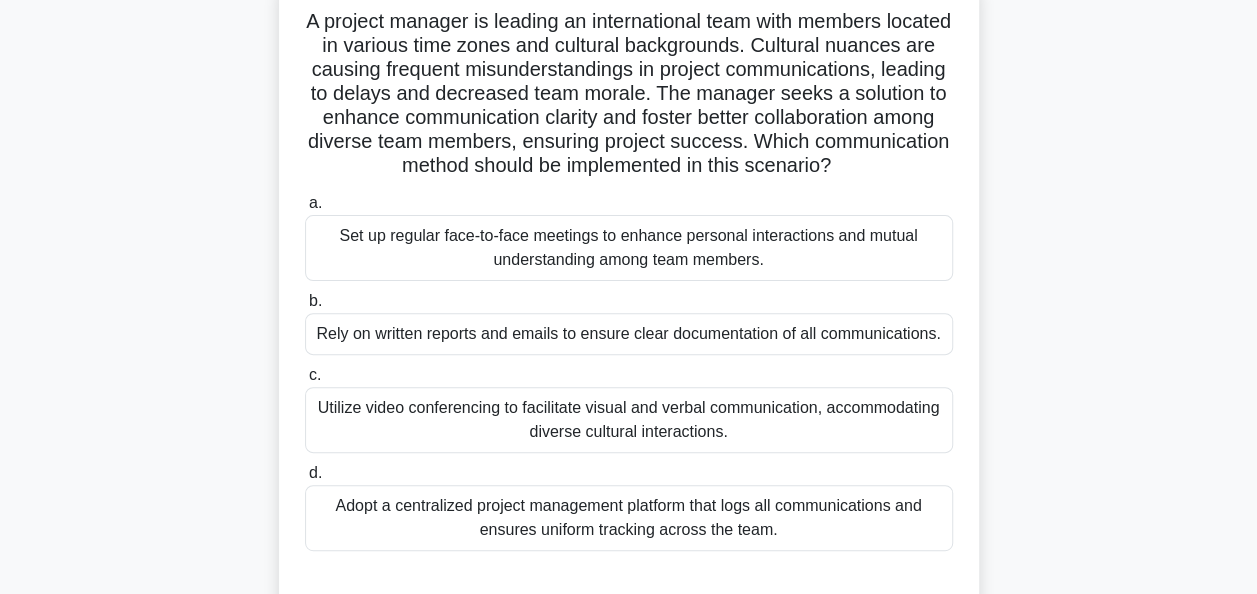 scroll, scrollTop: 200, scrollLeft: 0, axis: vertical 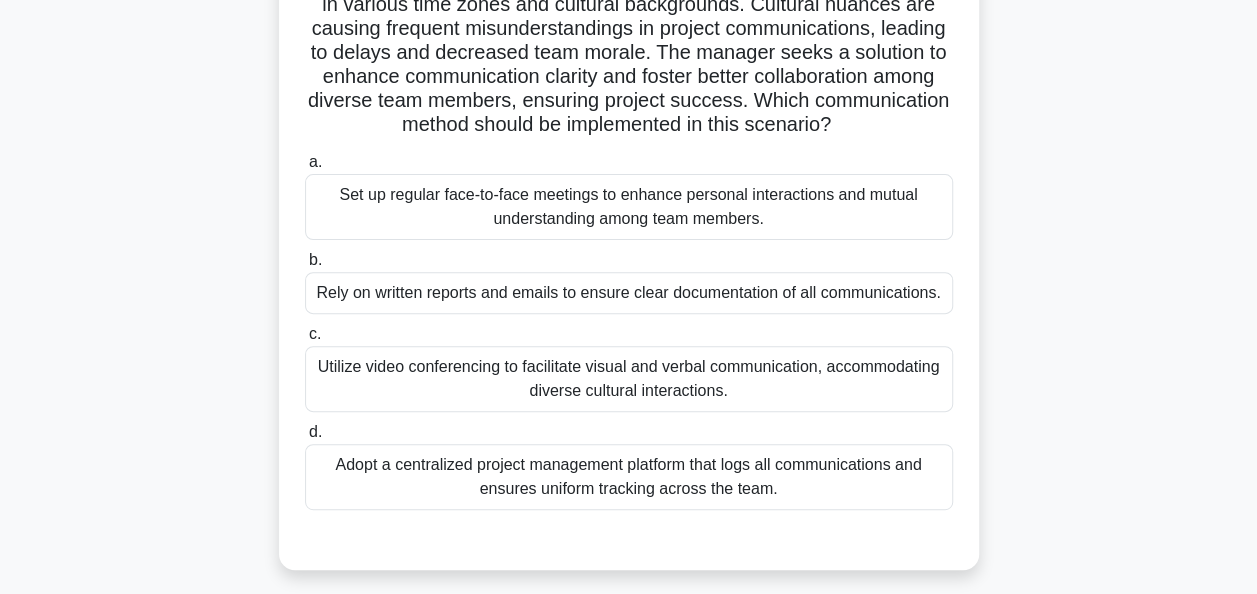 click on "Utilize video conferencing to facilitate visual and verbal communication, accommodating diverse cultural interactions." at bounding box center (629, 379) 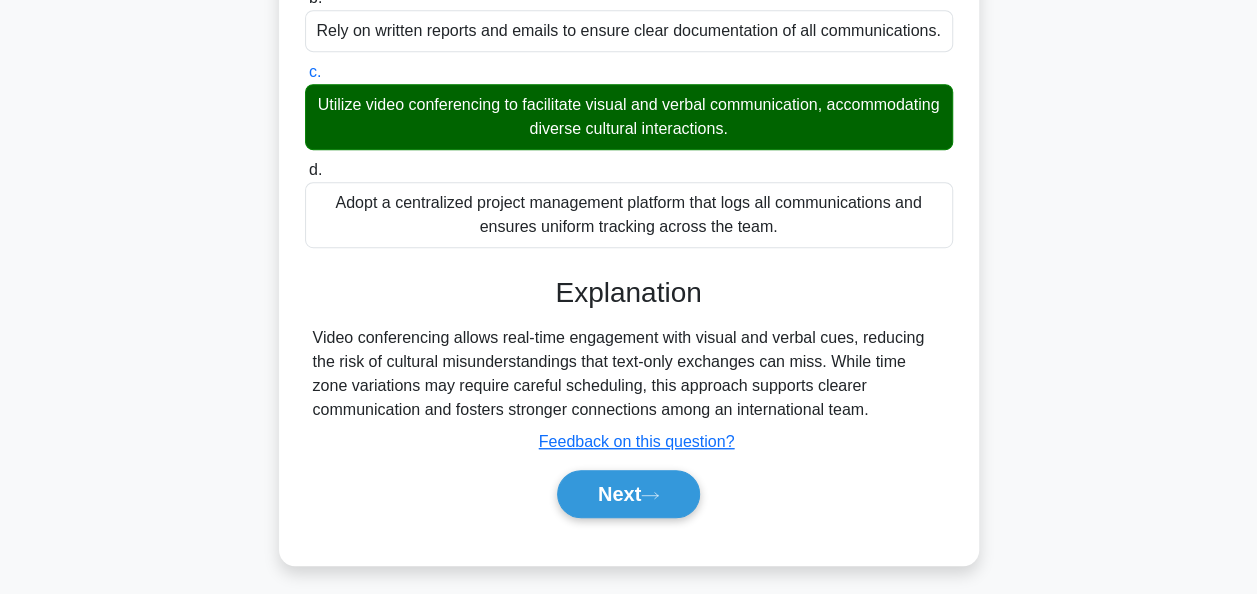 scroll, scrollTop: 492, scrollLeft: 0, axis: vertical 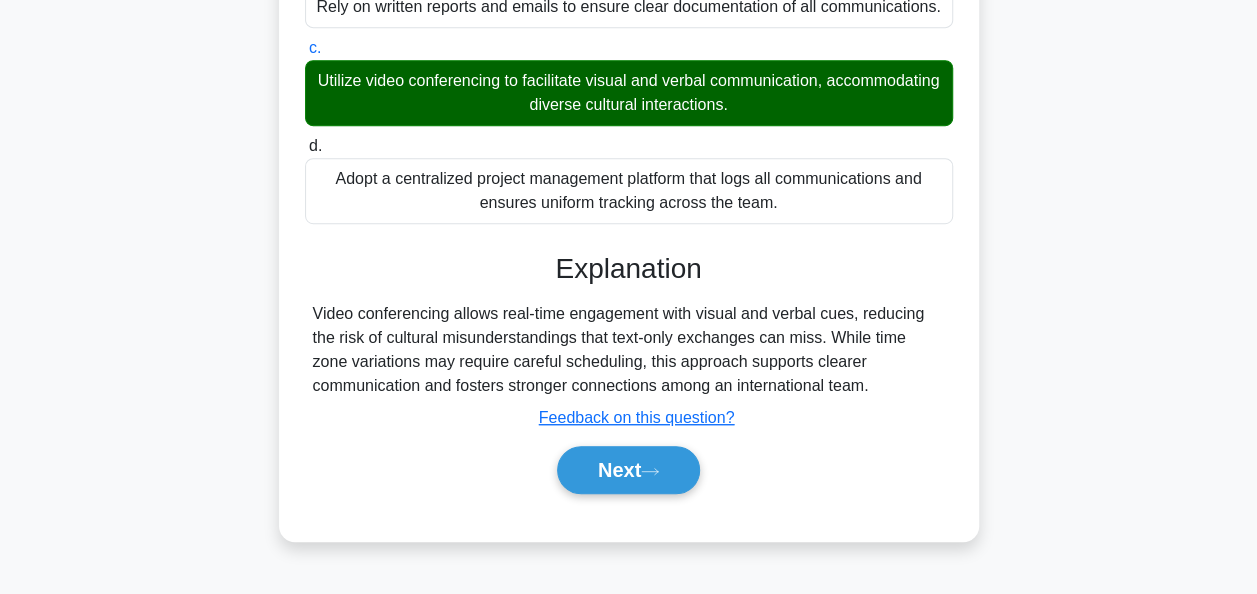 click on "Next" at bounding box center [629, 470] 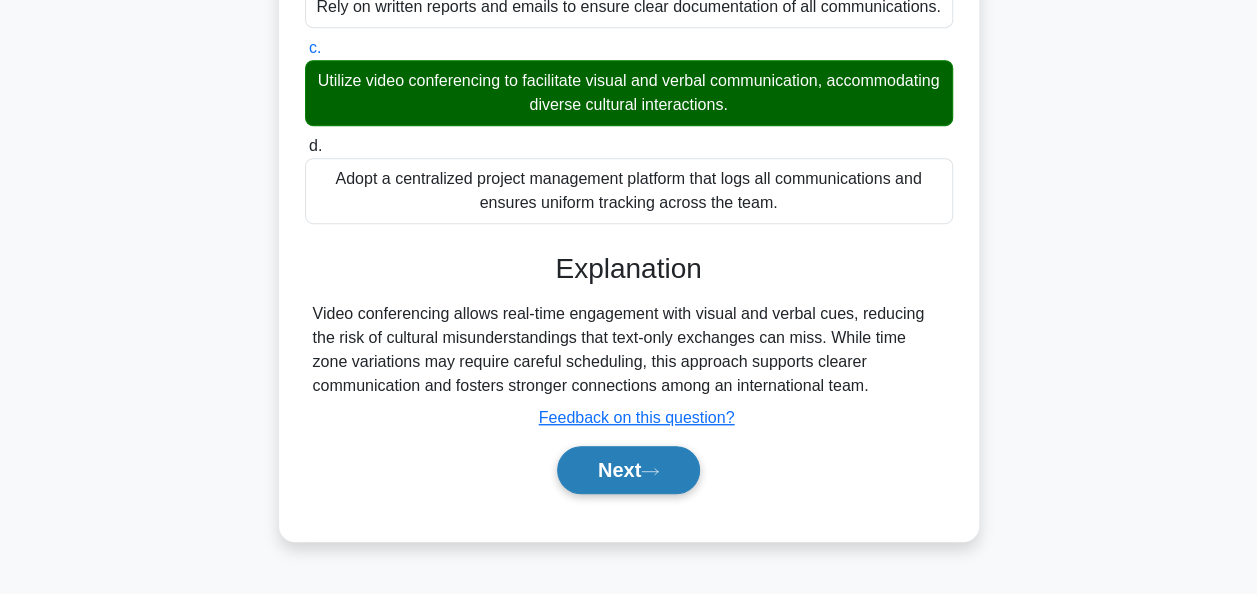 click on "Next" at bounding box center (628, 470) 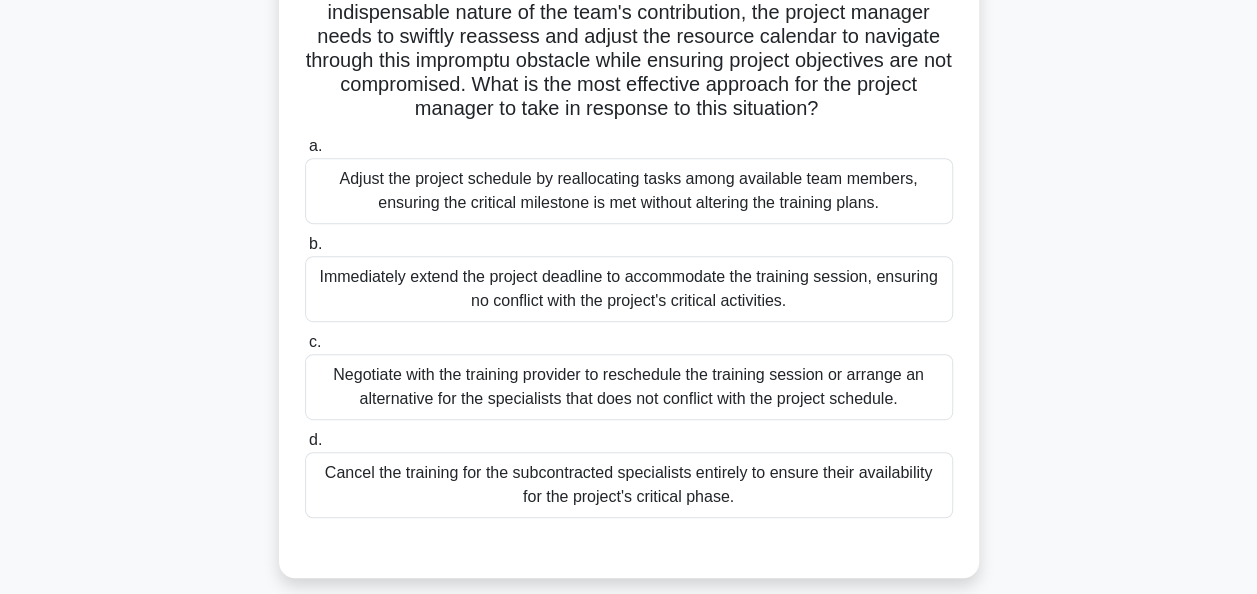 scroll, scrollTop: 386, scrollLeft: 0, axis: vertical 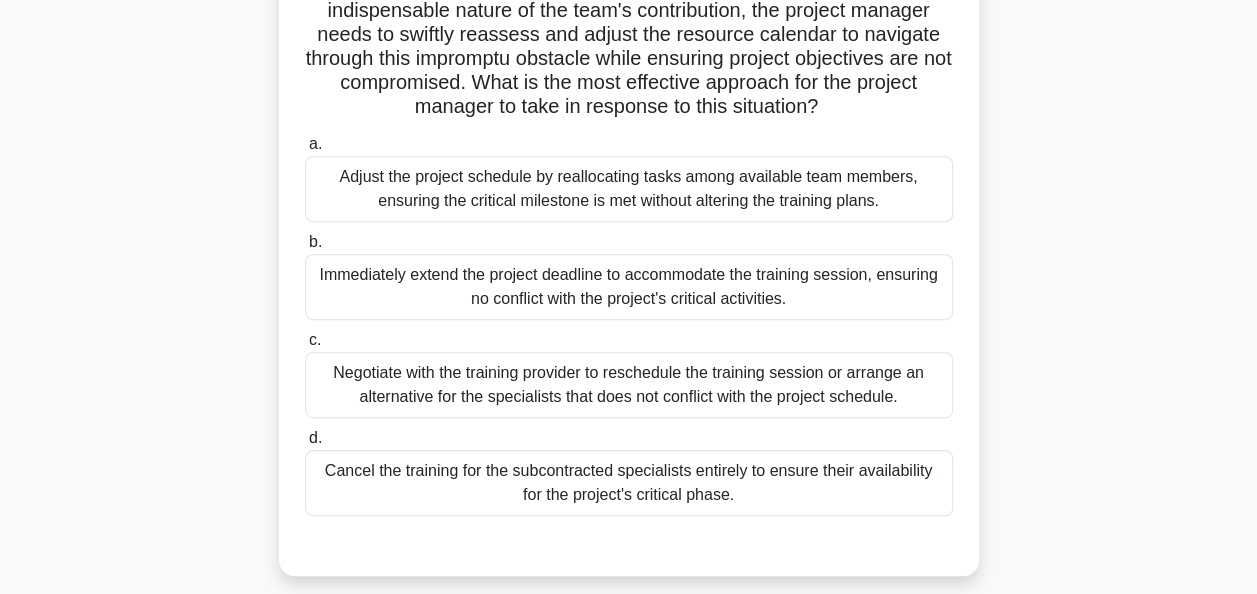 click on "Immediately extend the project deadline to accommodate the training session, ensuring no conflict with the project's critical activities." at bounding box center (629, 287) 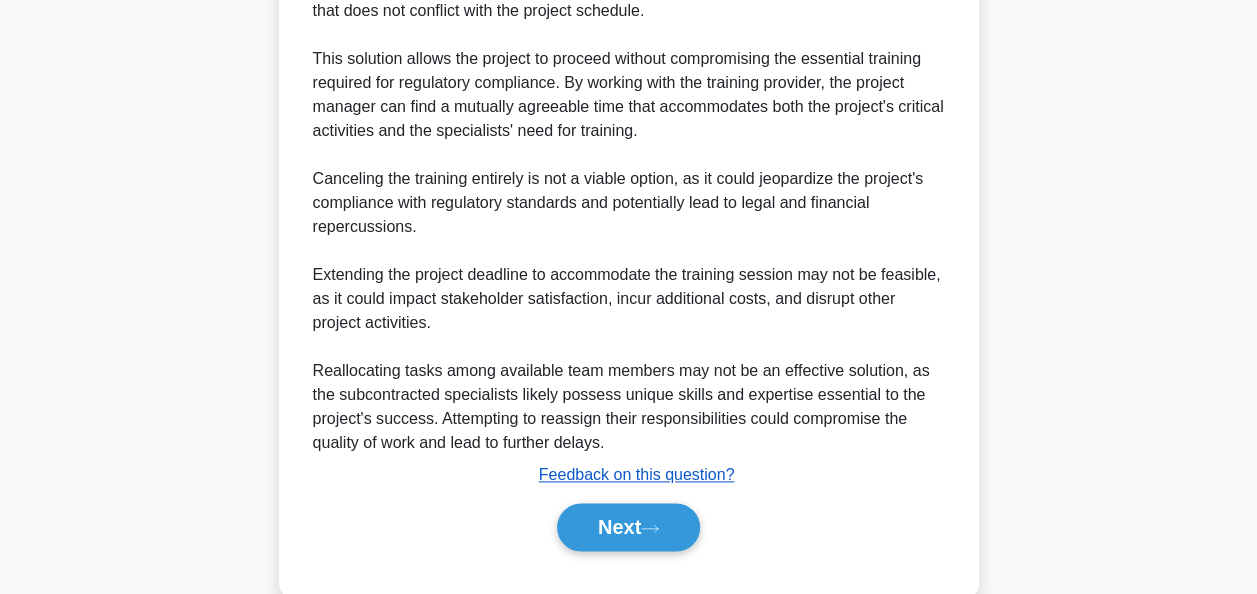scroll, scrollTop: 1071, scrollLeft: 0, axis: vertical 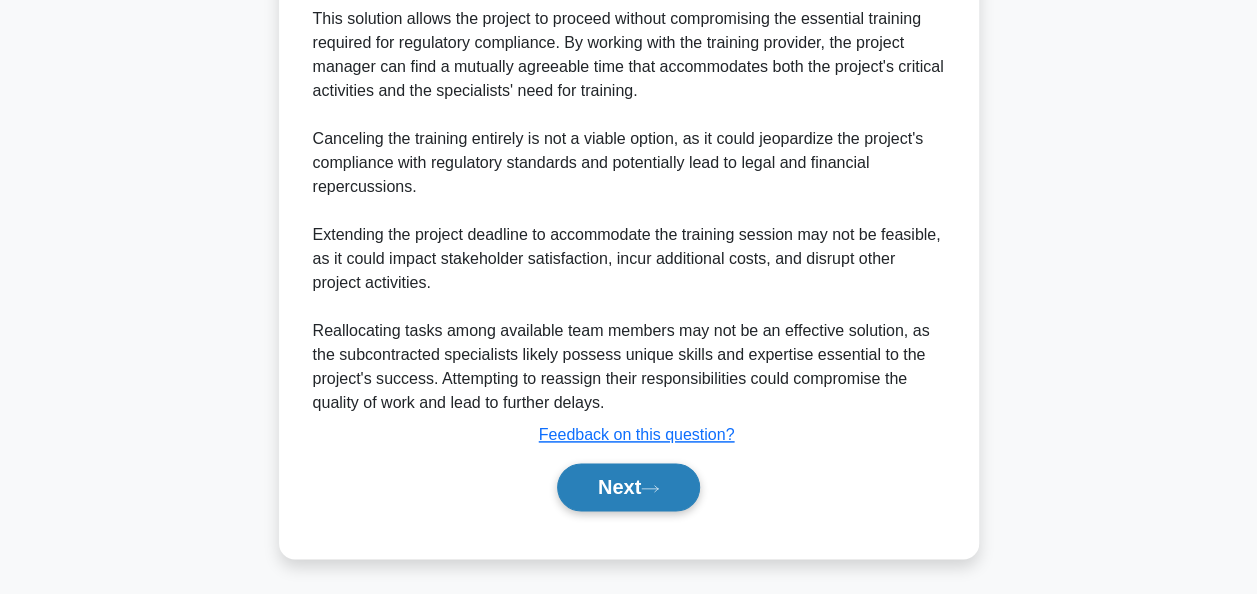 click on "Next" at bounding box center [628, 487] 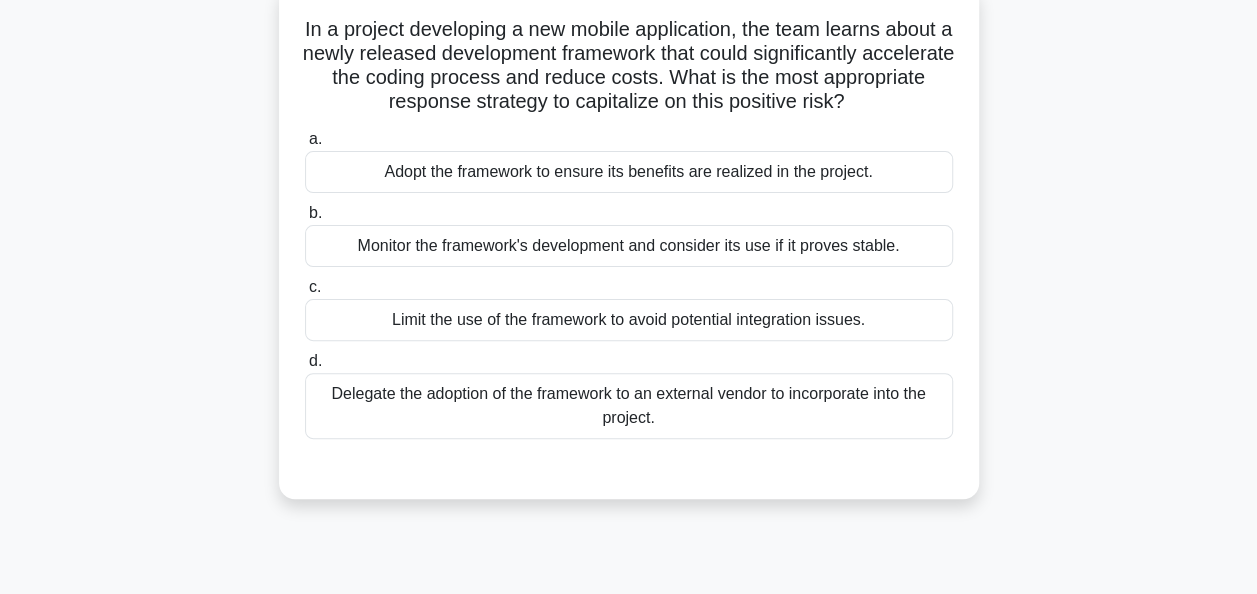 scroll, scrollTop: 200, scrollLeft: 0, axis: vertical 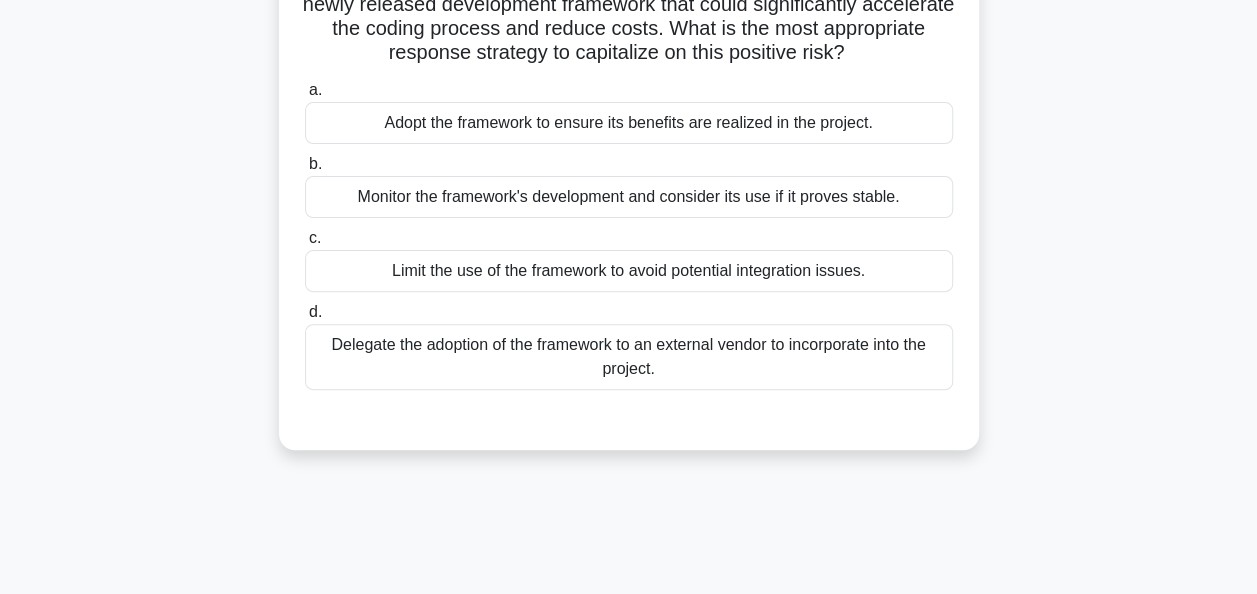 click on "Monitor the framework's development and consider its use if it proves stable." at bounding box center (629, 197) 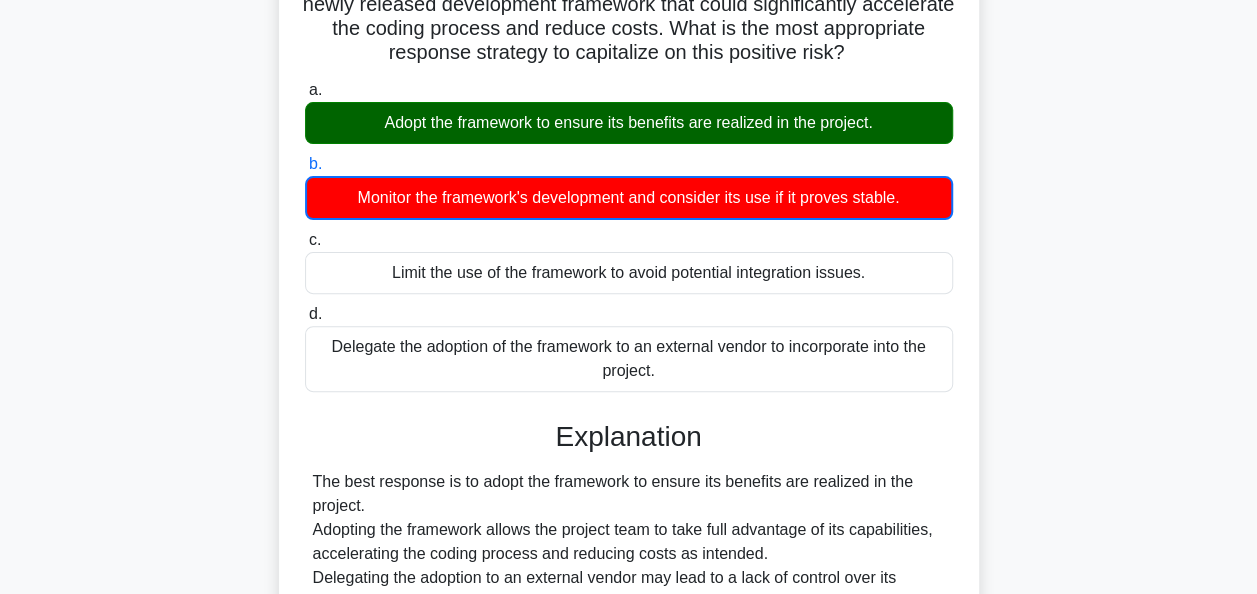 scroll, scrollTop: 519, scrollLeft: 0, axis: vertical 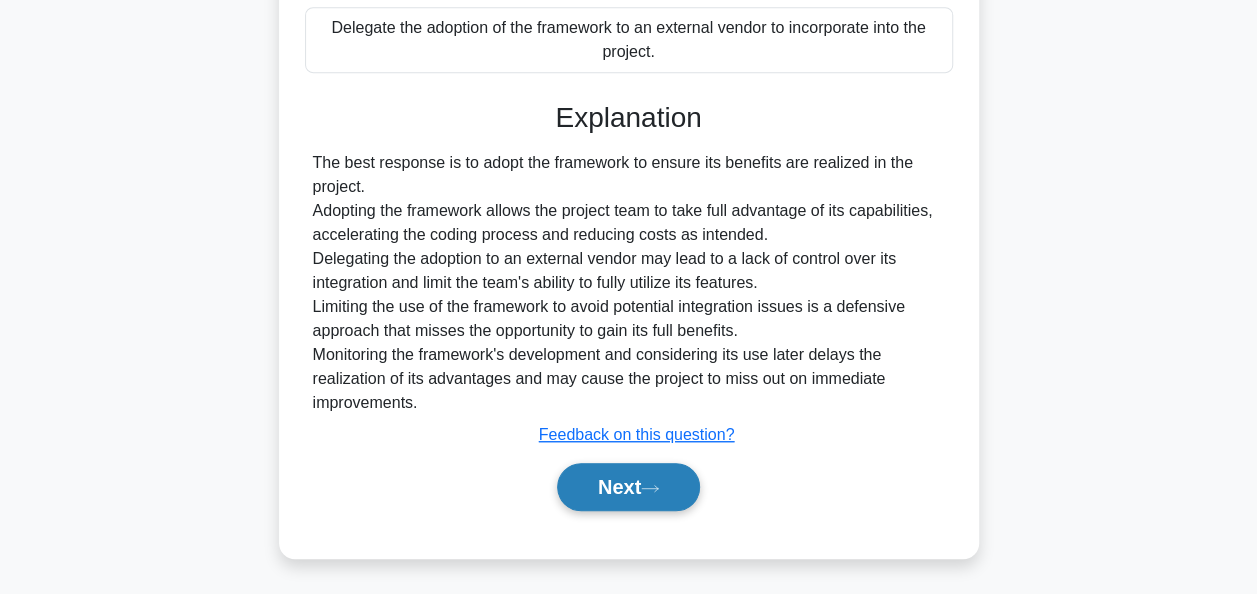 click on "Next" at bounding box center (628, 487) 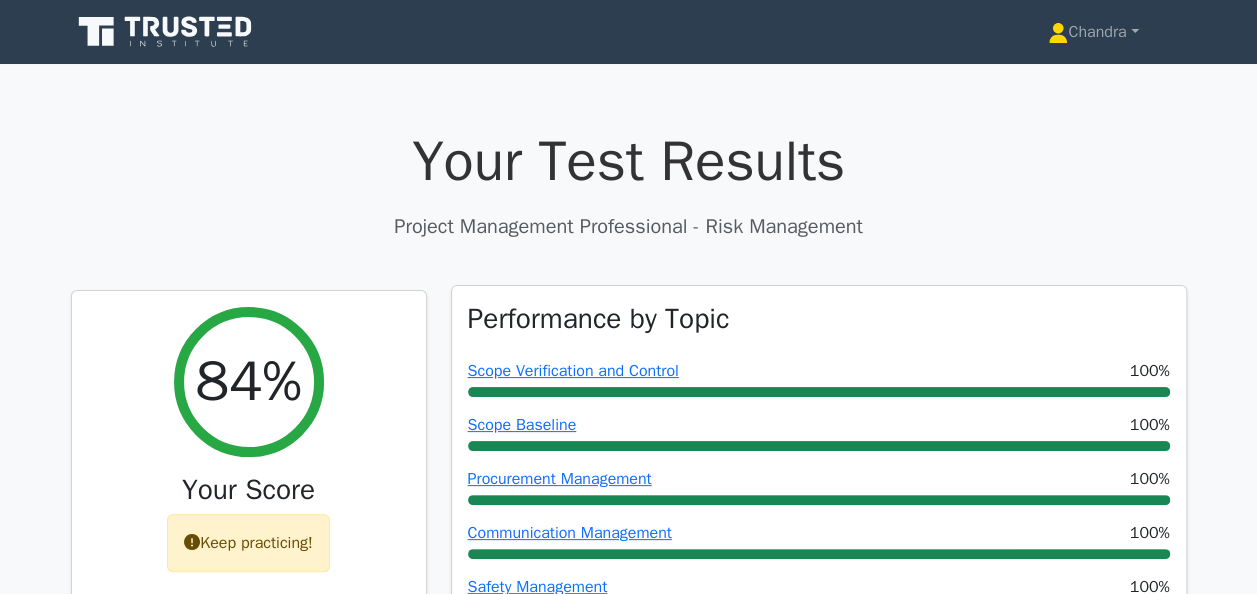 scroll, scrollTop: 396, scrollLeft: 0, axis: vertical 